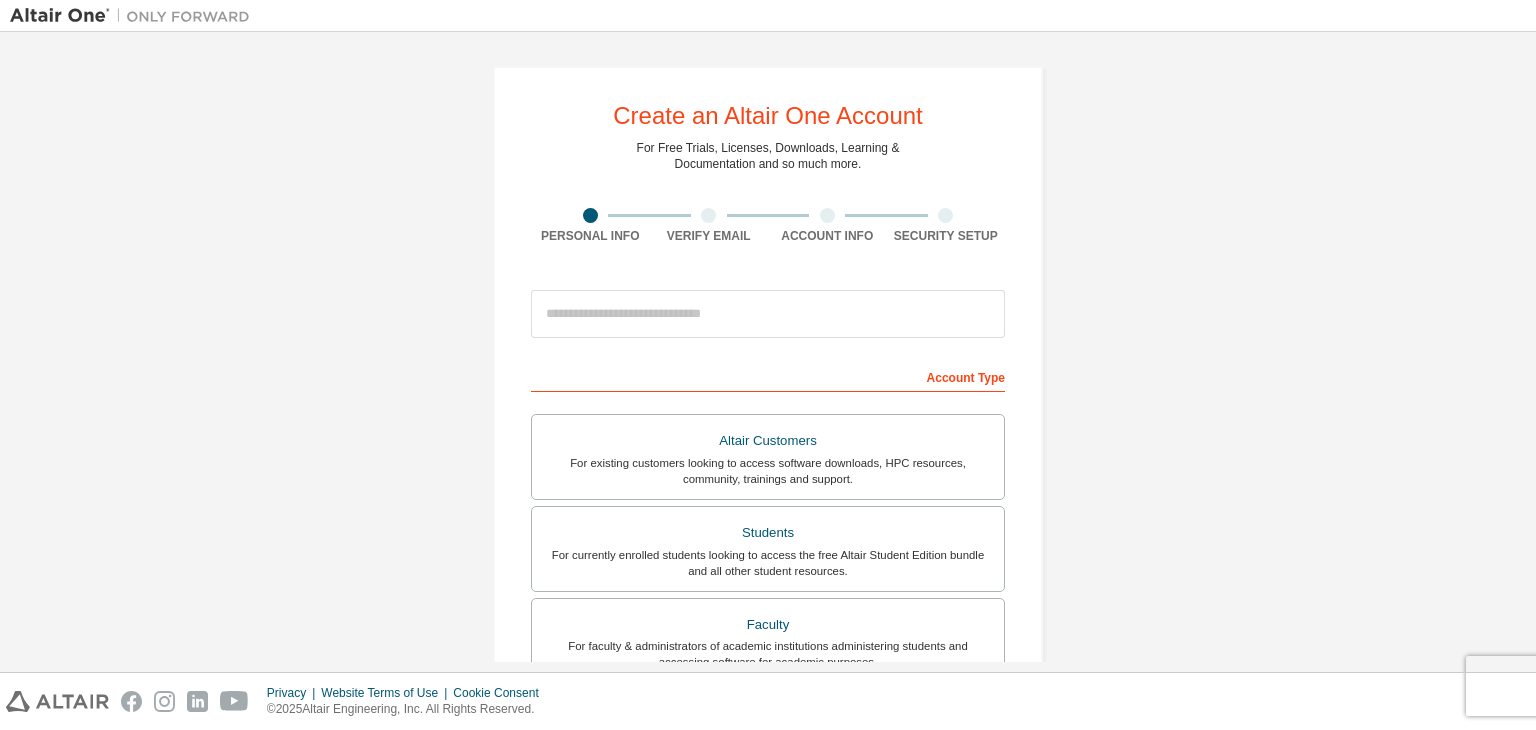 scroll, scrollTop: 0, scrollLeft: 0, axis: both 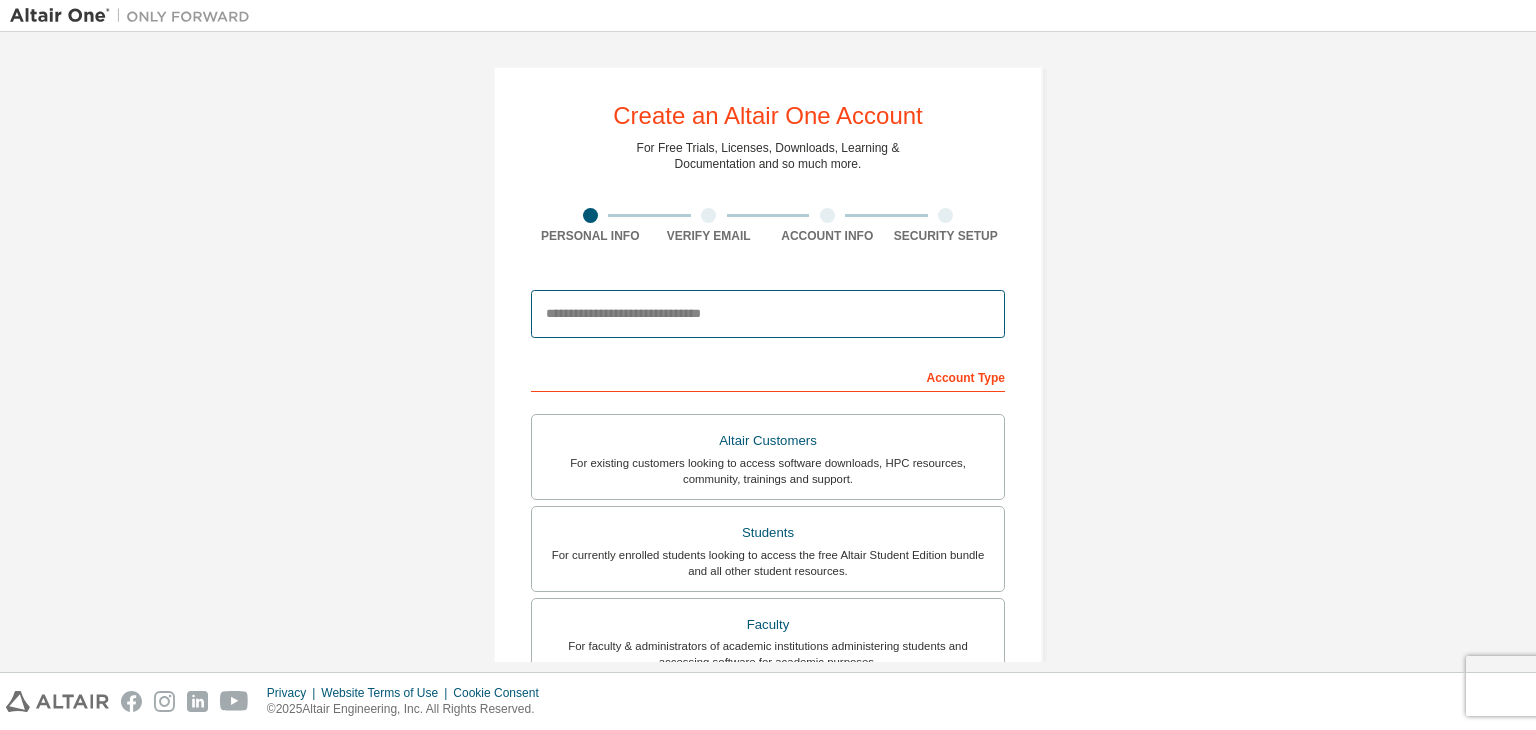 click at bounding box center (768, 314) 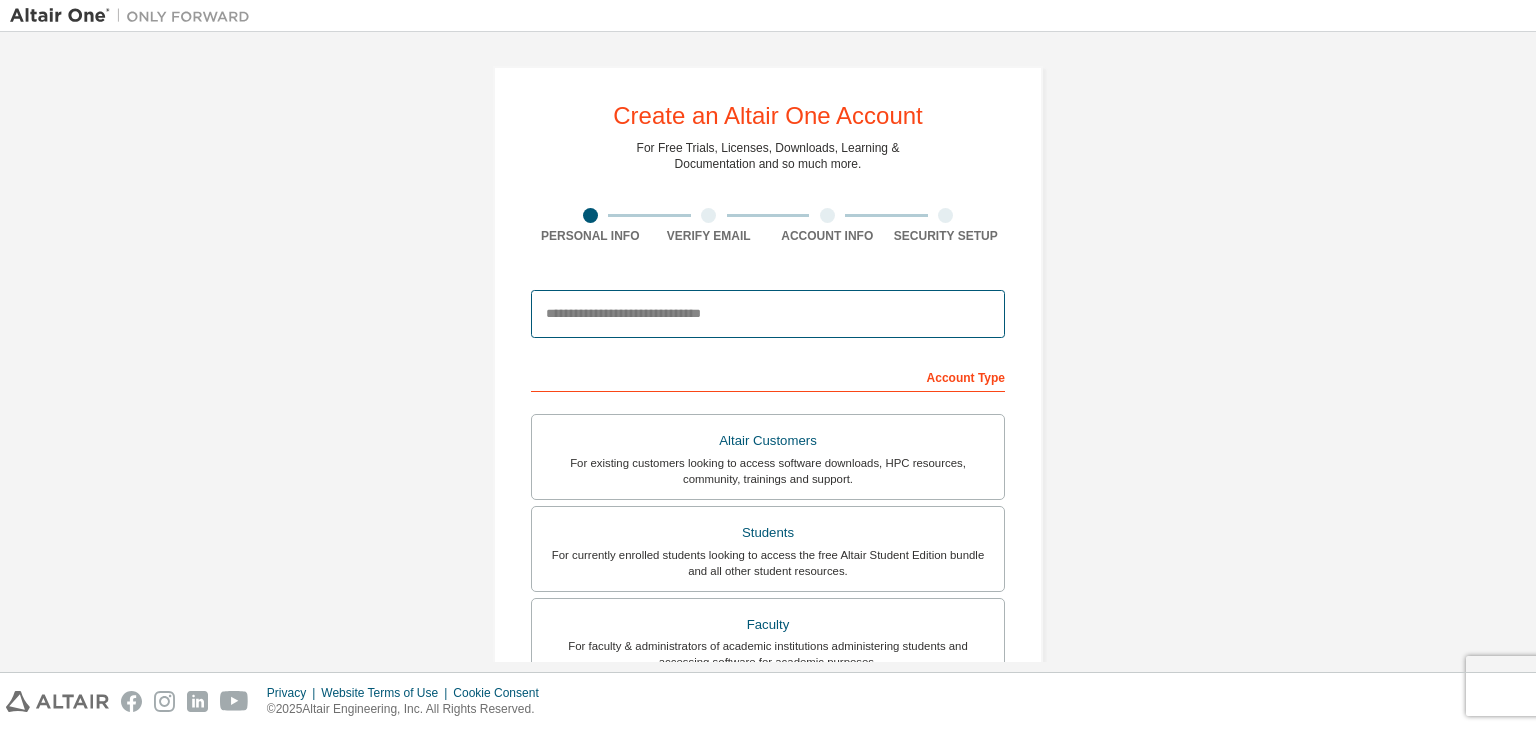 type on "**********" 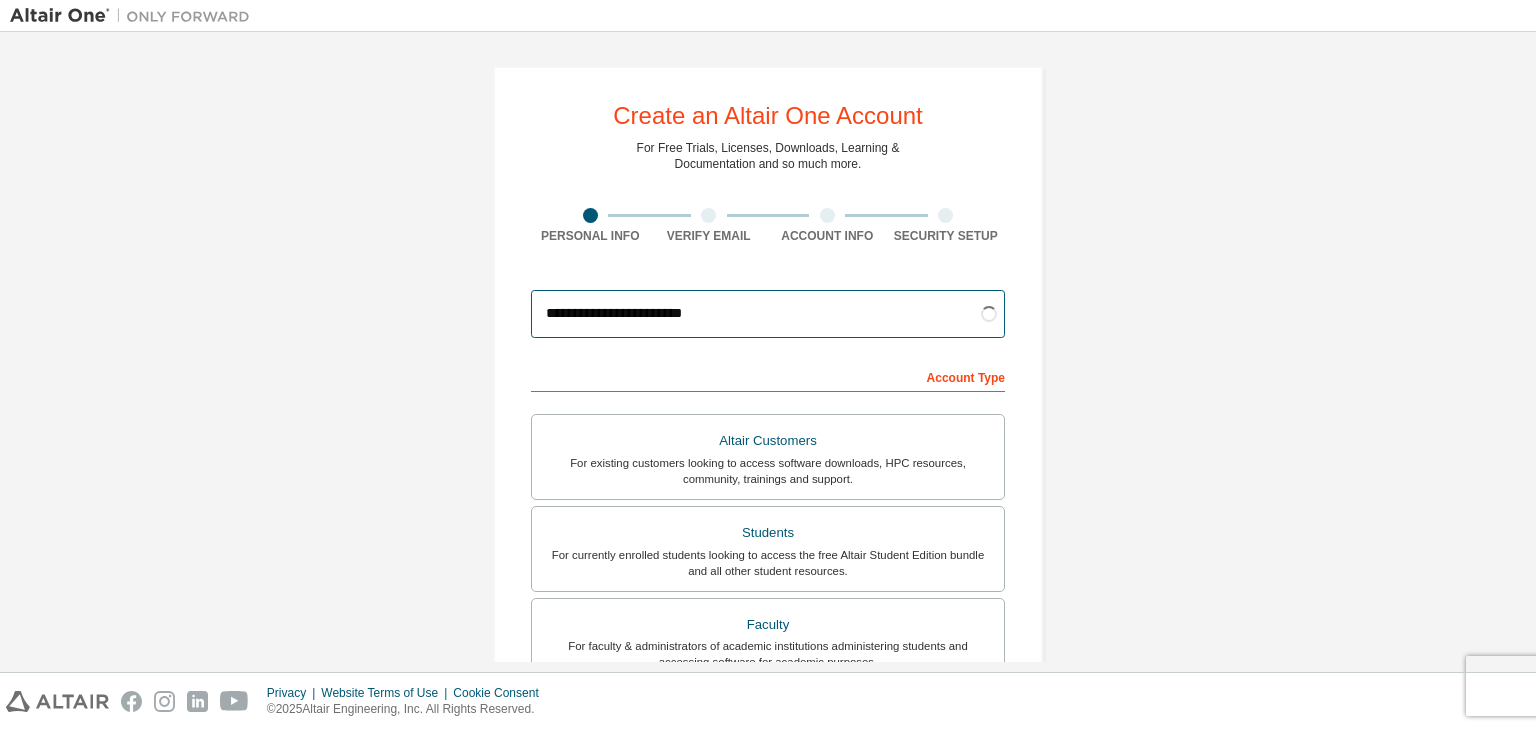 scroll, scrollTop: 160, scrollLeft: 0, axis: vertical 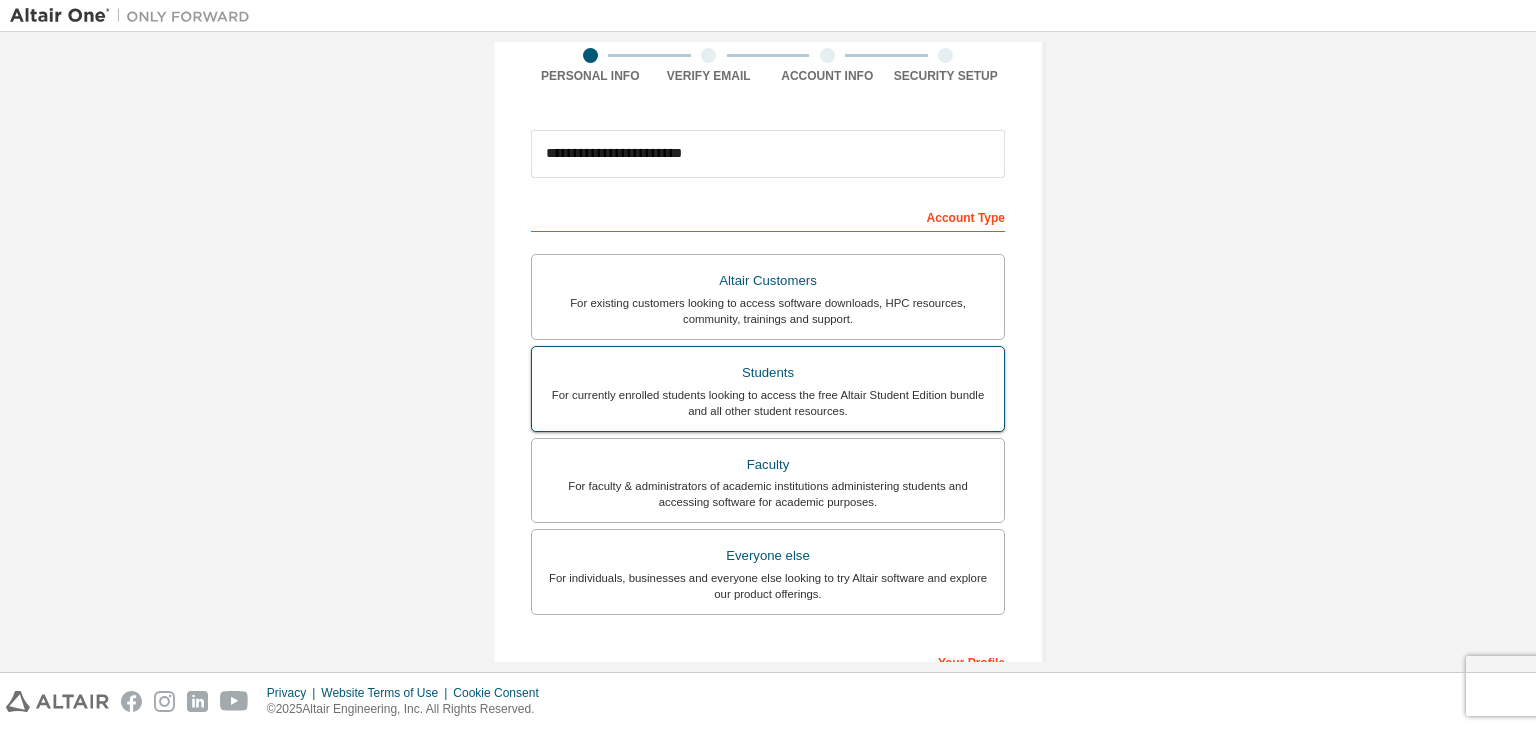 click on "Students" at bounding box center (768, 373) 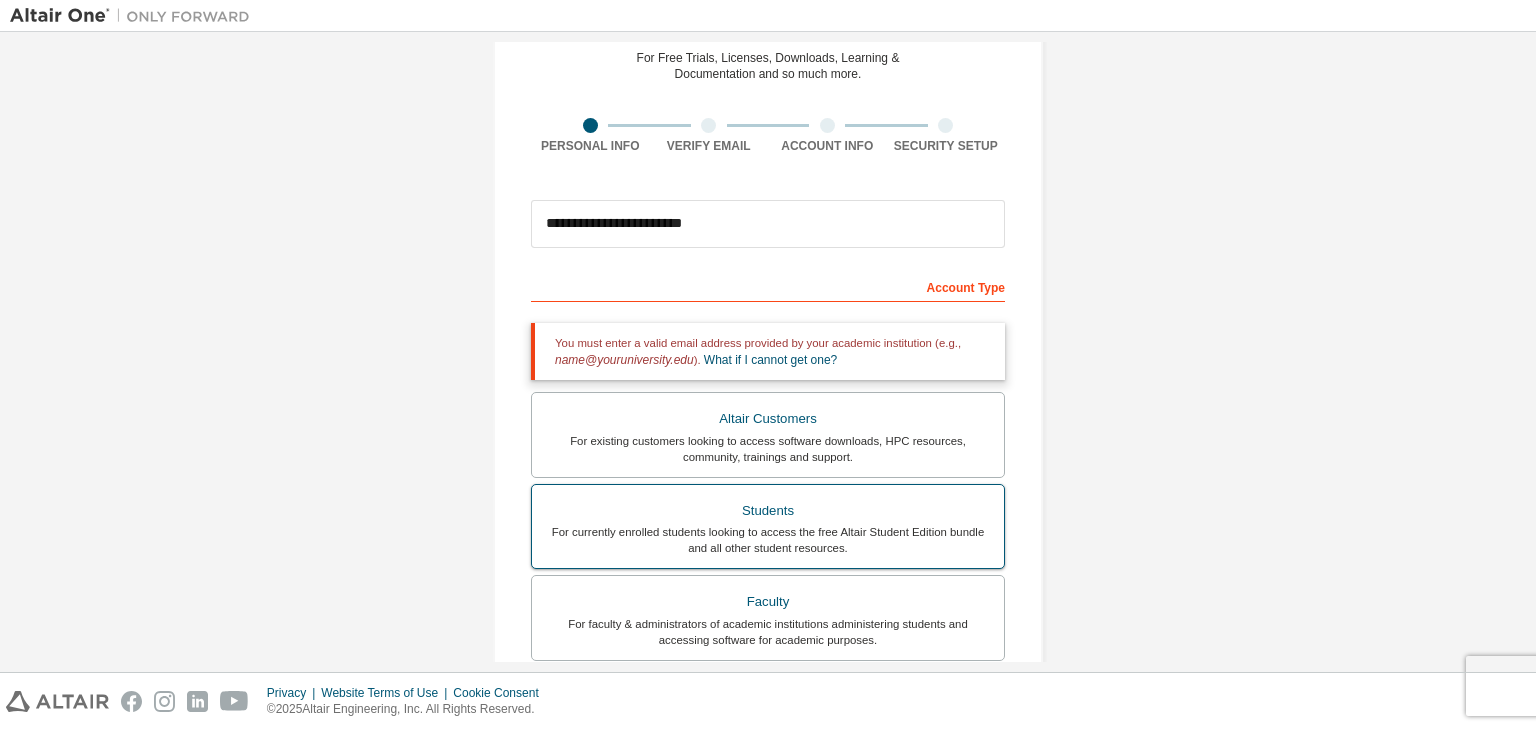 scroll, scrollTop: 88, scrollLeft: 0, axis: vertical 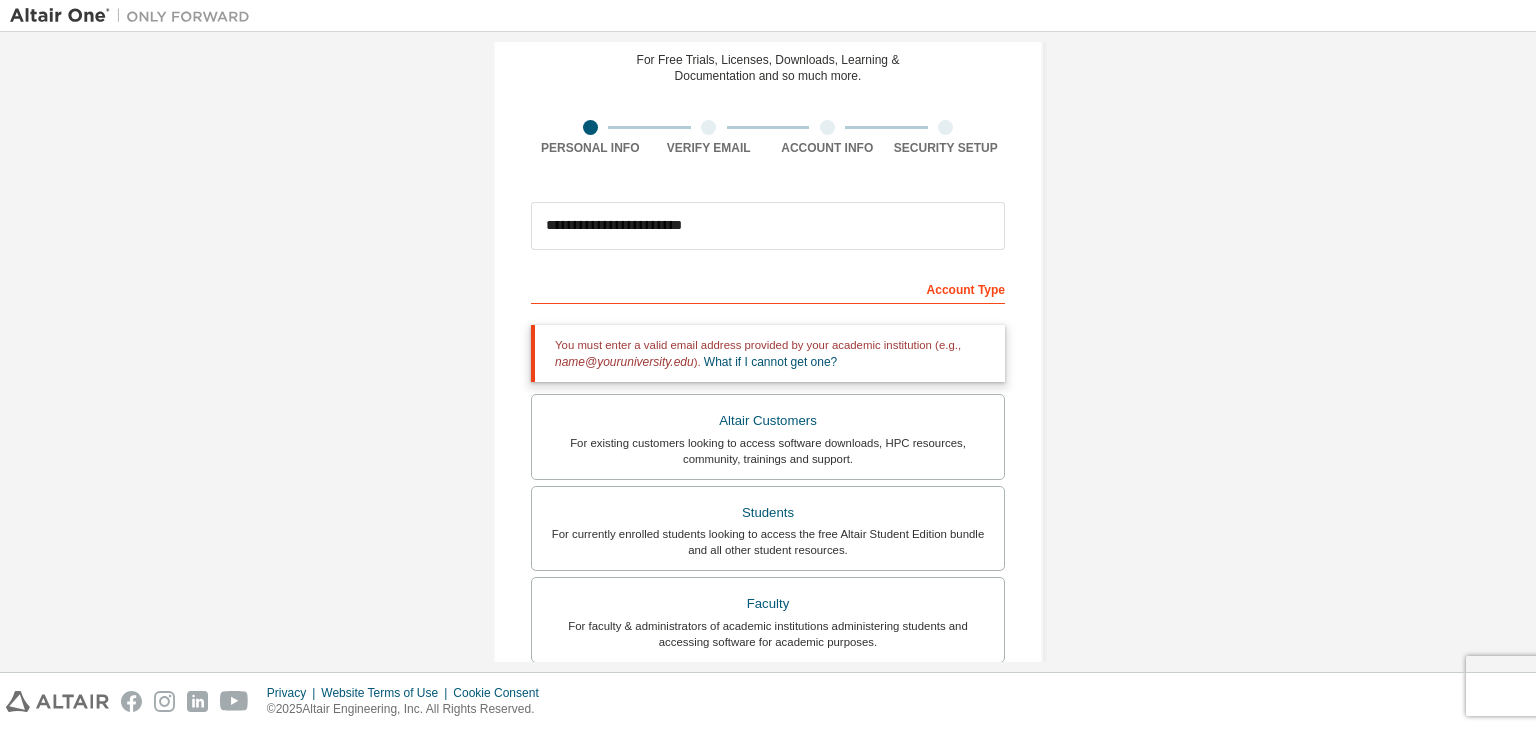 click on "Account Type" at bounding box center [768, 288] 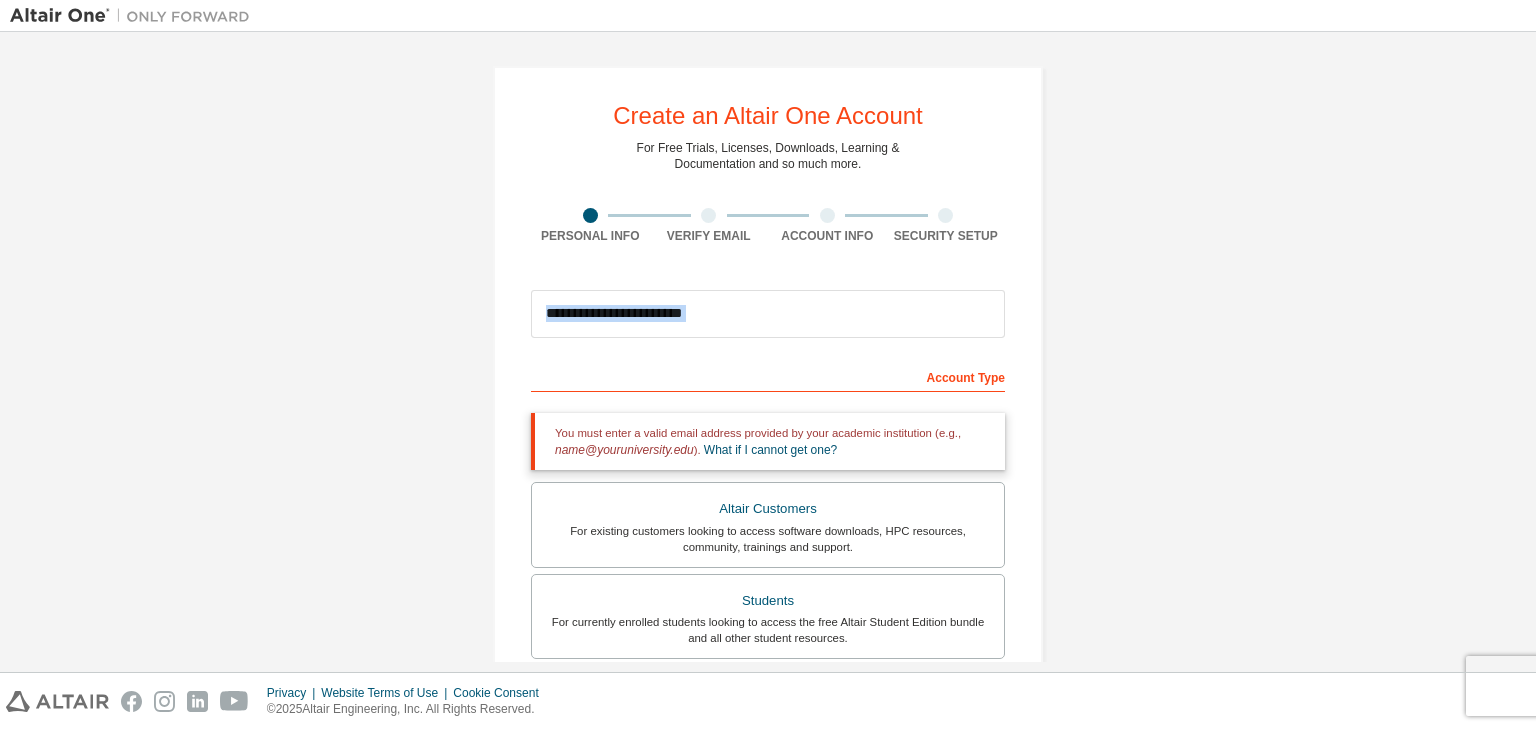 drag, startPoint x: 576, startPoint y: 367, endPoint x: 578, endPoint y: 318, distance: 49.0408 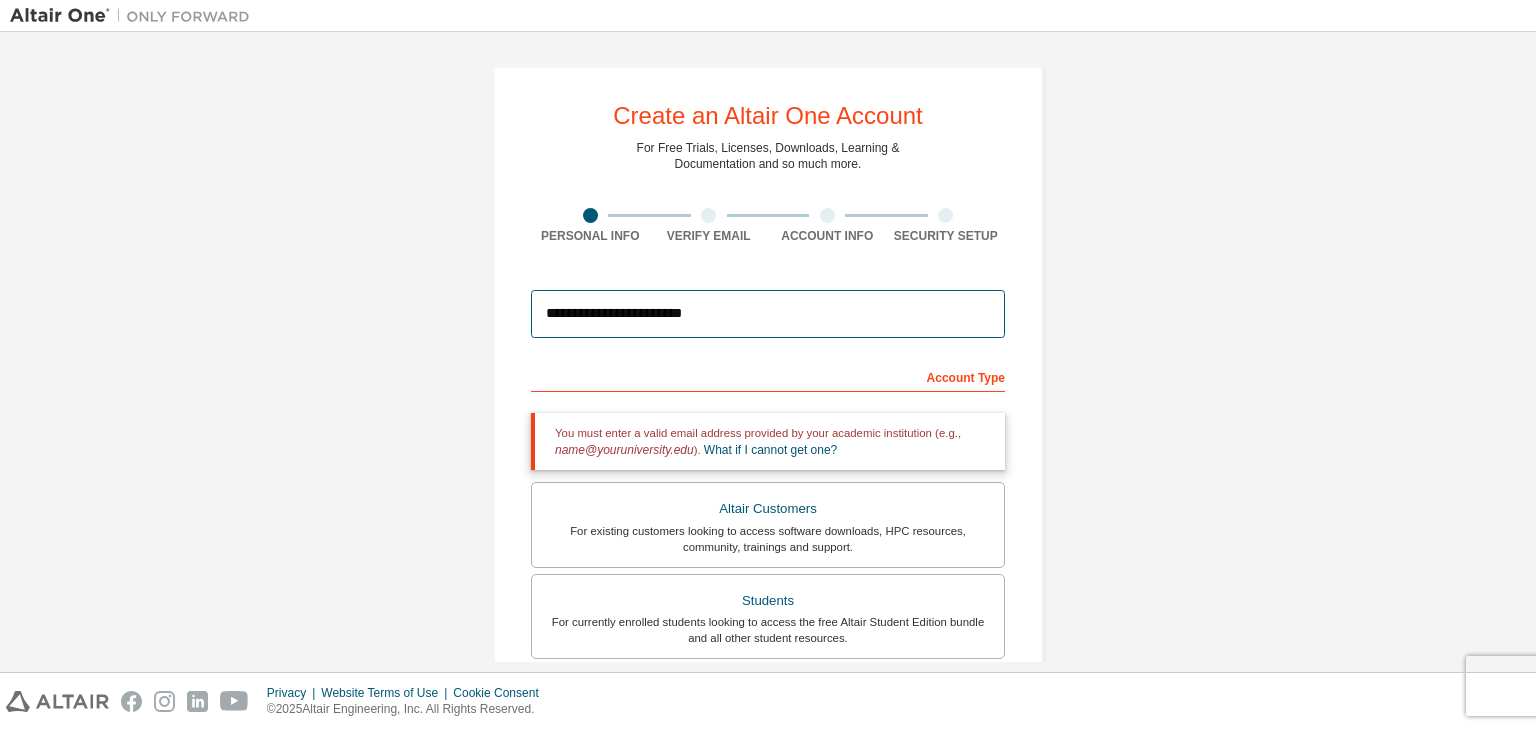 click on "**********" at bounding box center [768, 314] 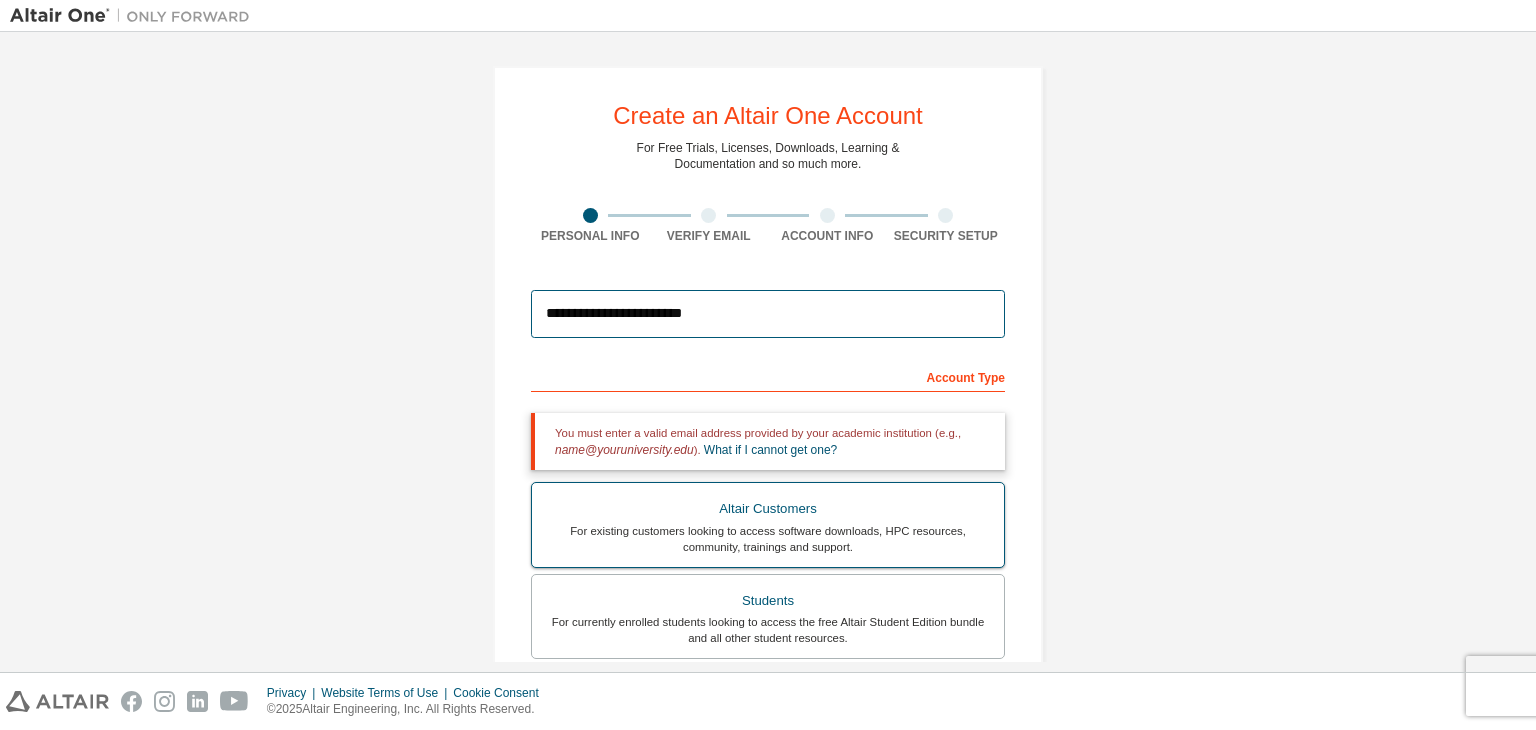 scroll, scrollTop: 504, scrollLeft: 0, axis: vertical 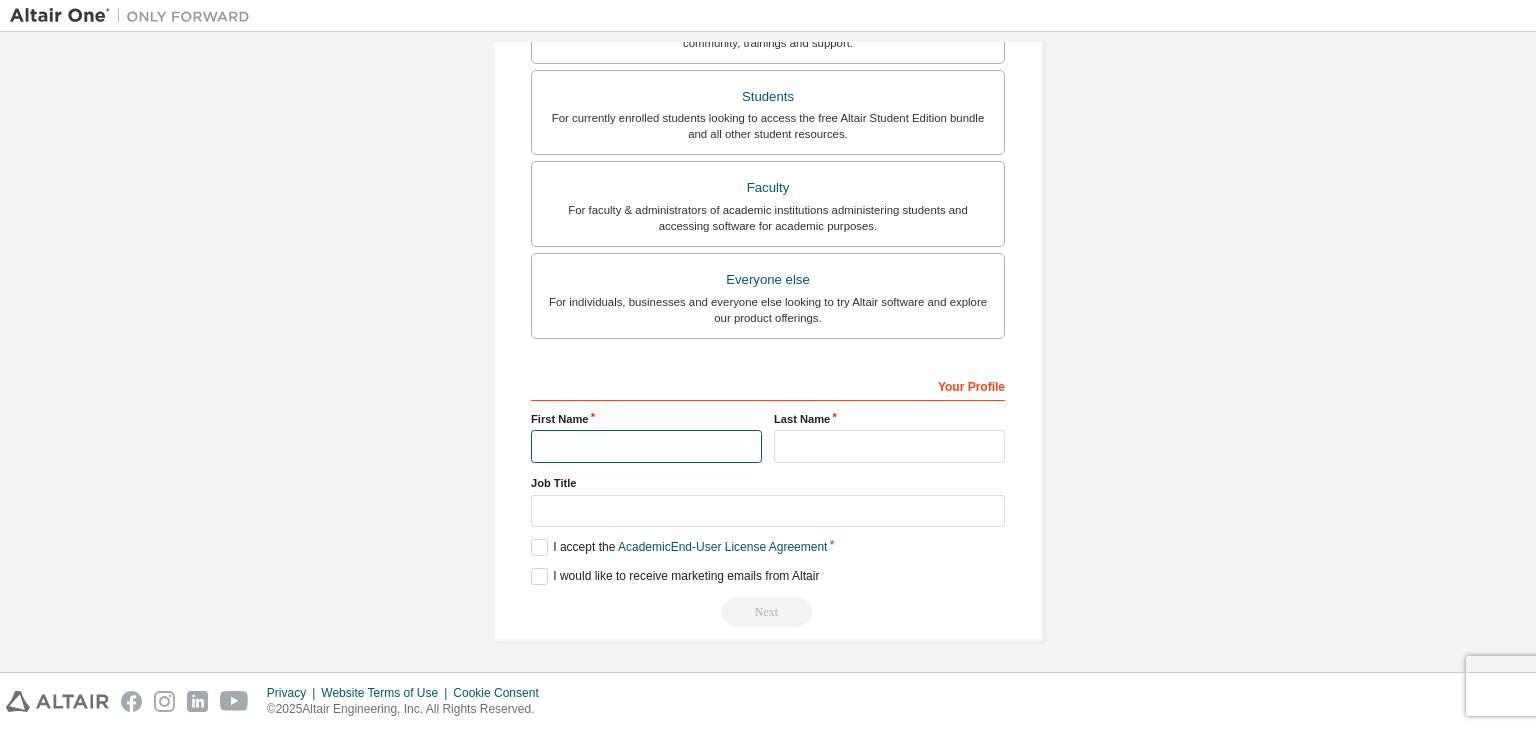 click at bounding box center [646, 446] 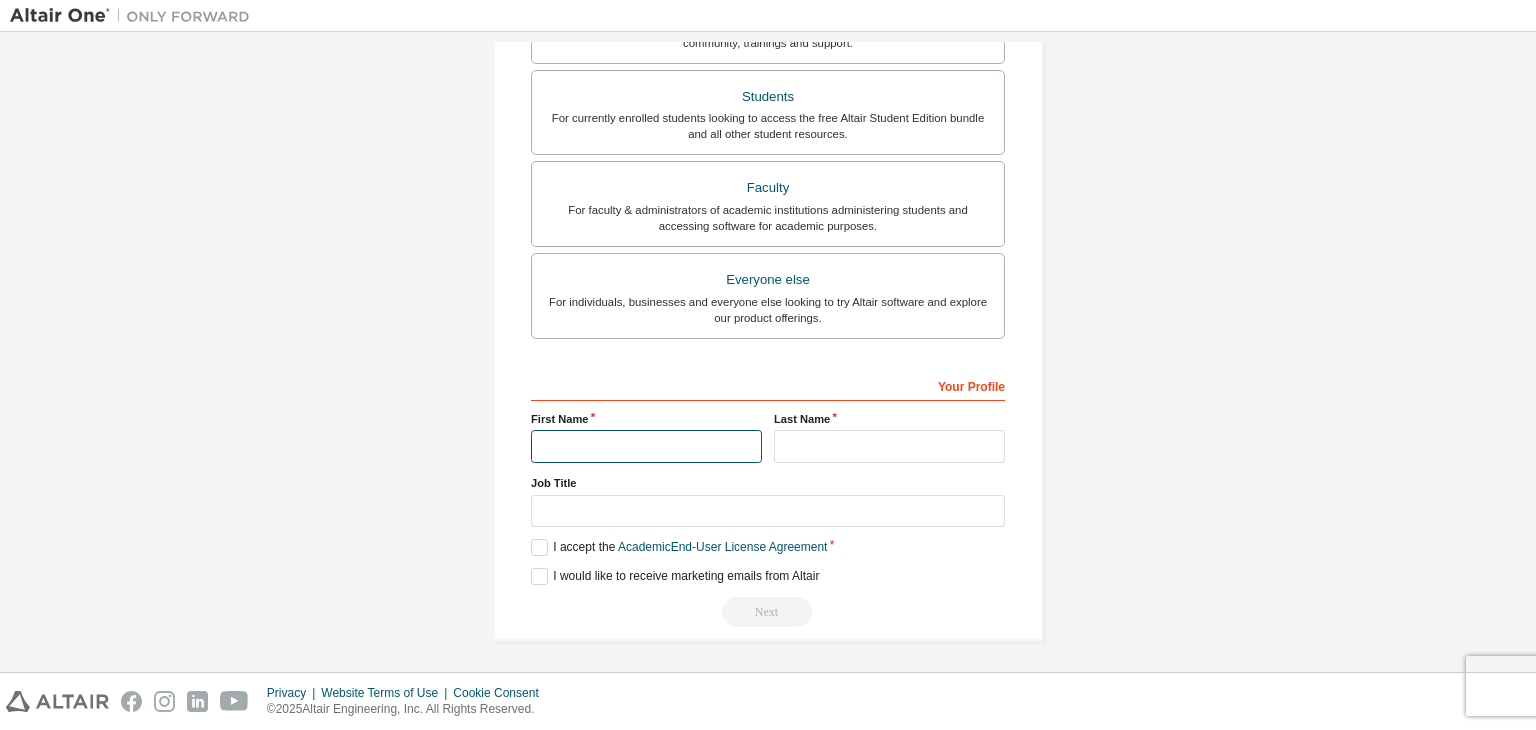 type on "******" 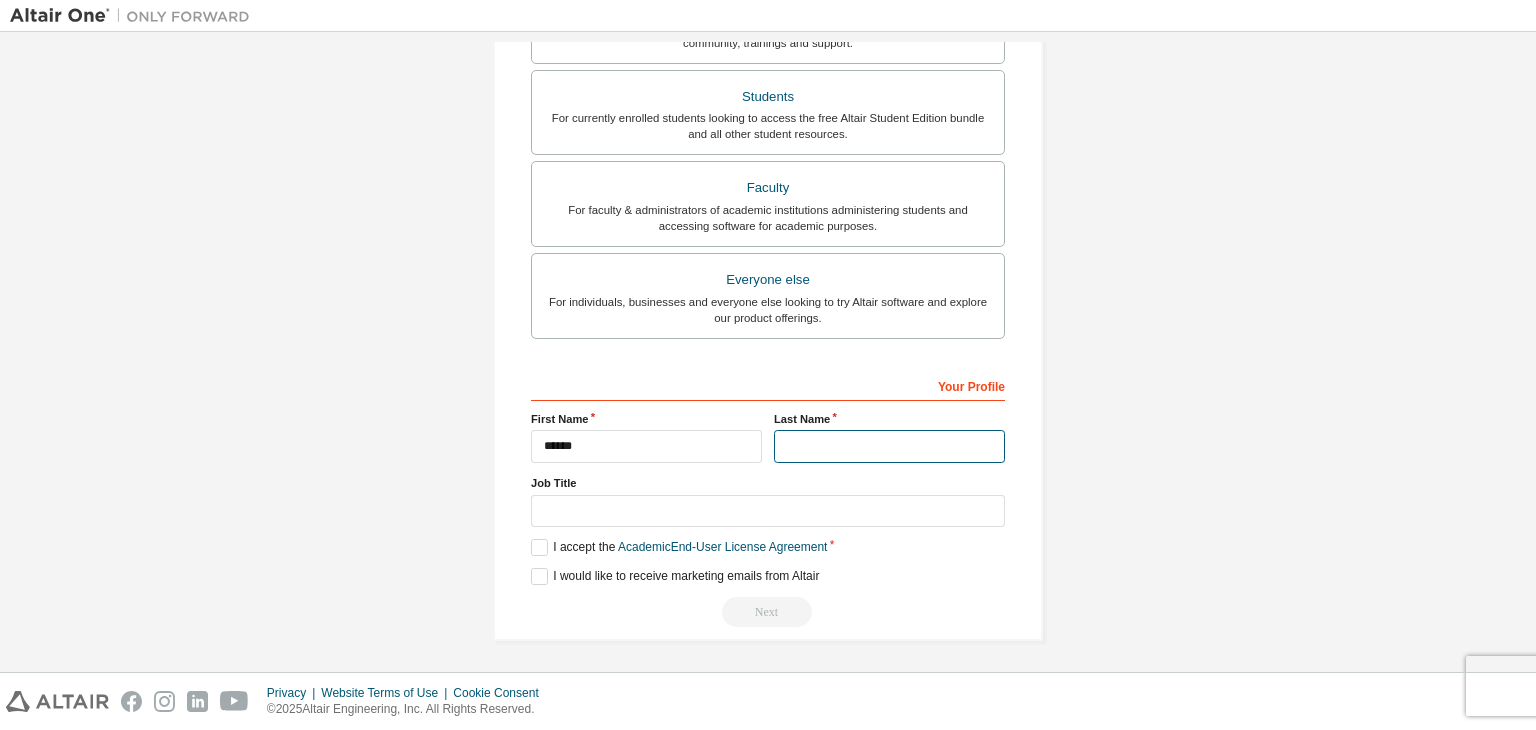 click at bounding box center [889, 446] 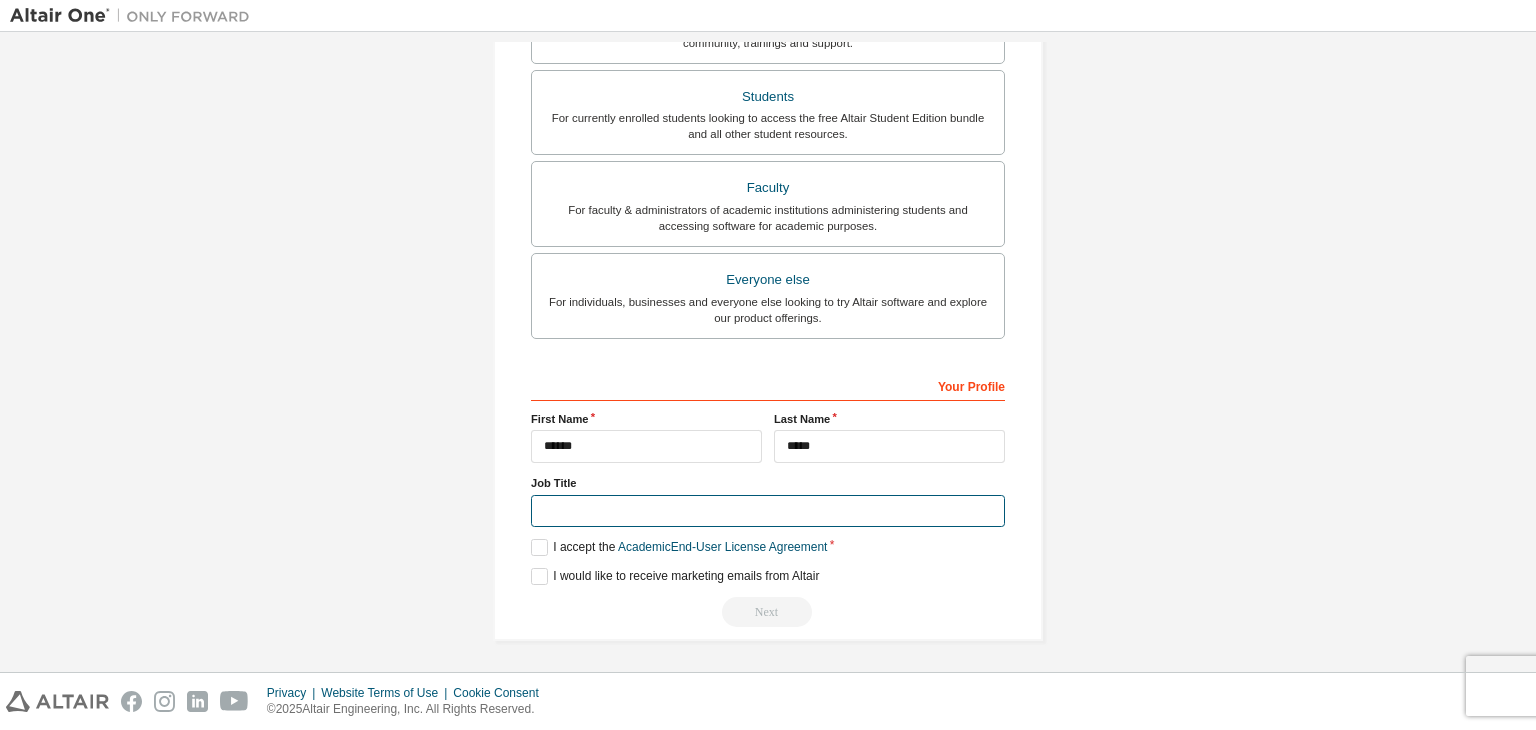 click at bounding box center (768, 511) 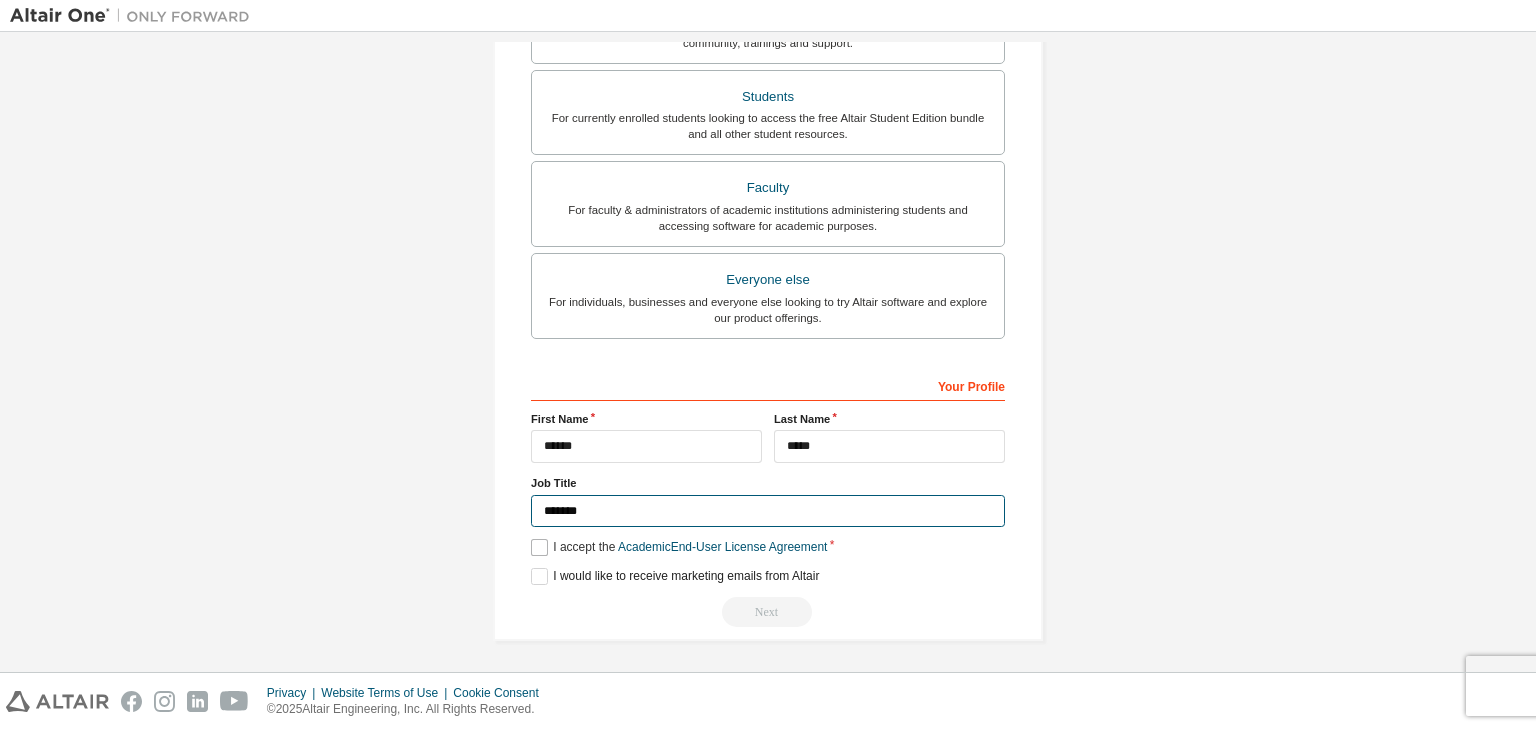 type on "*******" 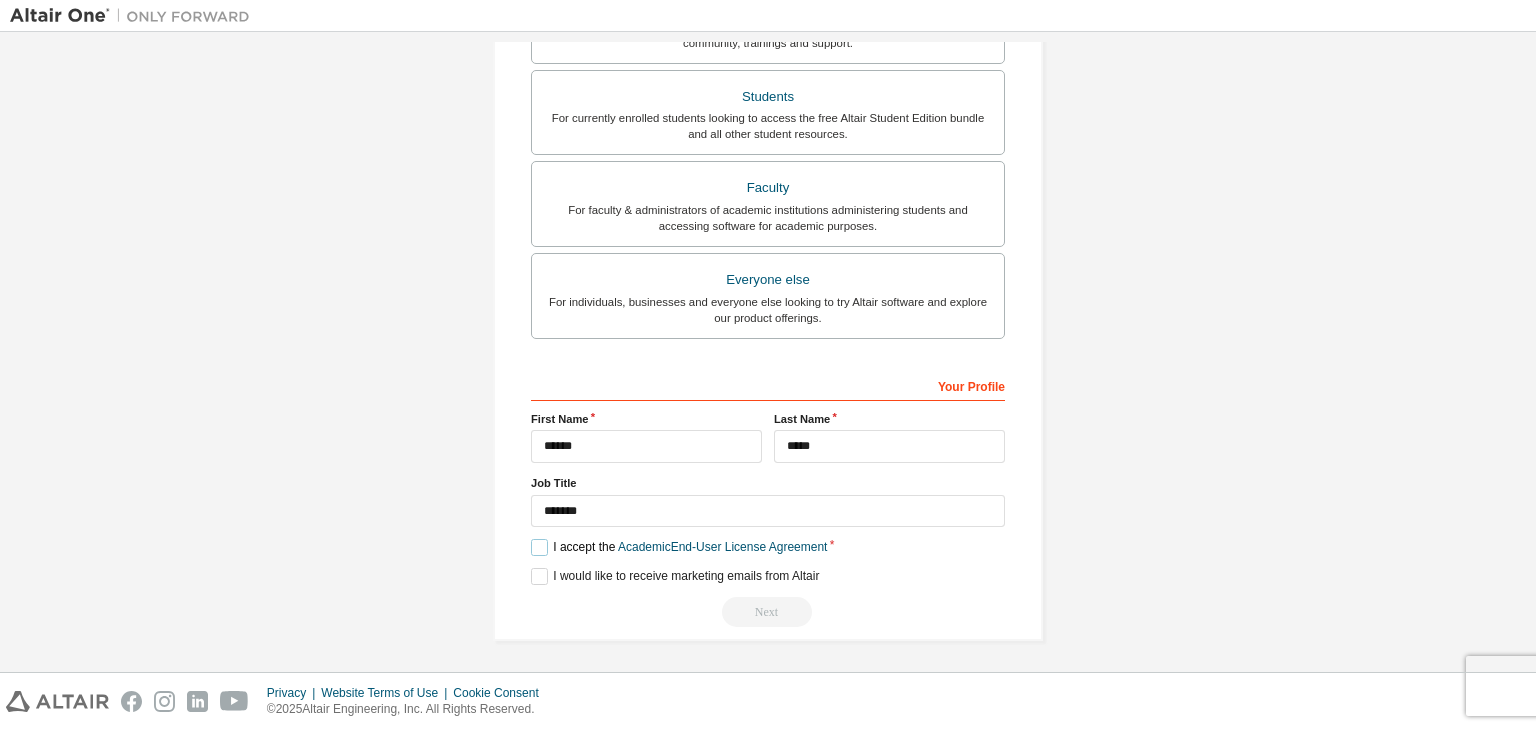 click on "I accept the   Academic   End-User License Agreement" at bounding box center (679, 547) 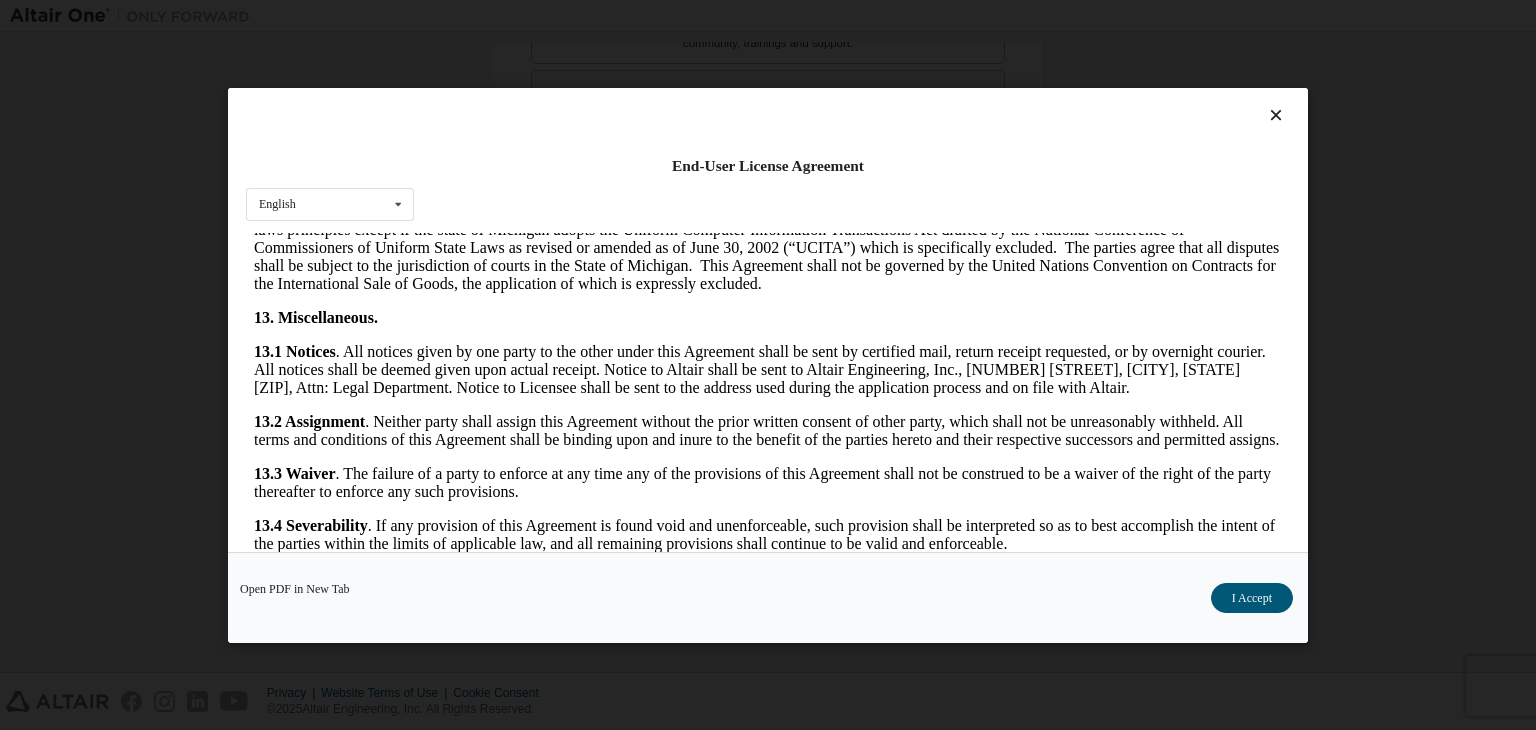 scroll, scrollTop: 3341, scrollLeft: 0, axis: vertical 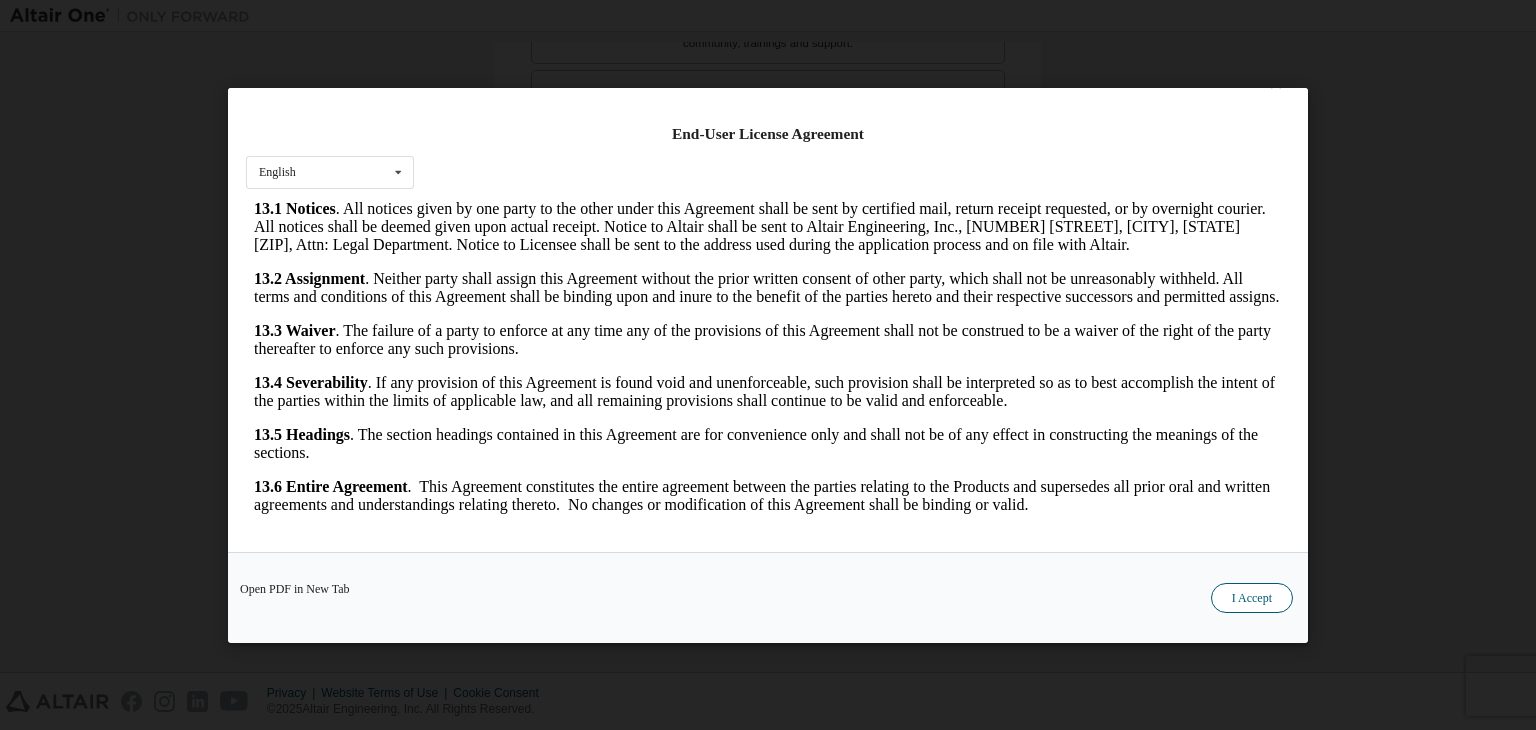 click on "I Accept" at bounding box center (1252, 598) 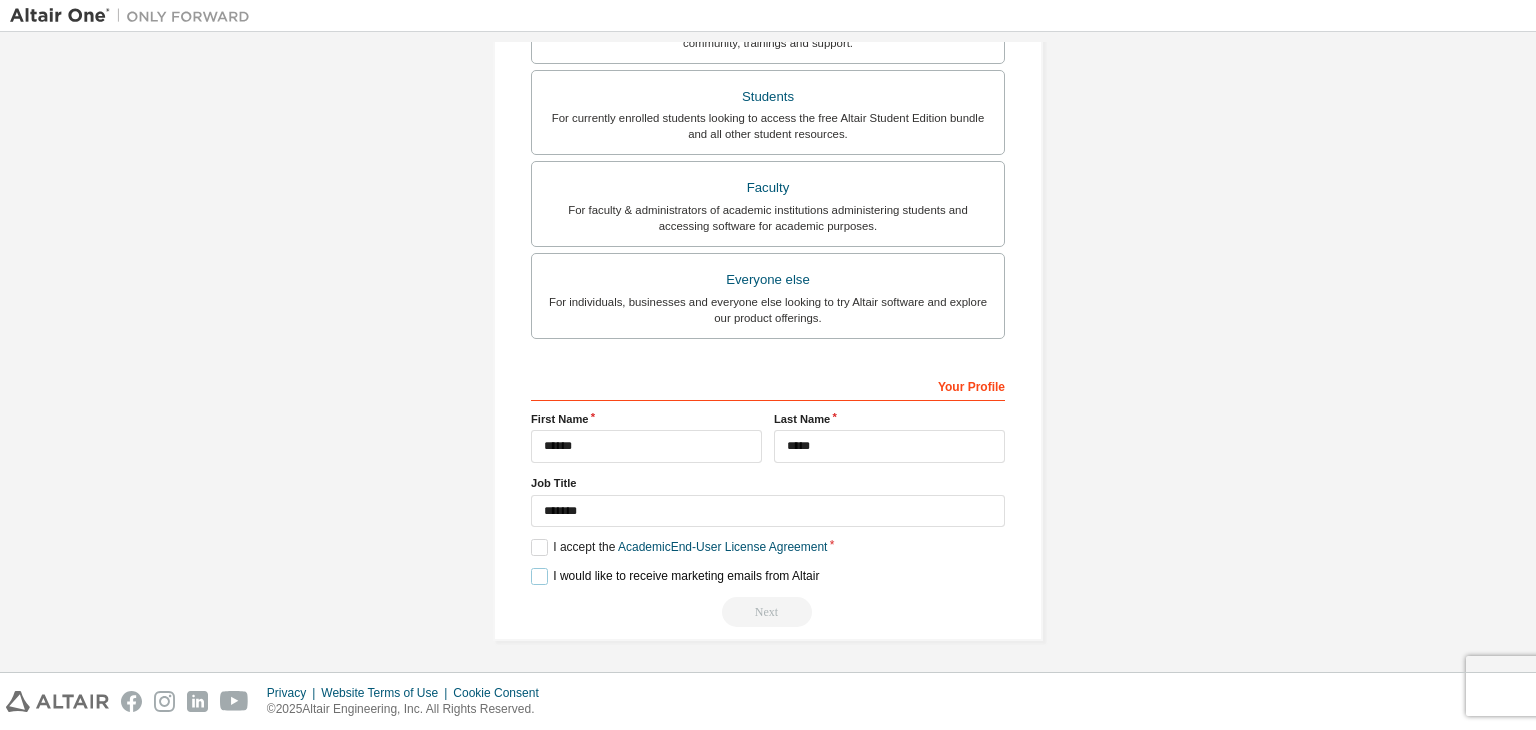 click on "I would like to receive marketing emails from Altair" at bounding box center (675, 576) 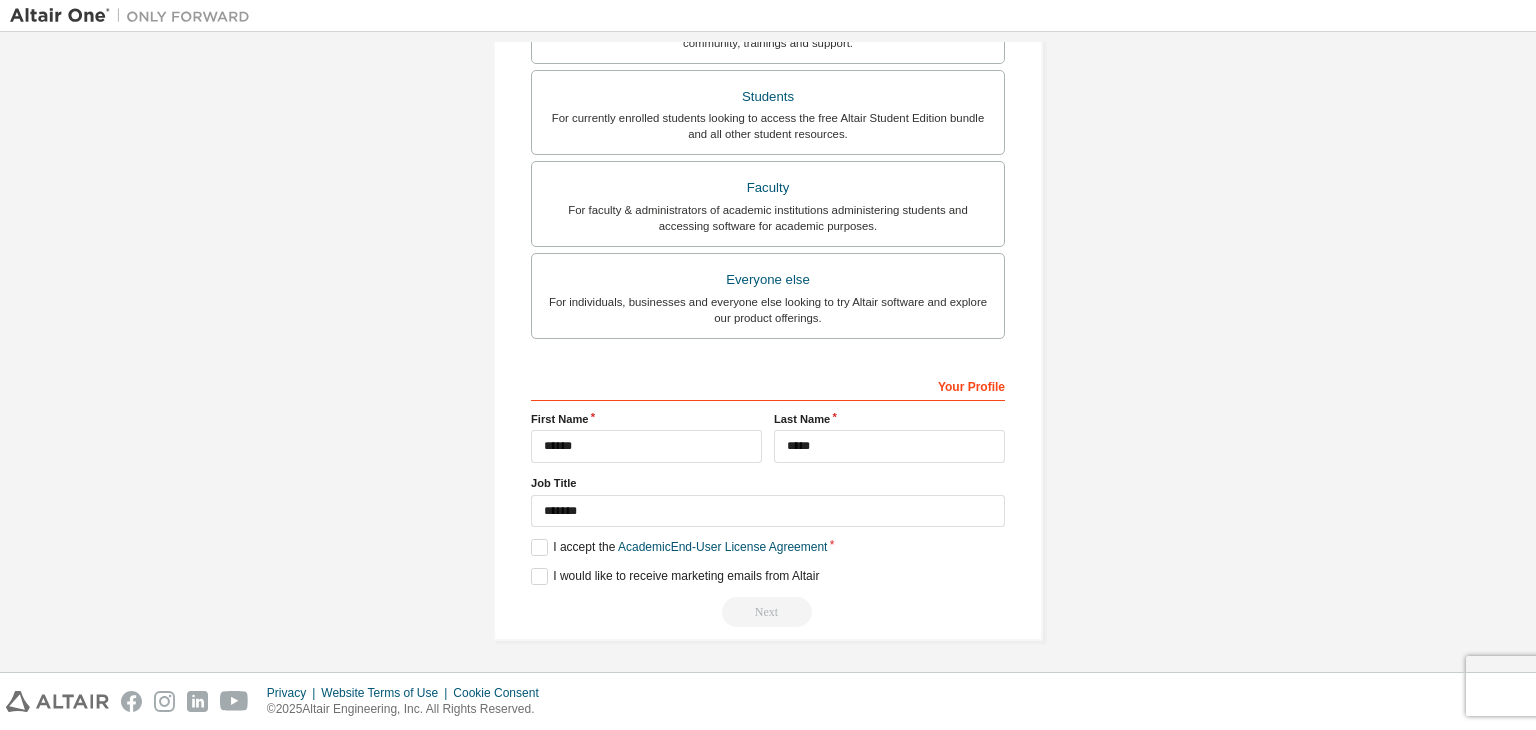 click on "Next" at bounding box center (768, 612) 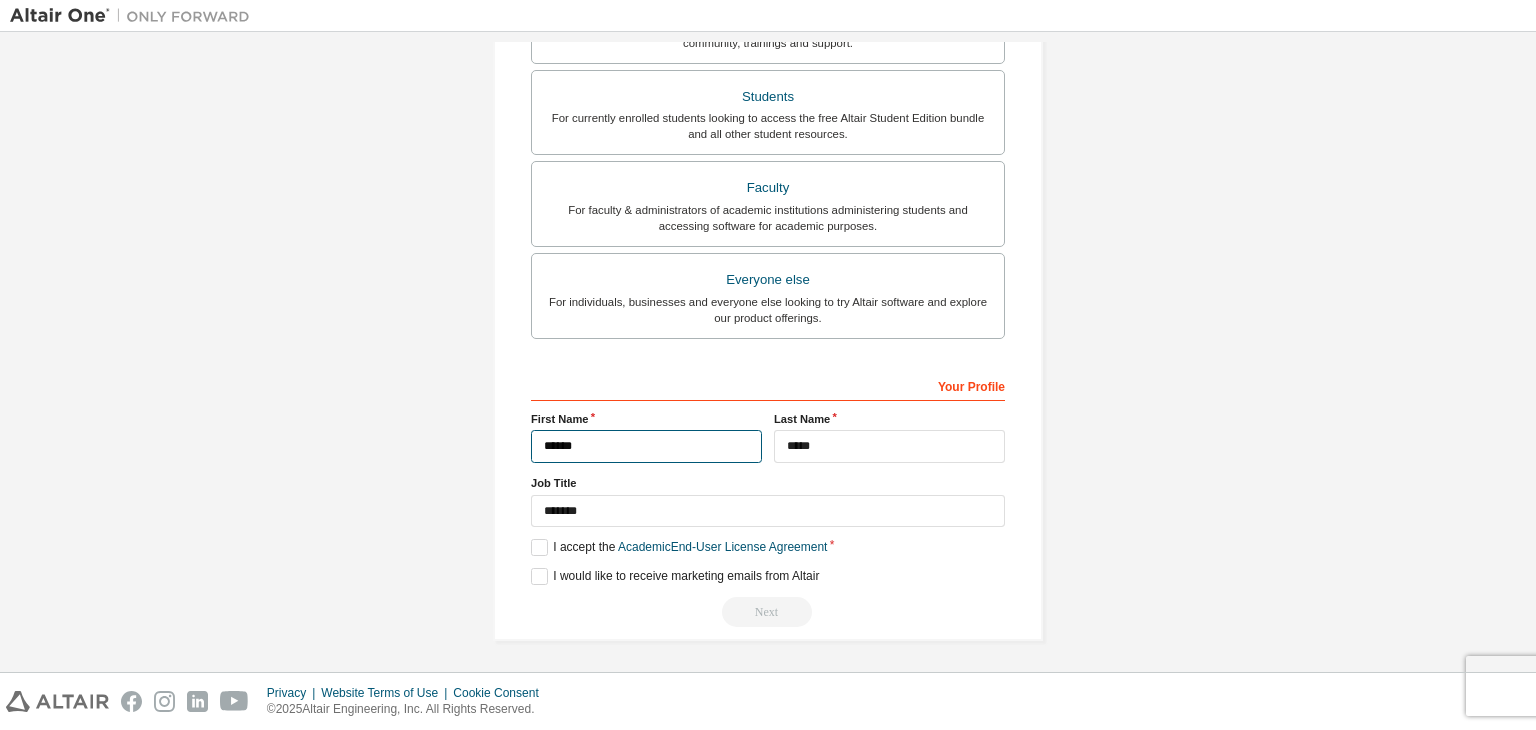 click on "******" at bounding box center (646, 446) 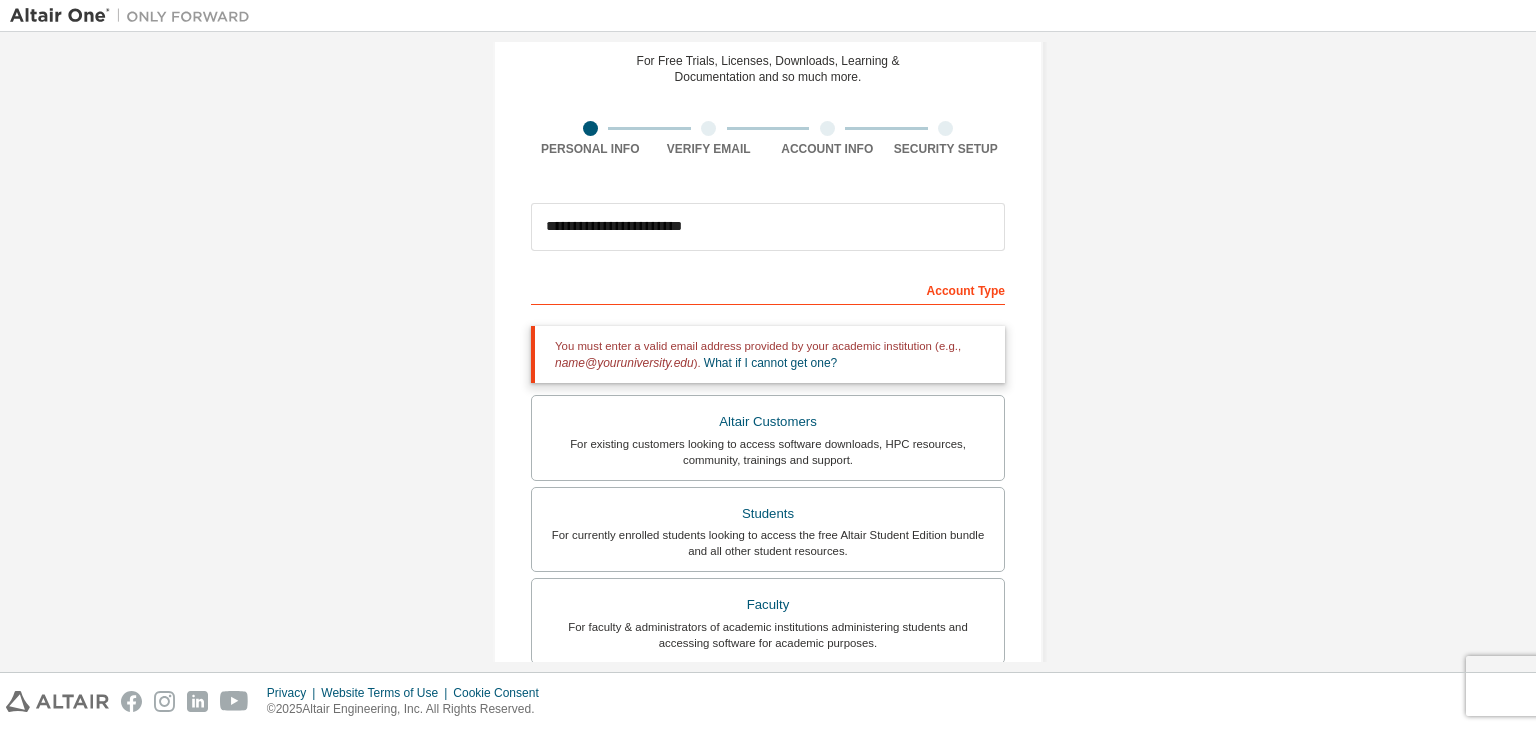 scroll, scrollTop: 0, scrollLeft: 0, axis: both 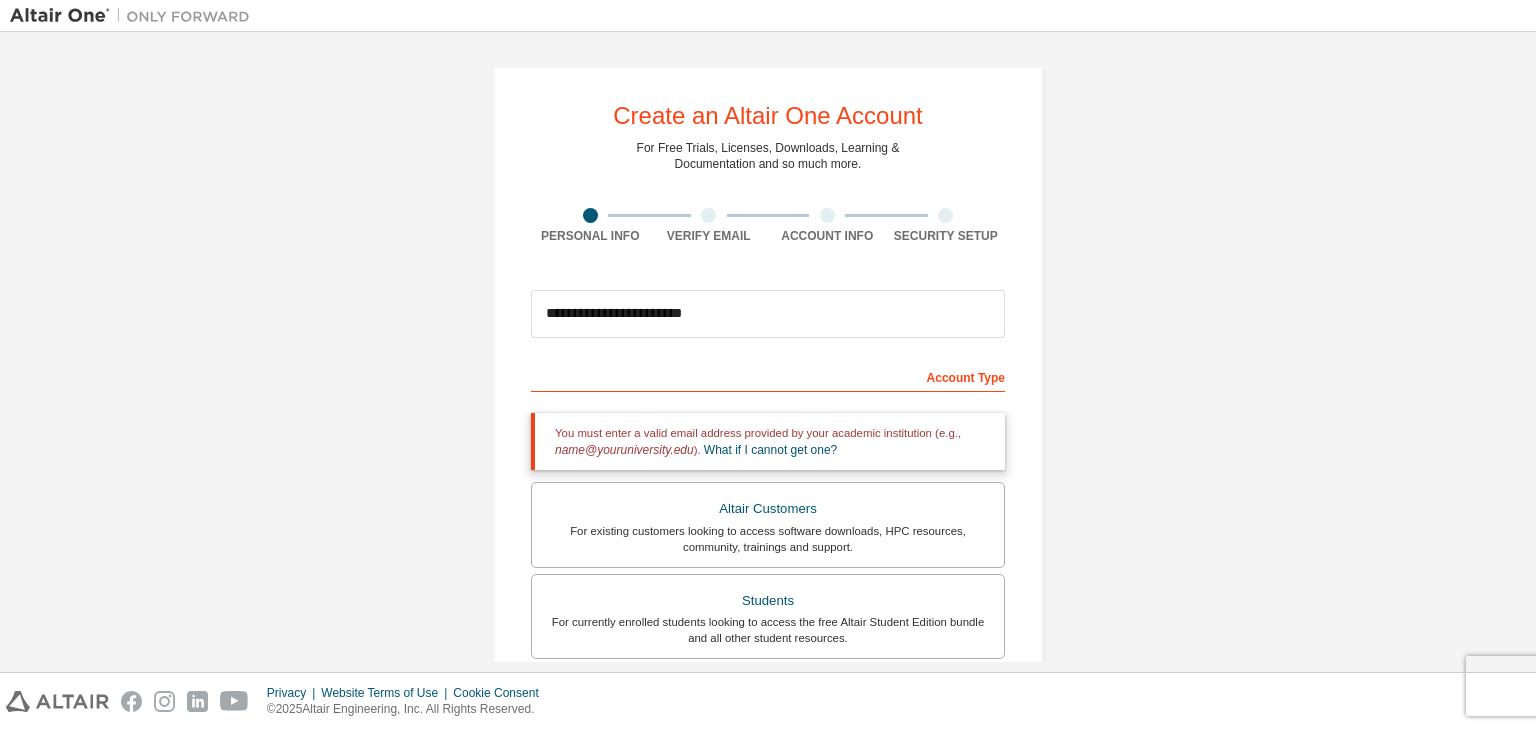 click on "Account Type" at bounding box center [768, 376] 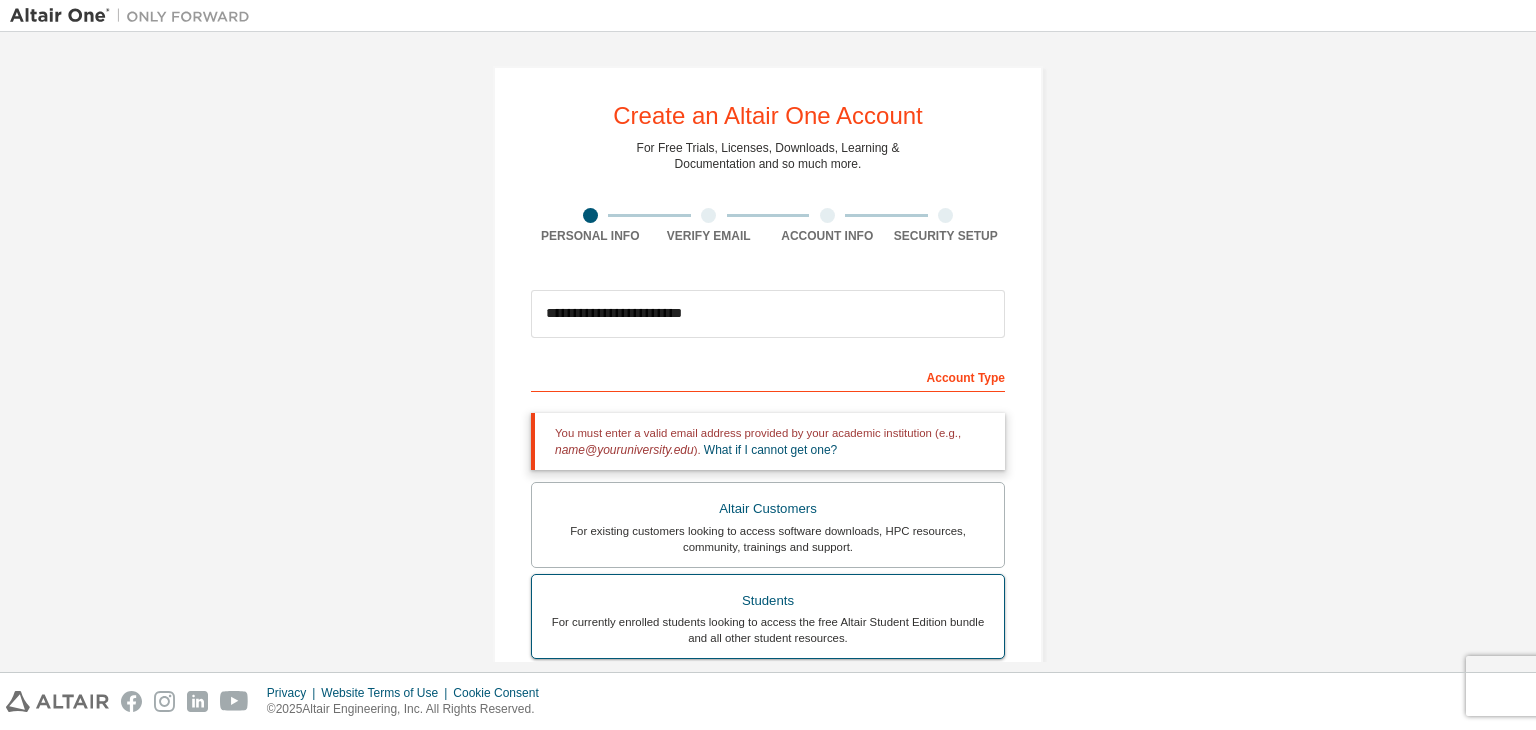 click on "Students" at bounding box center [768, 601] 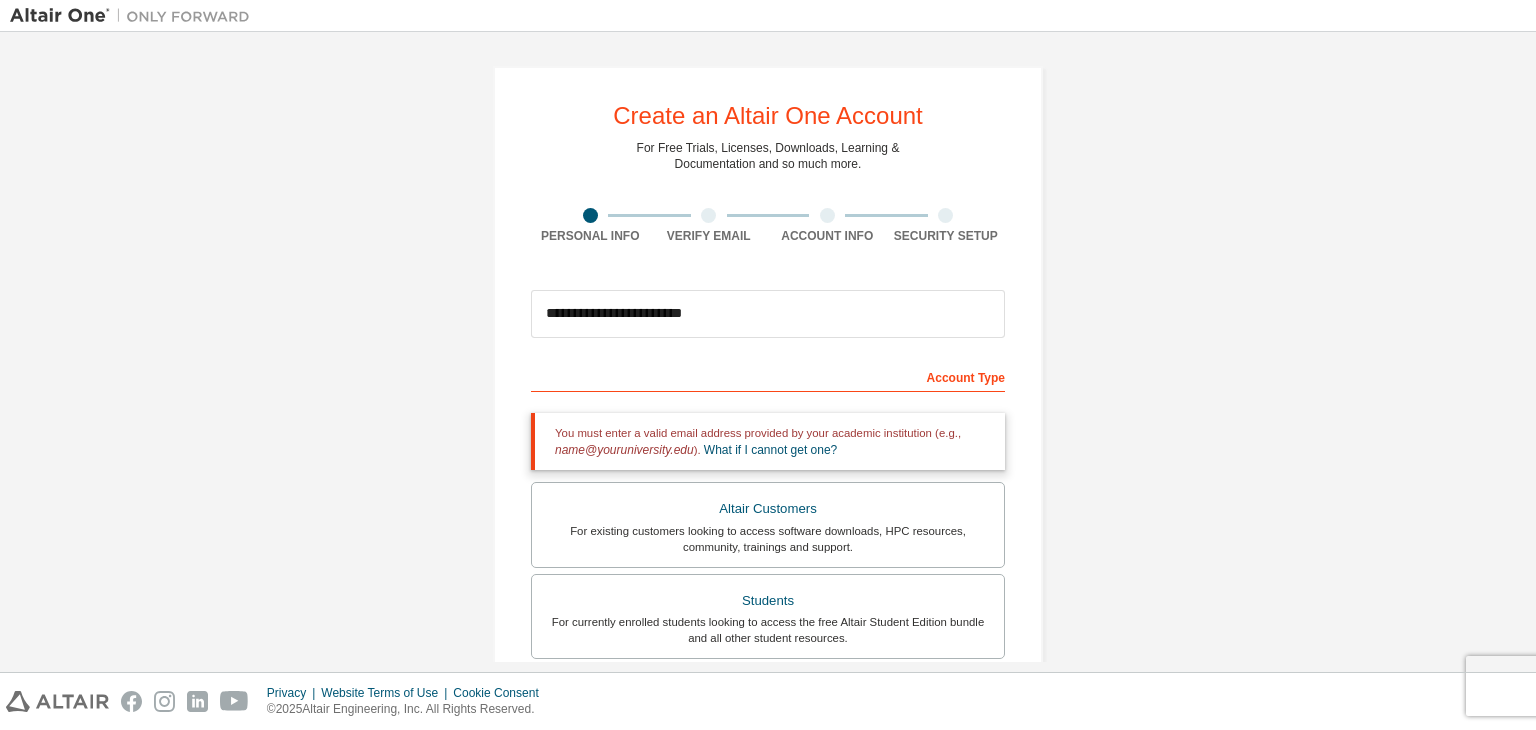 click on "Account Type" at bounding box center [768, 376] 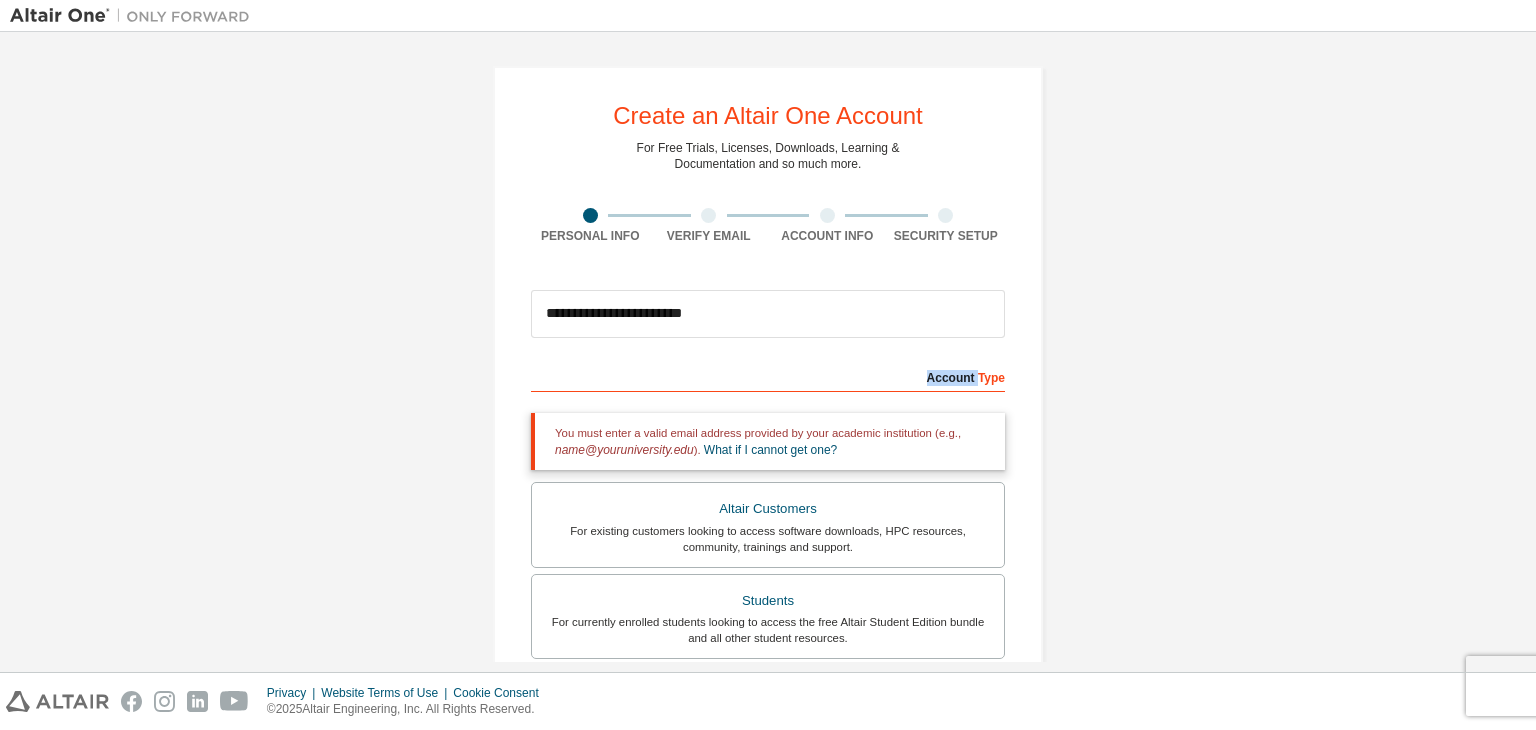 click on "Account Type" at bounding box center (768, 376) 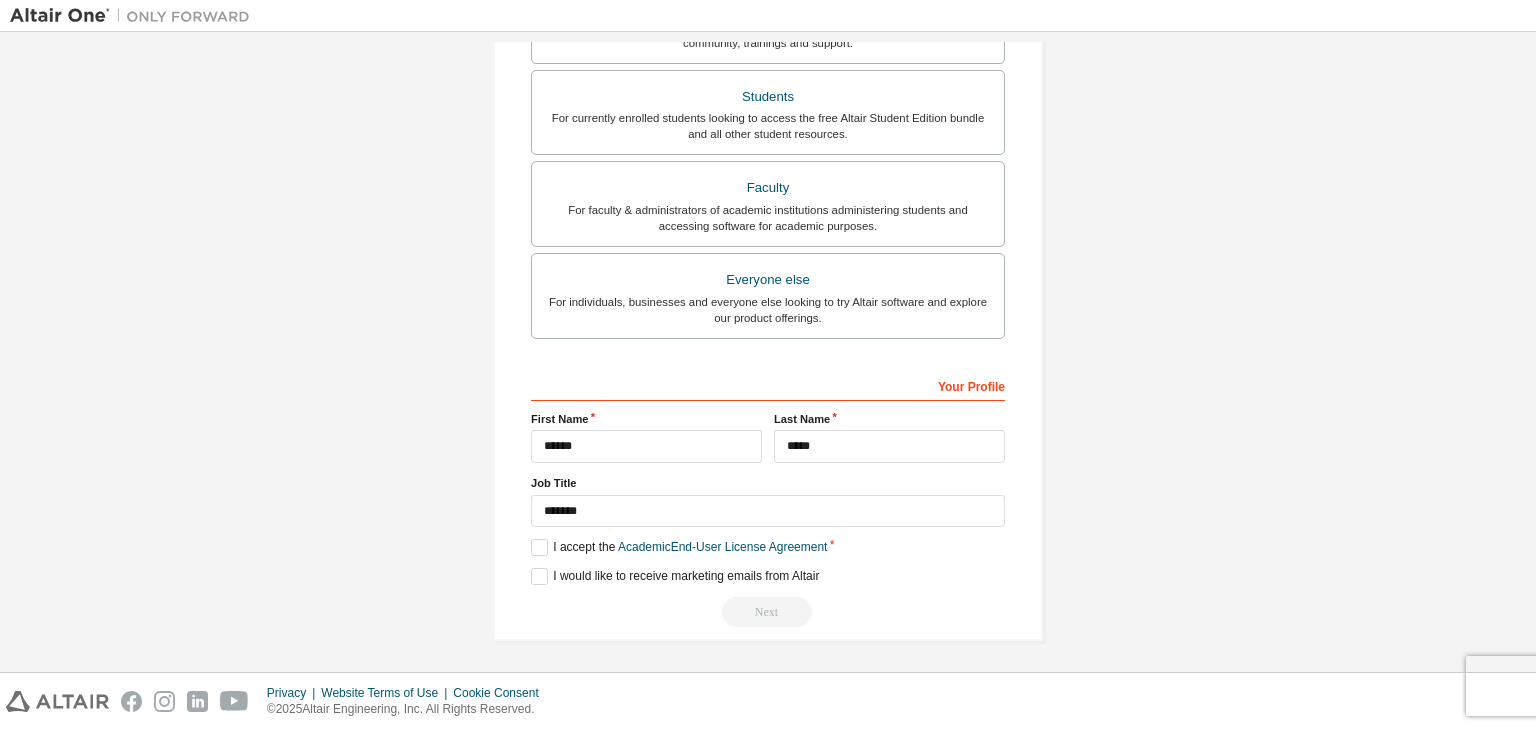 click on "Next" at bounding box center [768, 612] 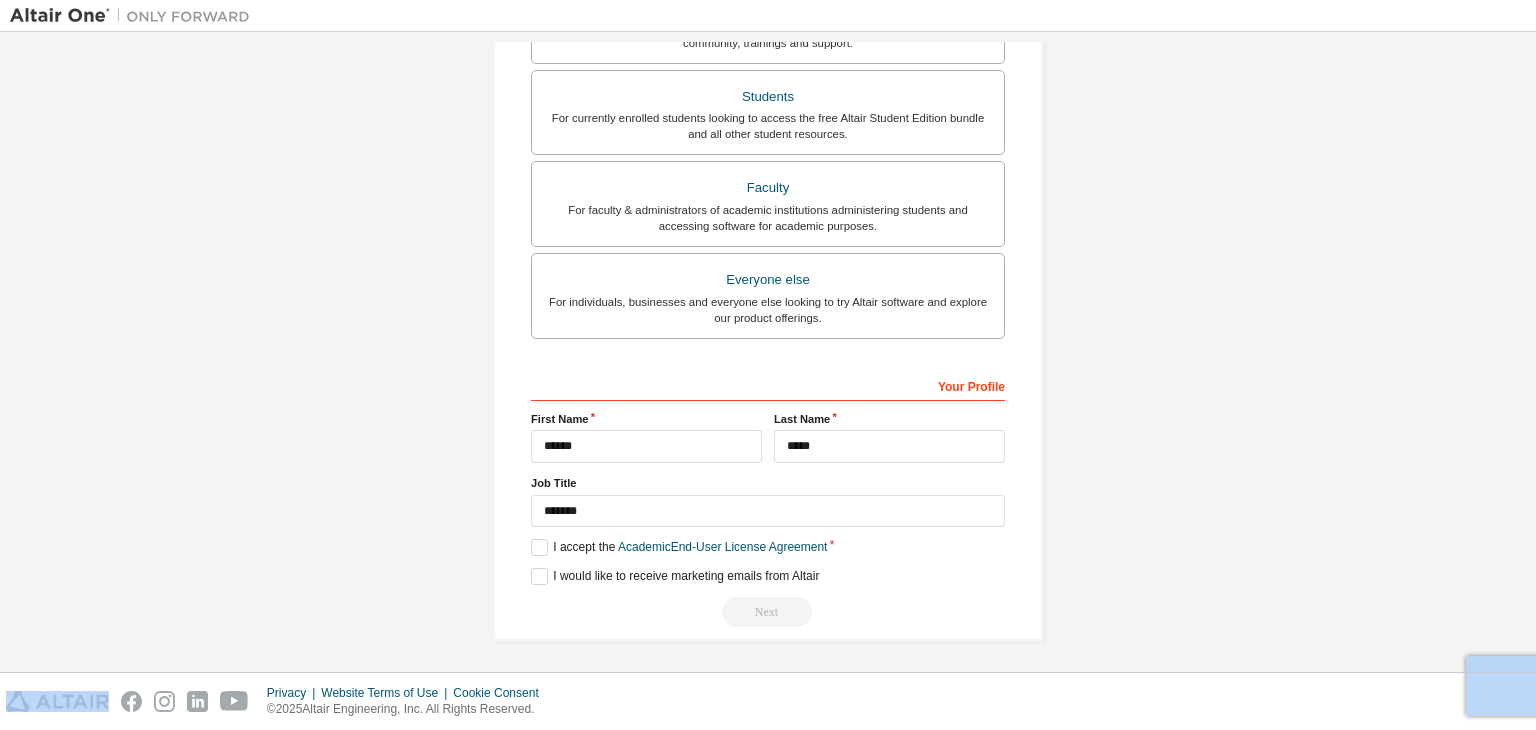 click on "Next" at bounding box center (768, 612) 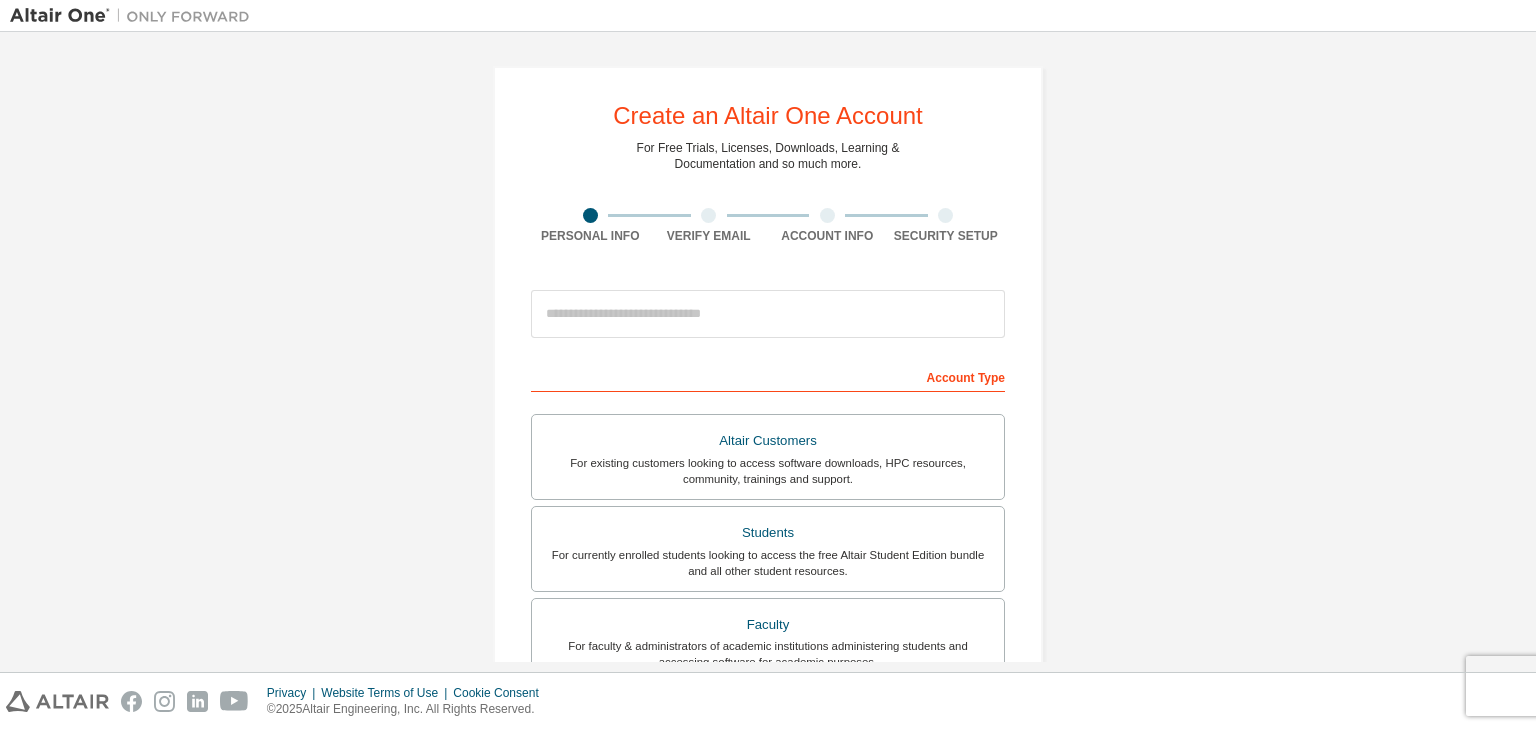 scroll, scrollTop: 0, scrollLeft: 0, axis: both 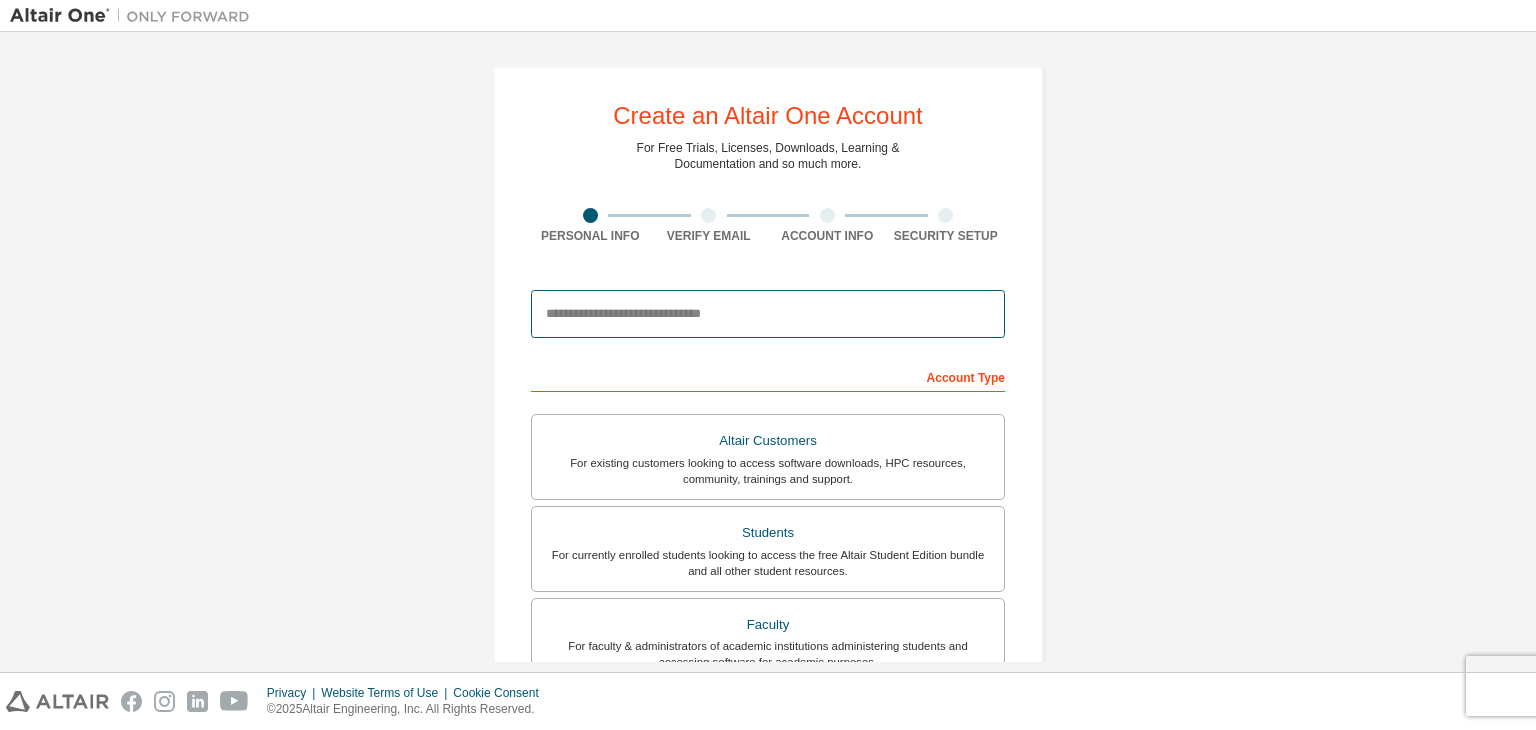 click at bounding box center [768, 314] 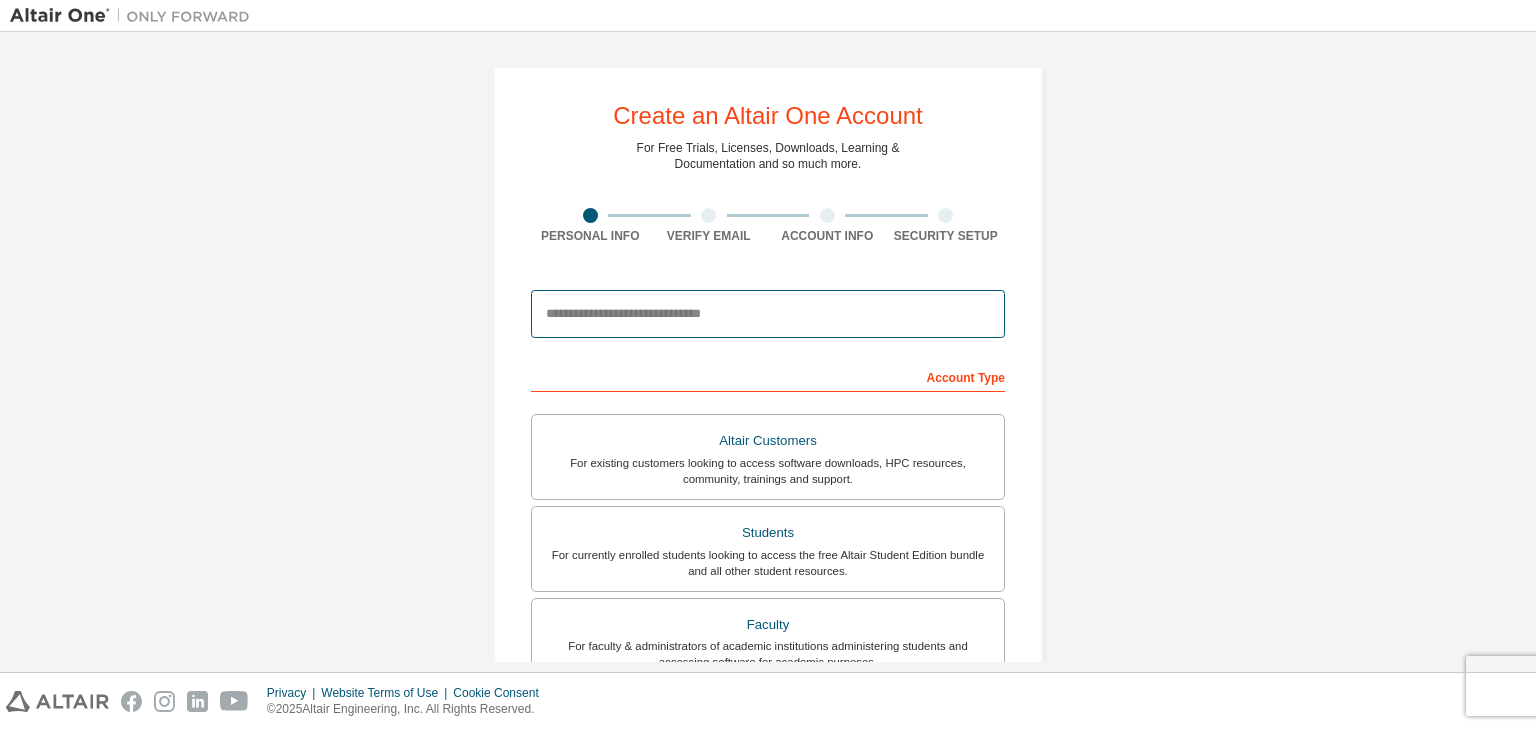 type on "**********" 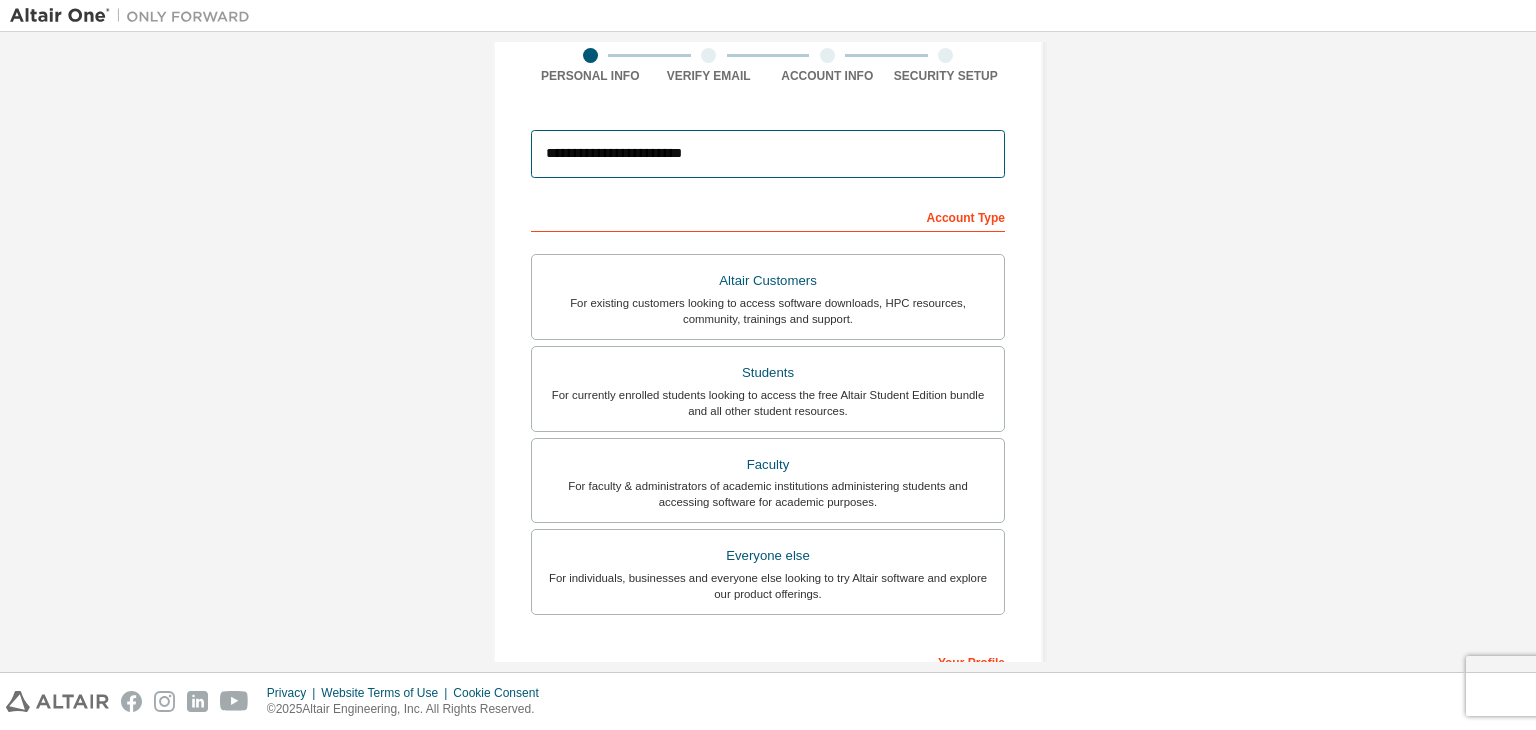scroll, scrollTop: 171, scrollLeft: 0, axis: vertical 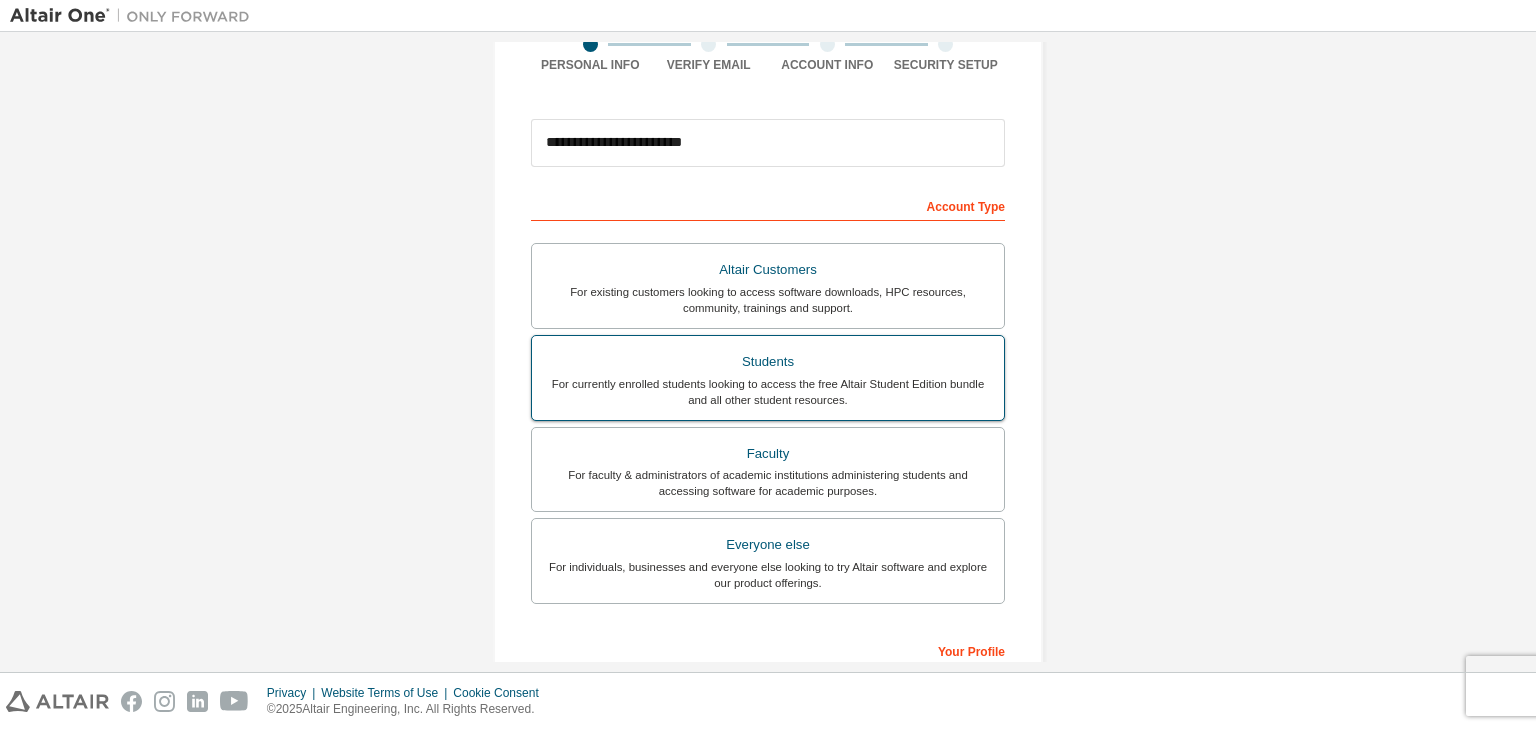 click on "For currently enrolled students looking to access the free Altair Student Edition bundle and all other student resources." at bounding box center [768, 392] 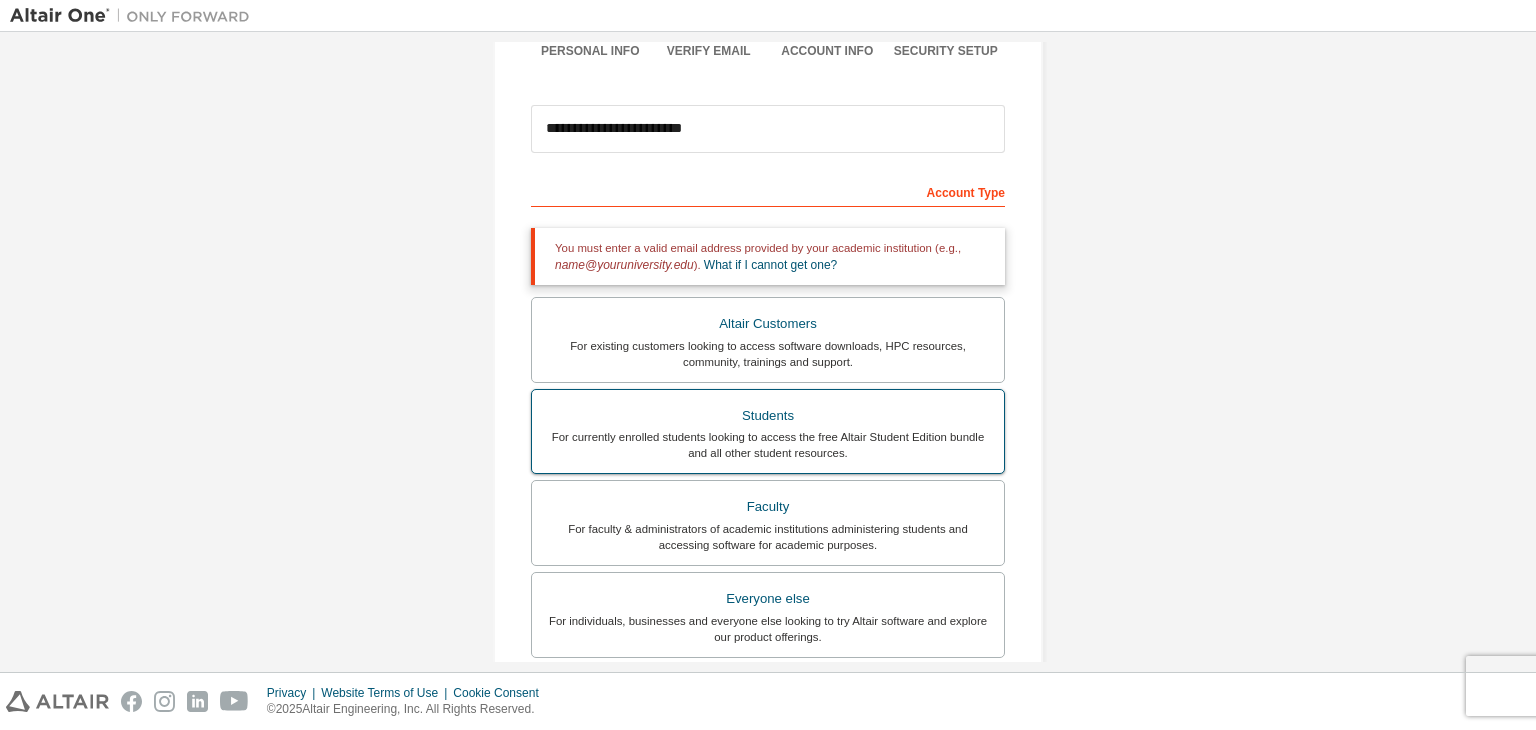 scroll, scrollTop: 184, scrollLeft: 0, axis: vertical 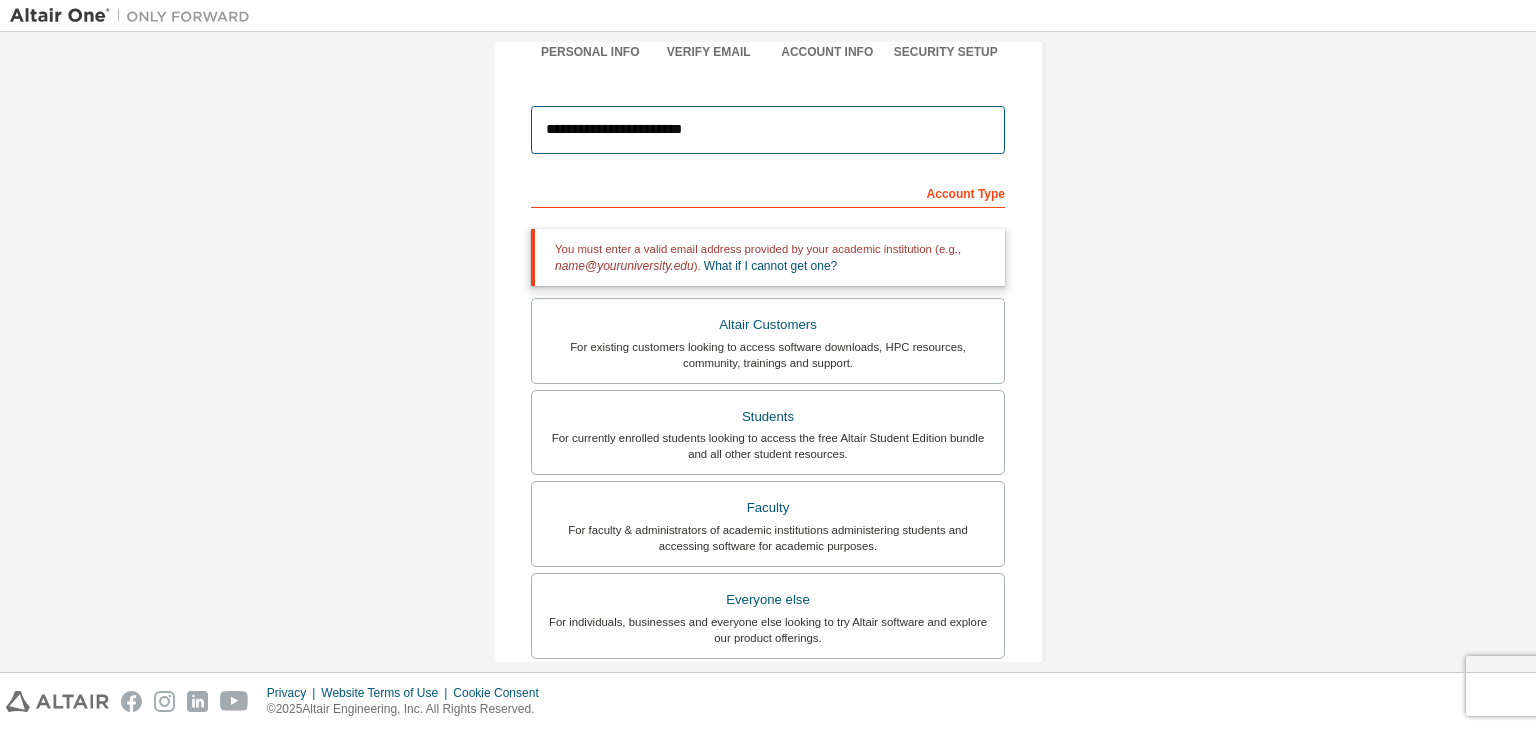 click on "**********" at bounding box center [768, 130] 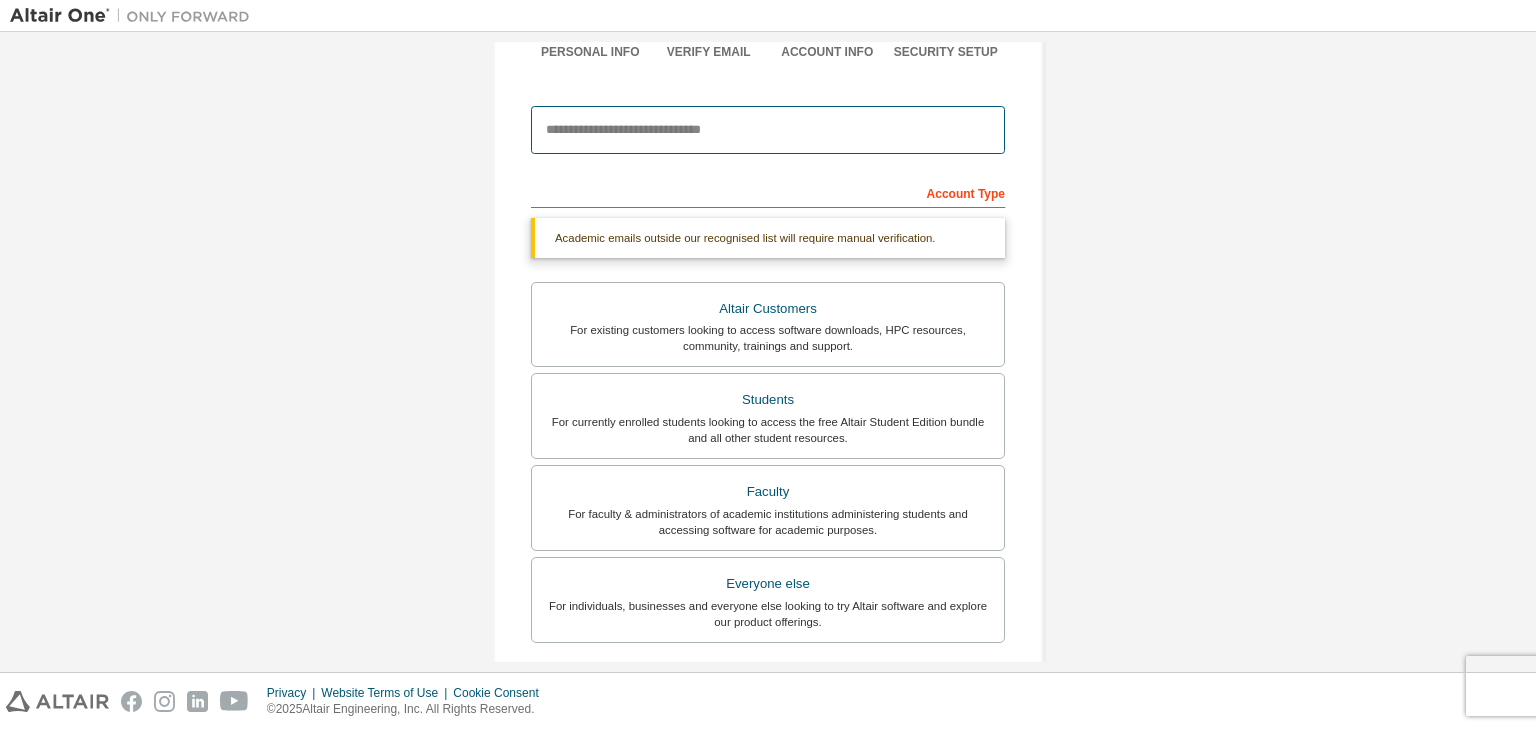 click at bounding box center (768, 130) 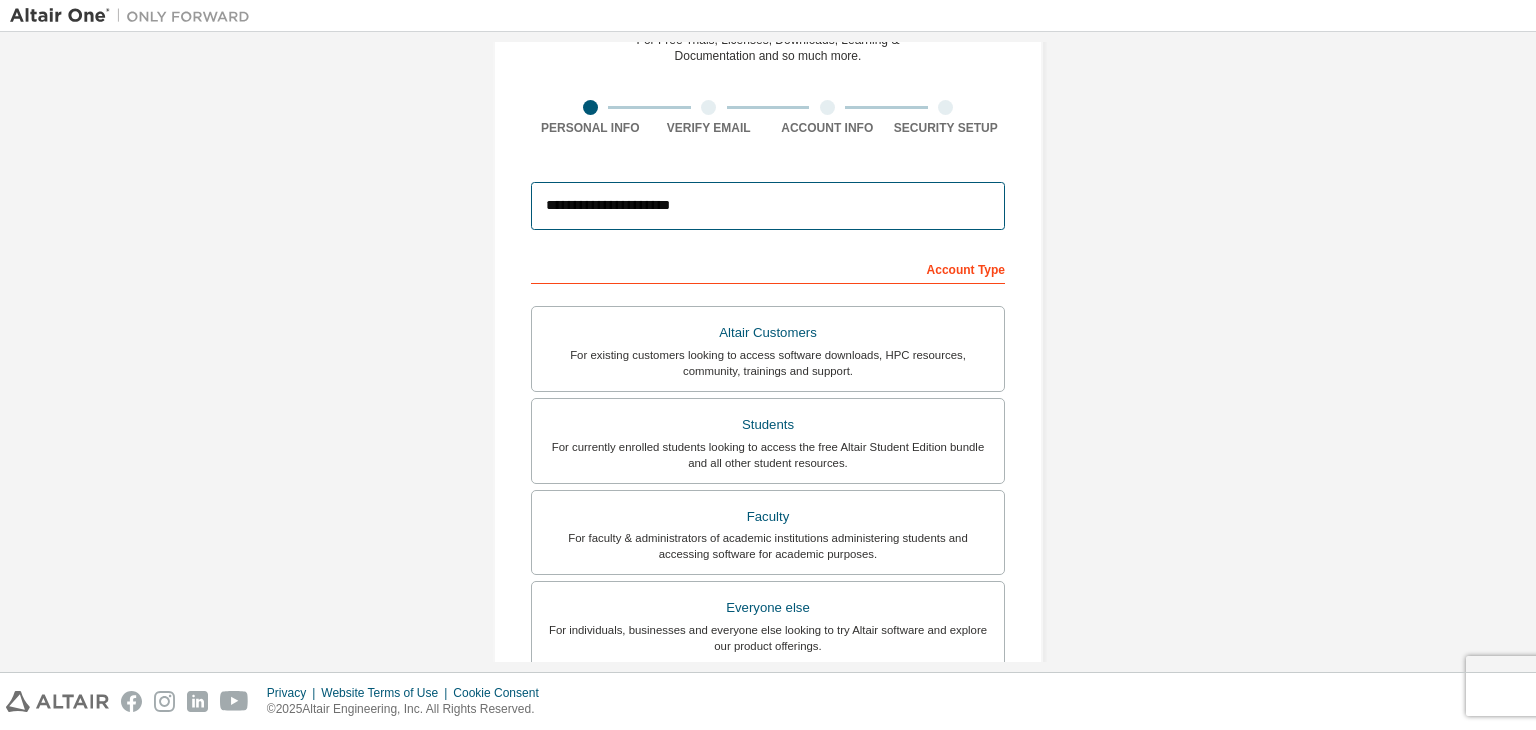 scroll, scrollTop: 116, scrollLeft: 0, axis: vertical 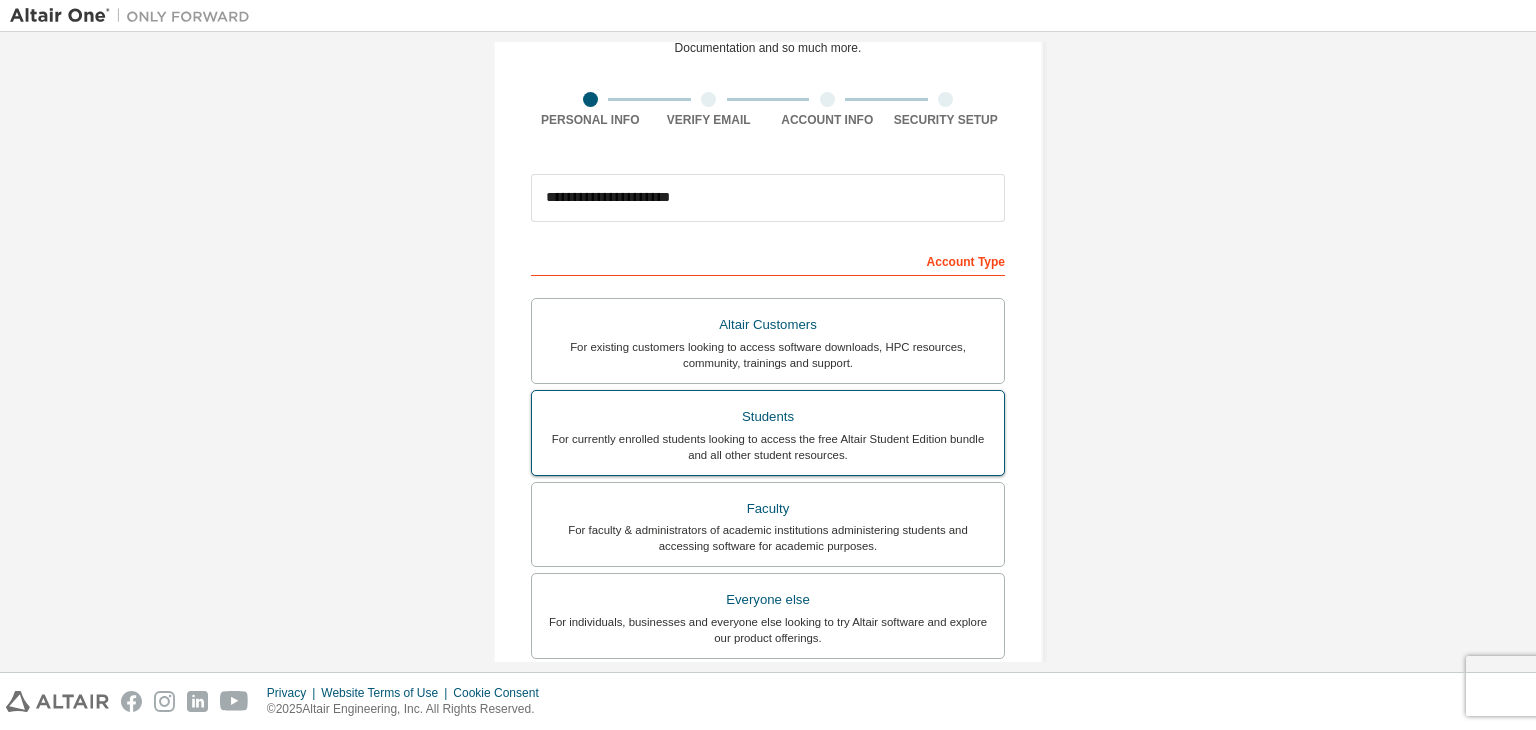 click on "For currently enrolled students looking to access the free Altair Student Edition bundle and all other student resources." at bounding box center [768, 447] 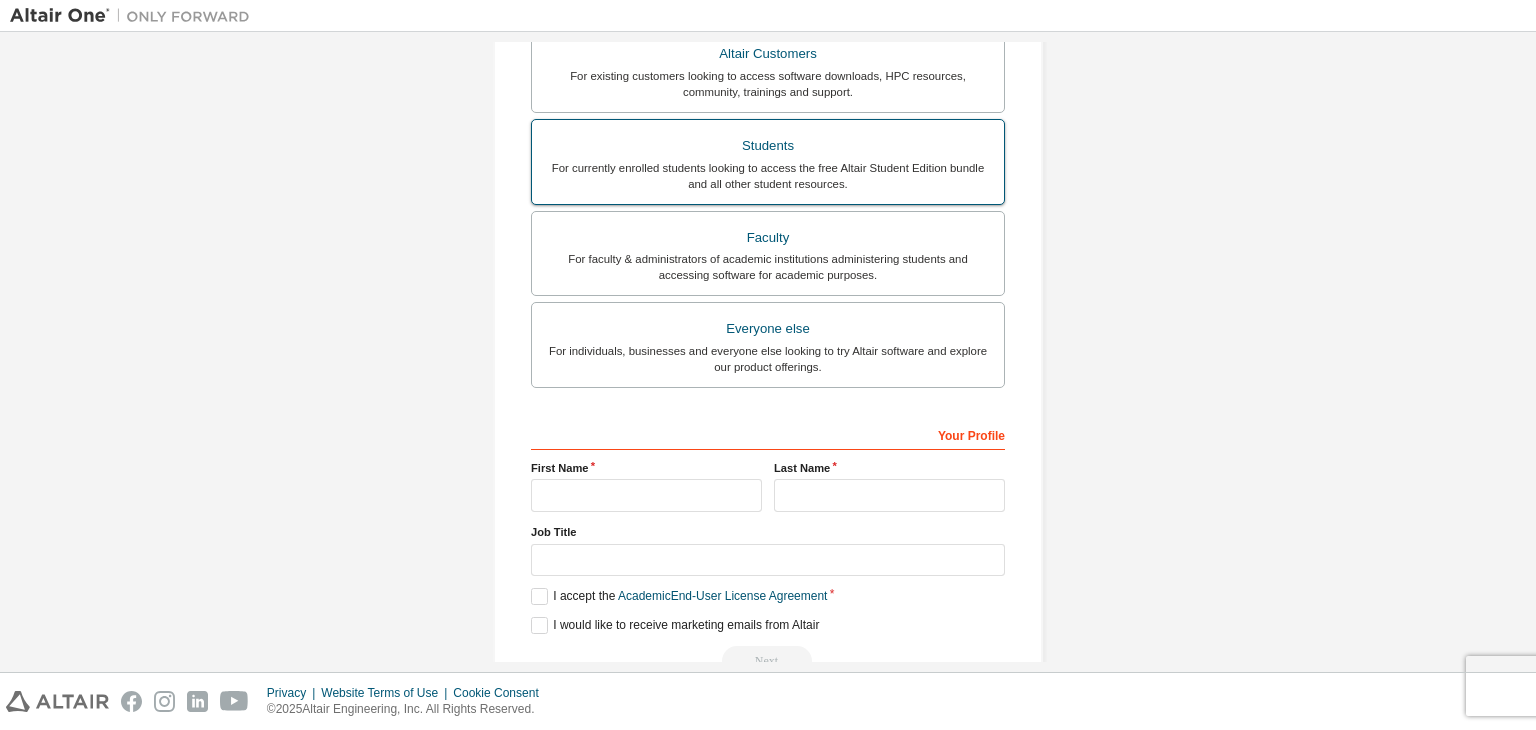 scroll, scrollTop: 390, scrollLeft: 0, axis: vertical 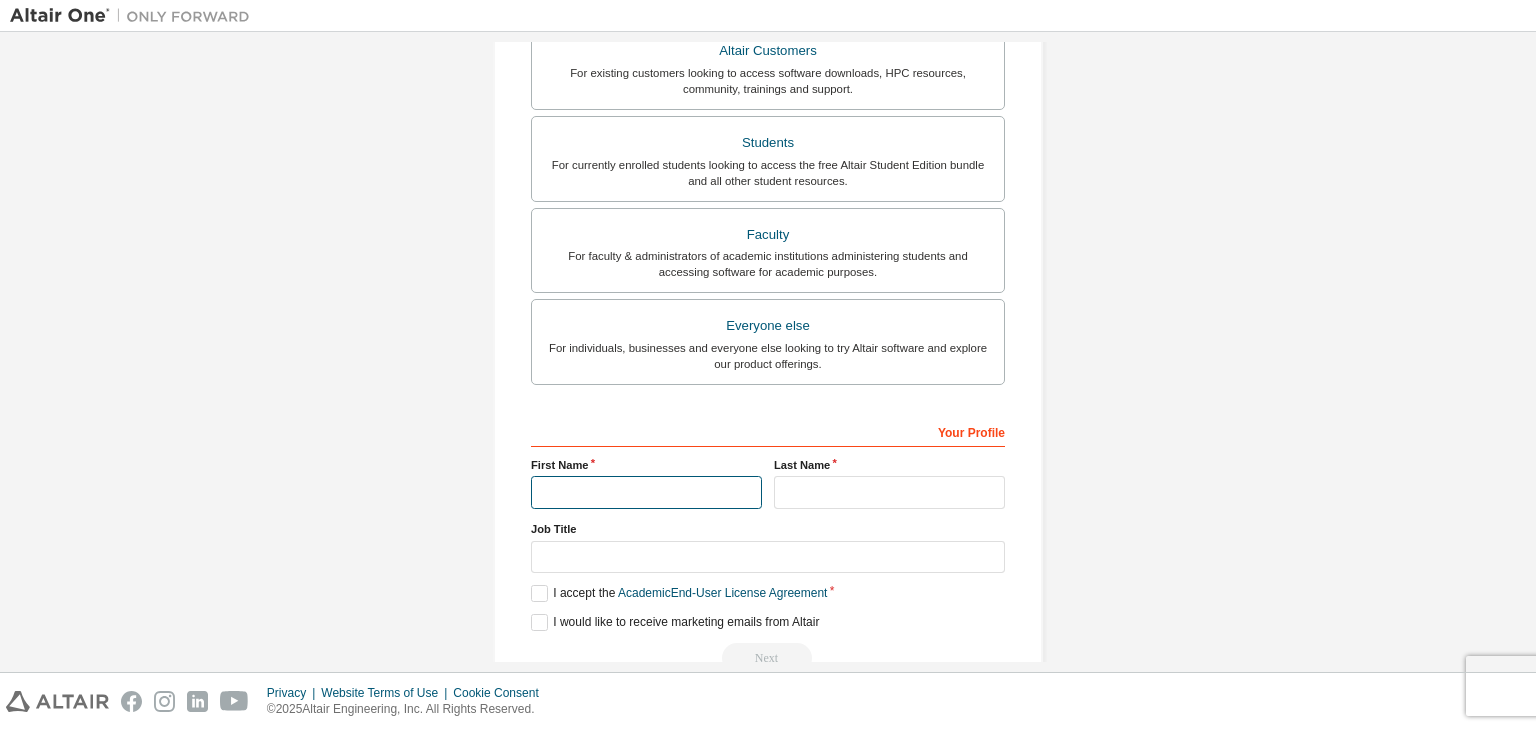 click at bounding box center (646, 492) 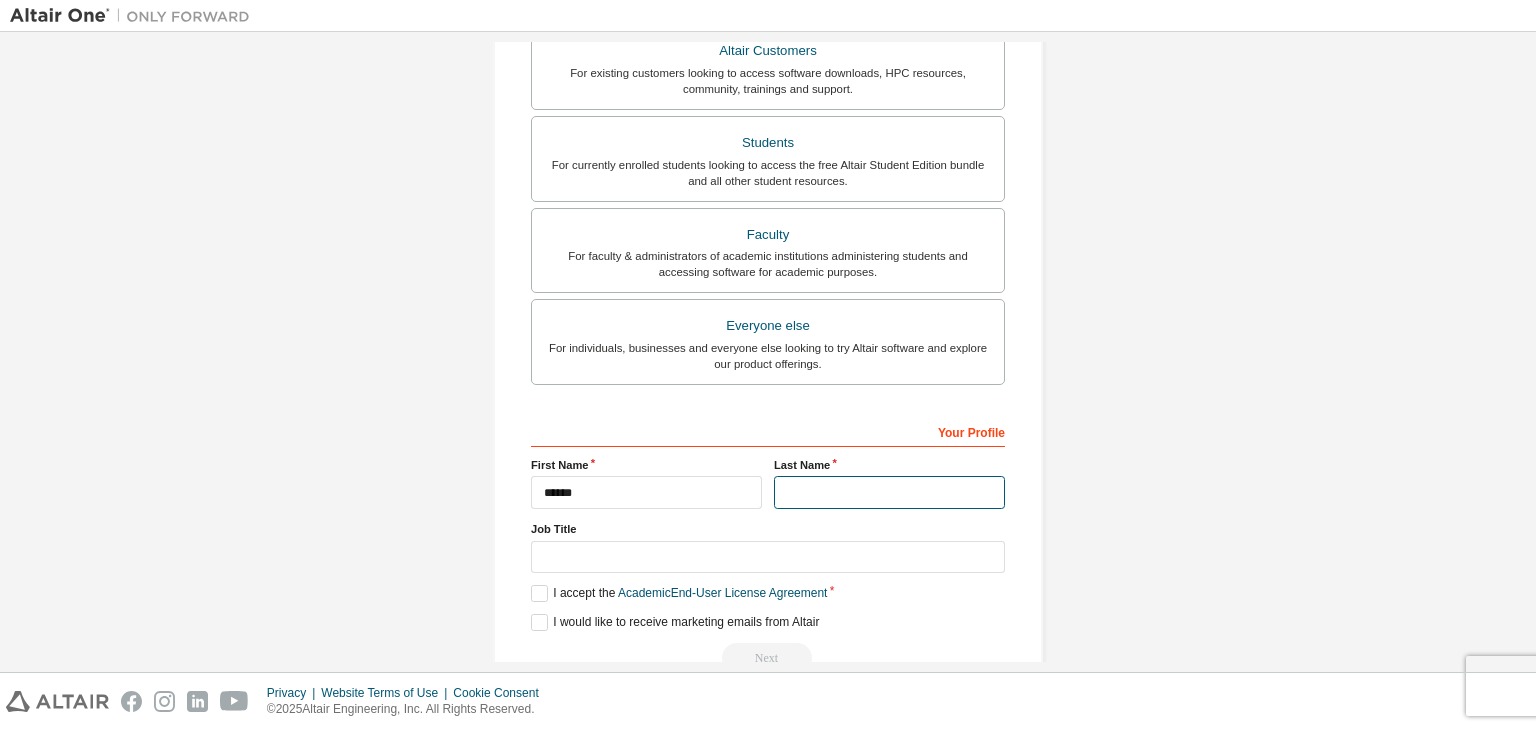 click at bounding box center [889, 492] 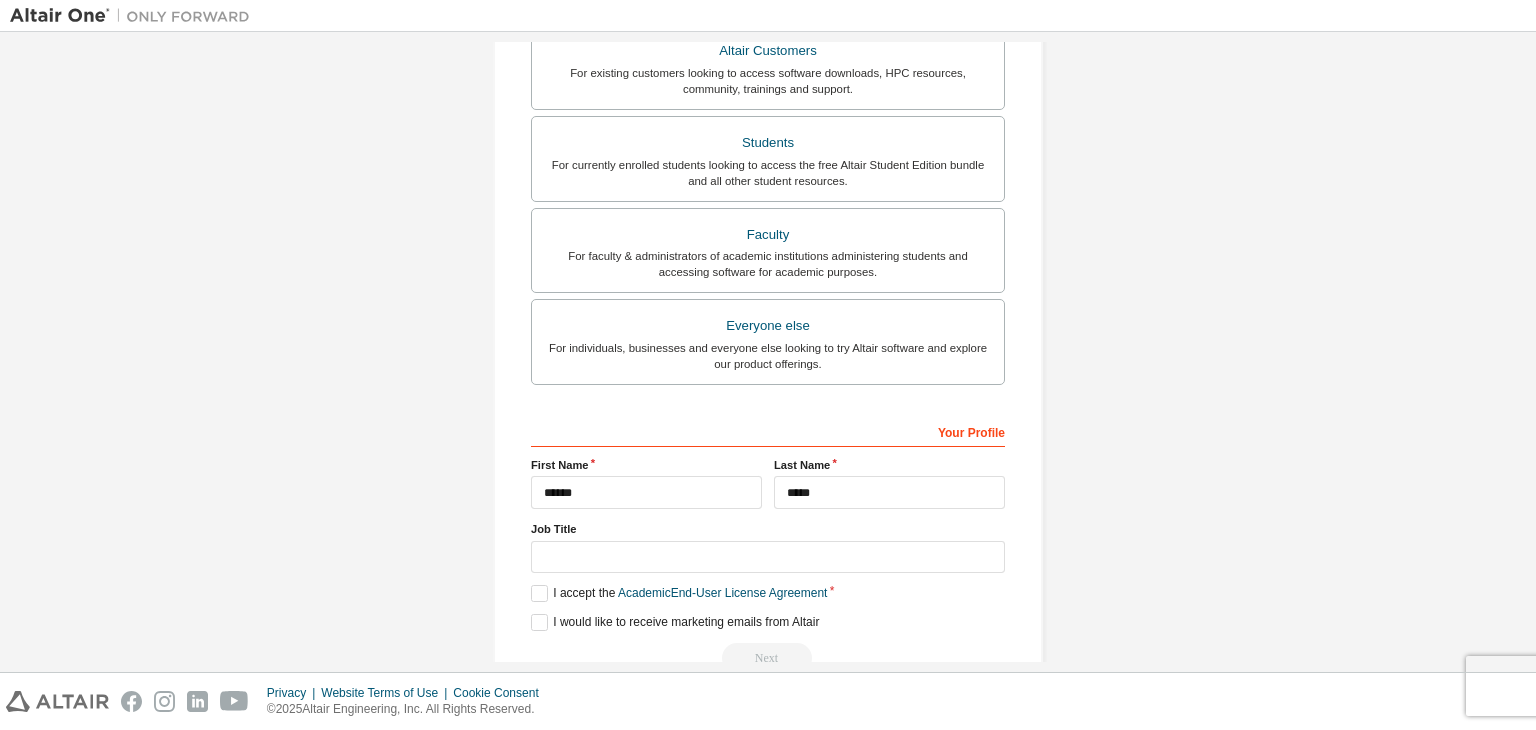 click on "Job Title" at bounding box center [768, 529] 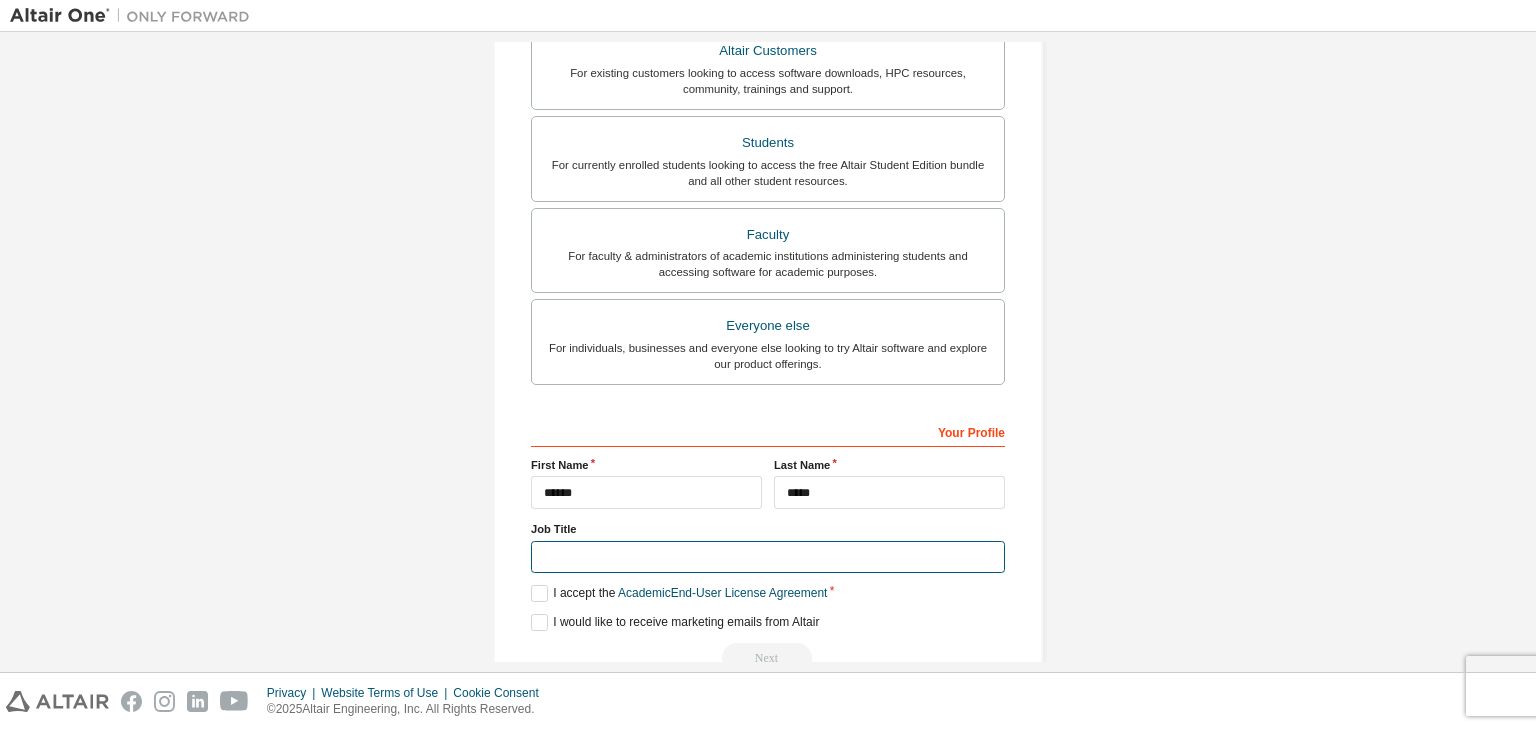 click at bounding box center (768, 557) 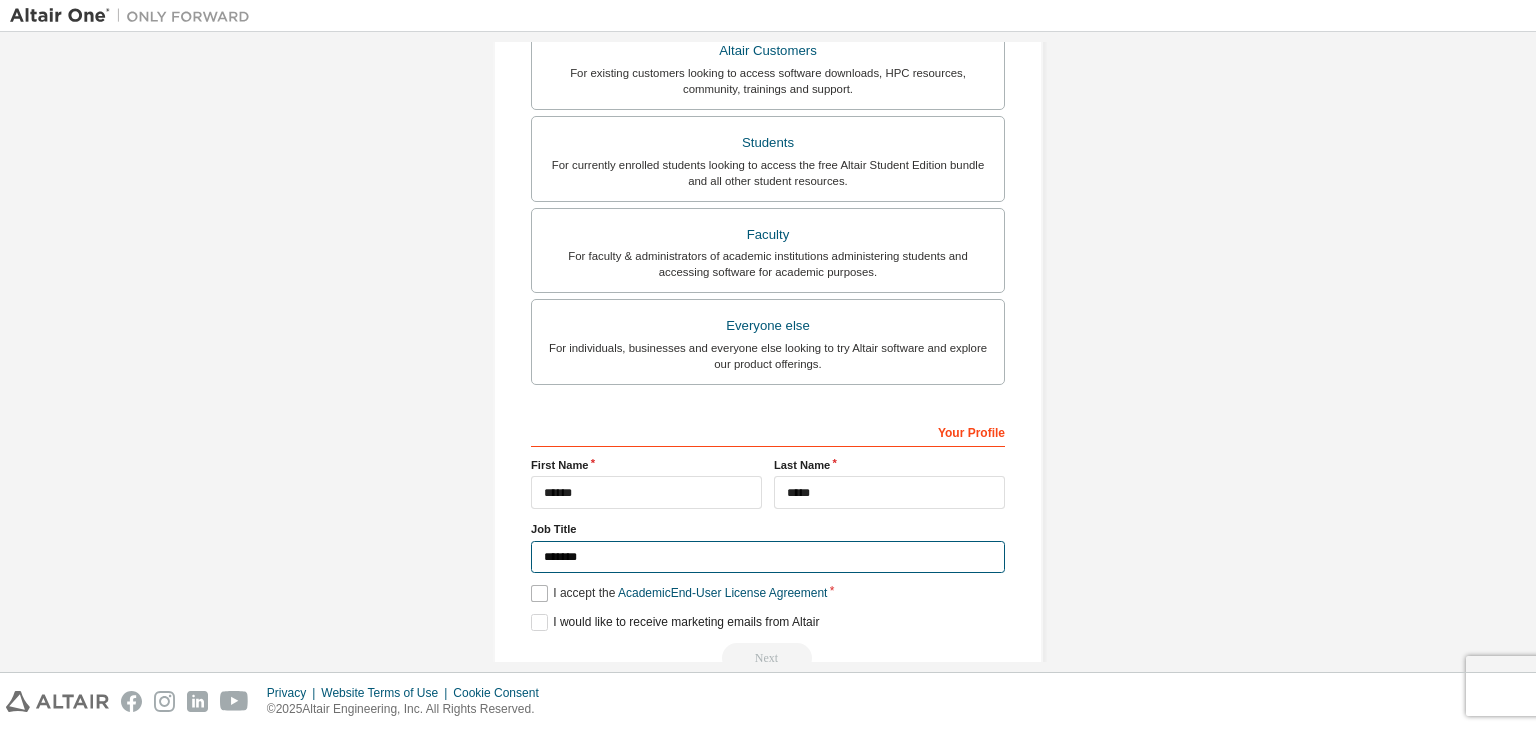 type on "*******" 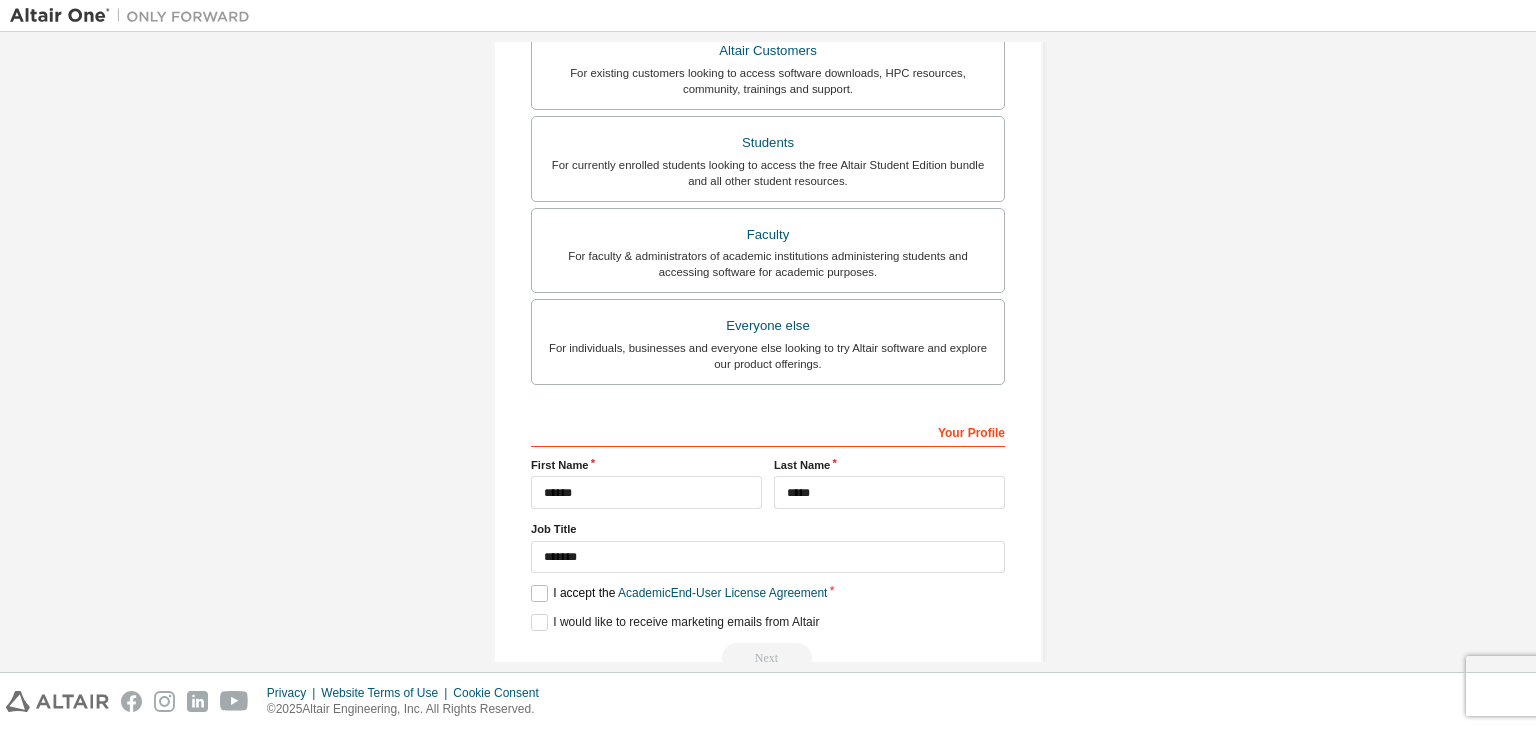 click on "I accept the   Academic   End-User License Agreement" at bounding box center [679, 593] 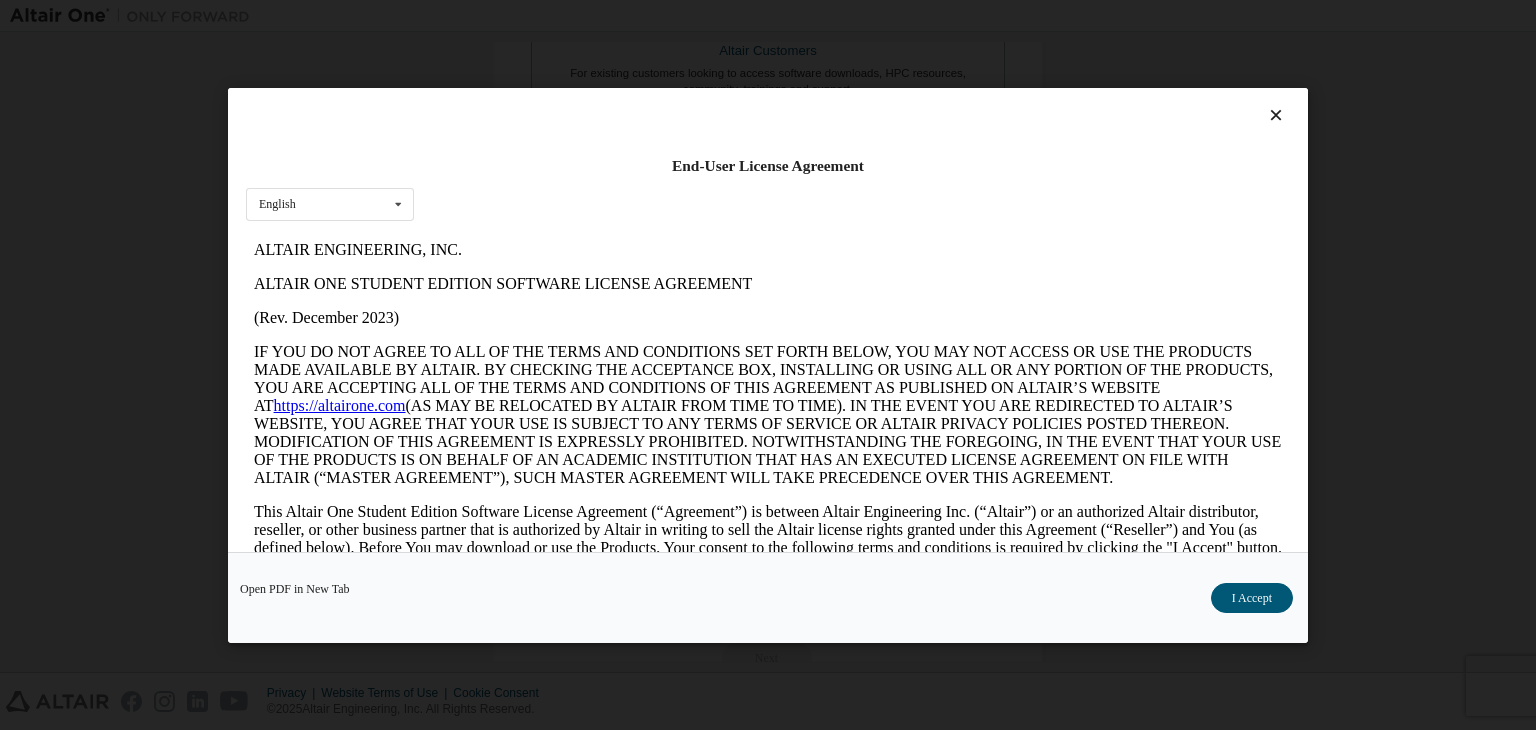scroll, scrollTop: 0, scrollLeft: 0, axis: both 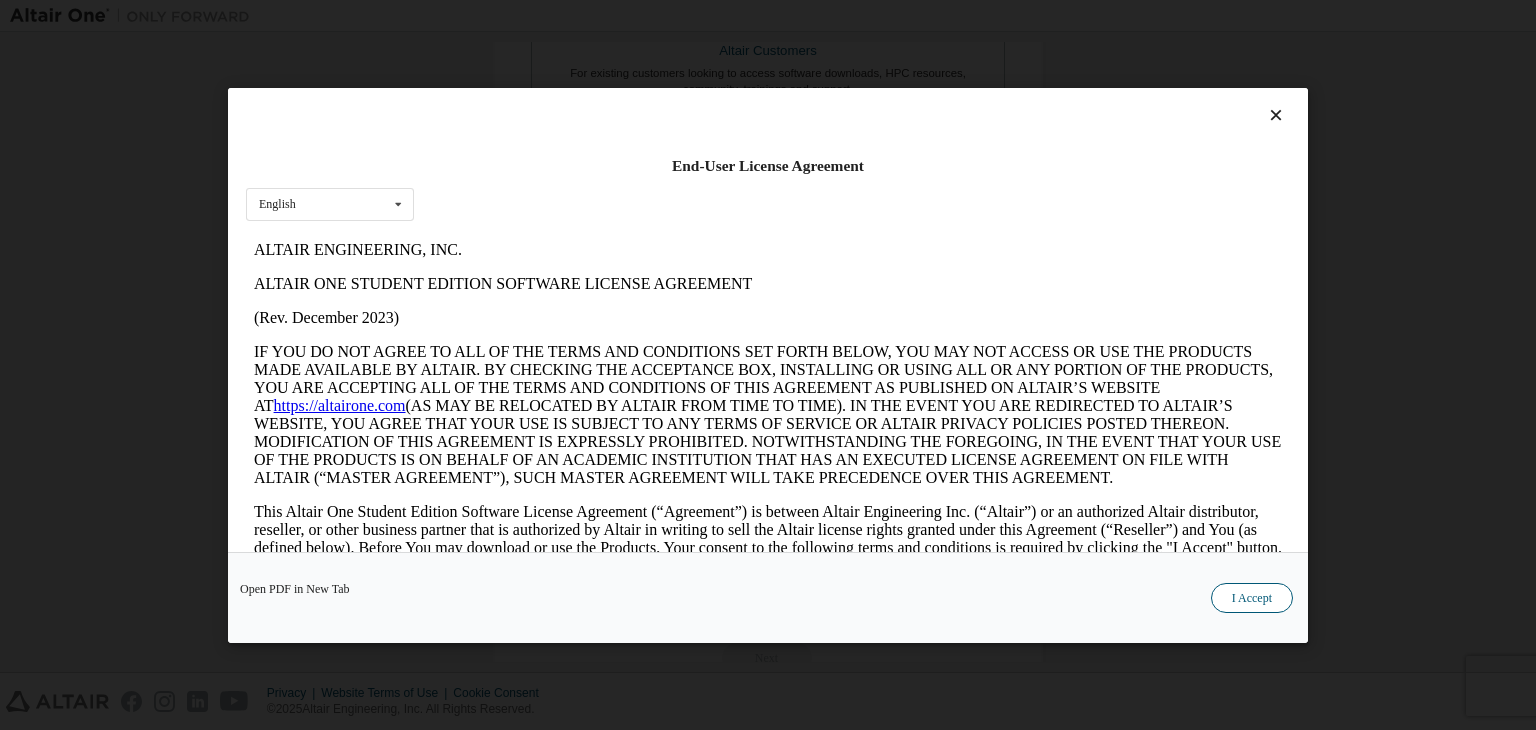 click on "I Accept" at bounding box center [1252, 598] 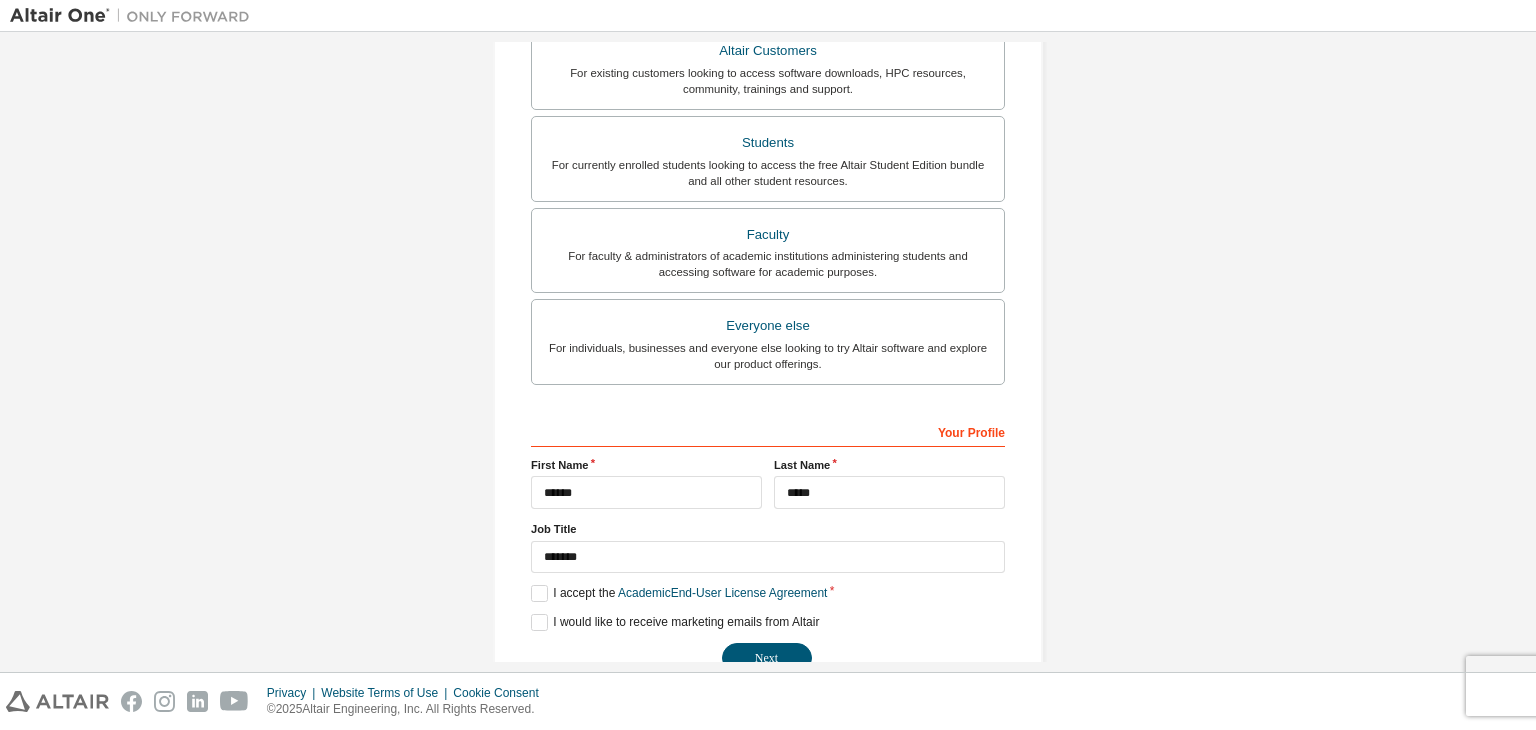 scroll, scrollTop: 435, scrollLeft: 0, axis: vertical 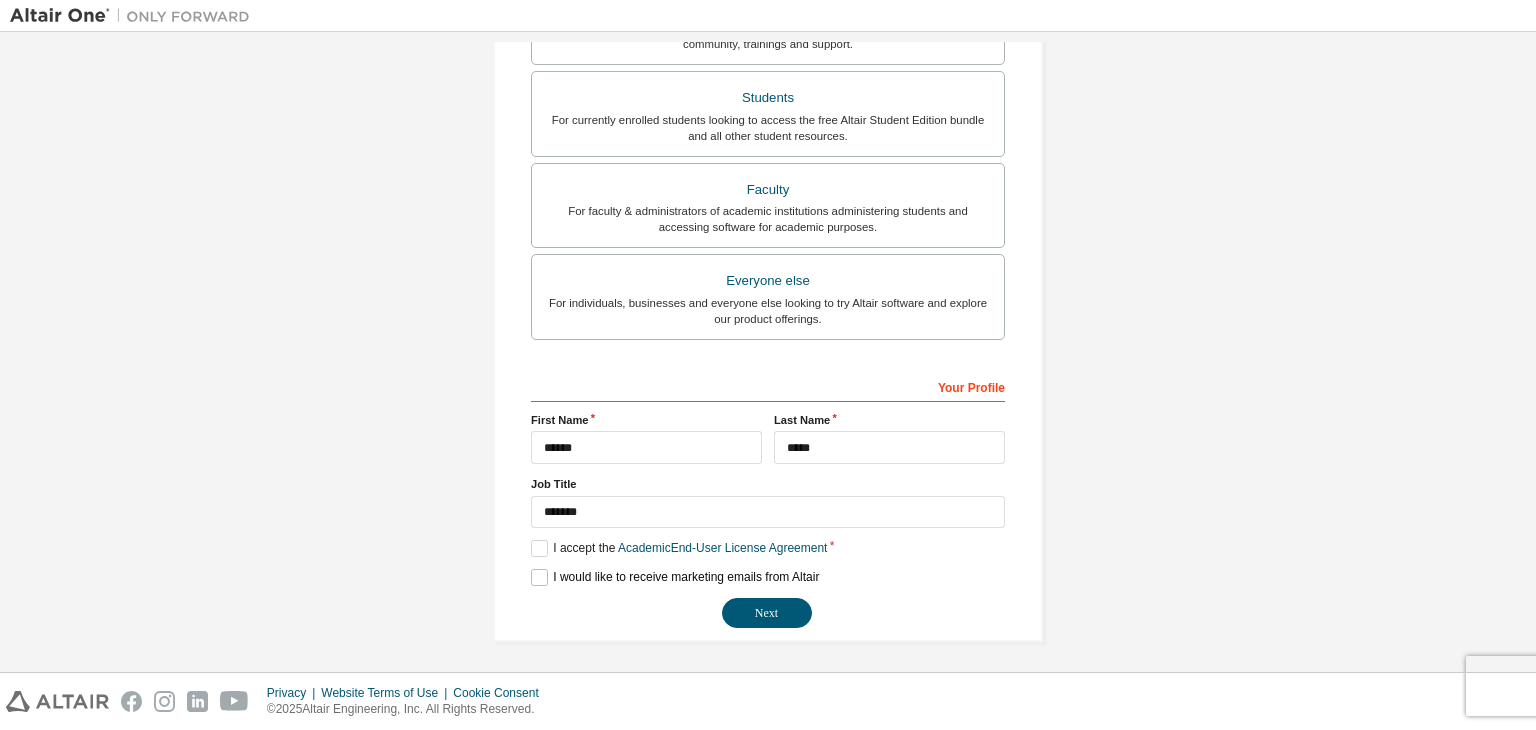 click on "I would like to receive marketing emails from Altair" at bounding box center (675, 577) 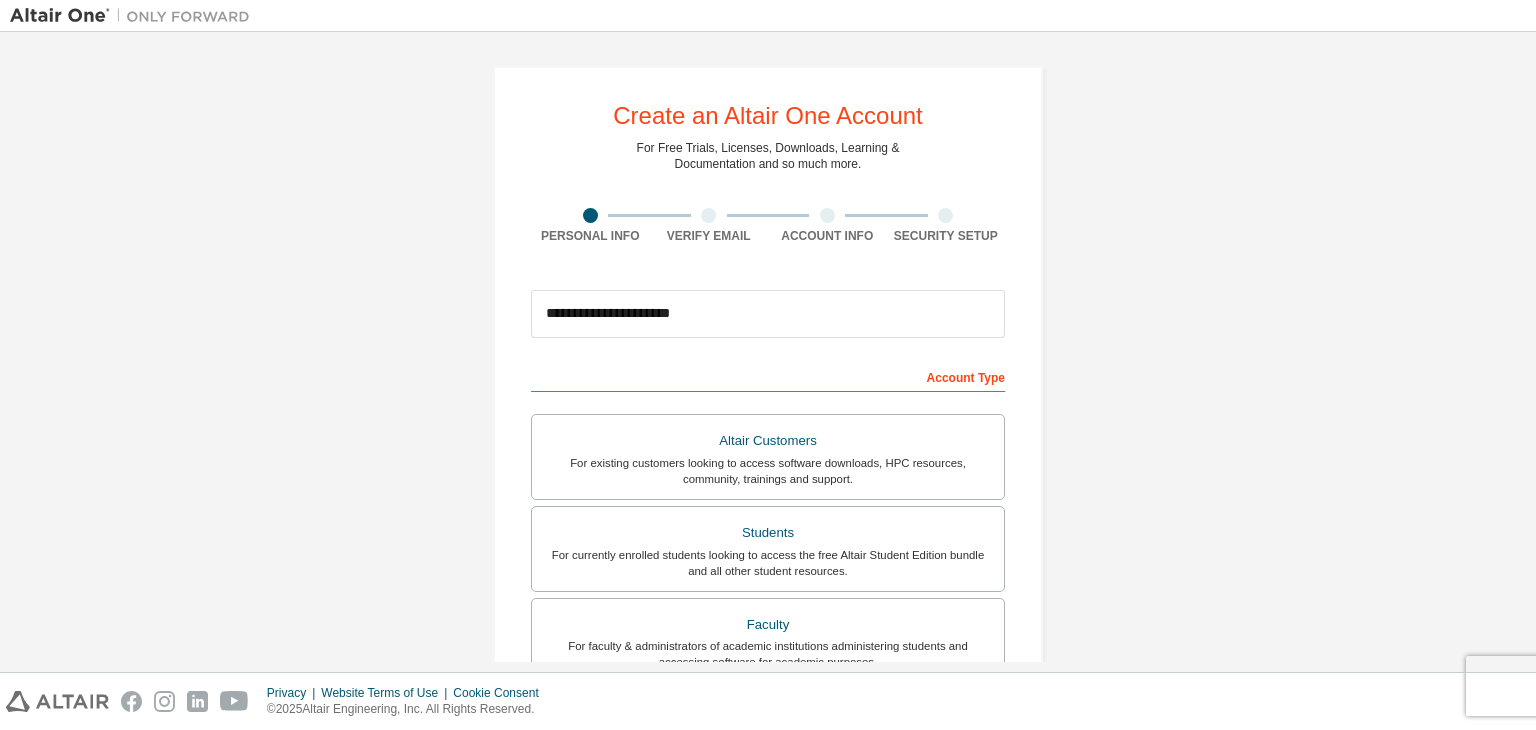 scroll, scrollTop: 435, scrollLeft: 0, axis: vertical 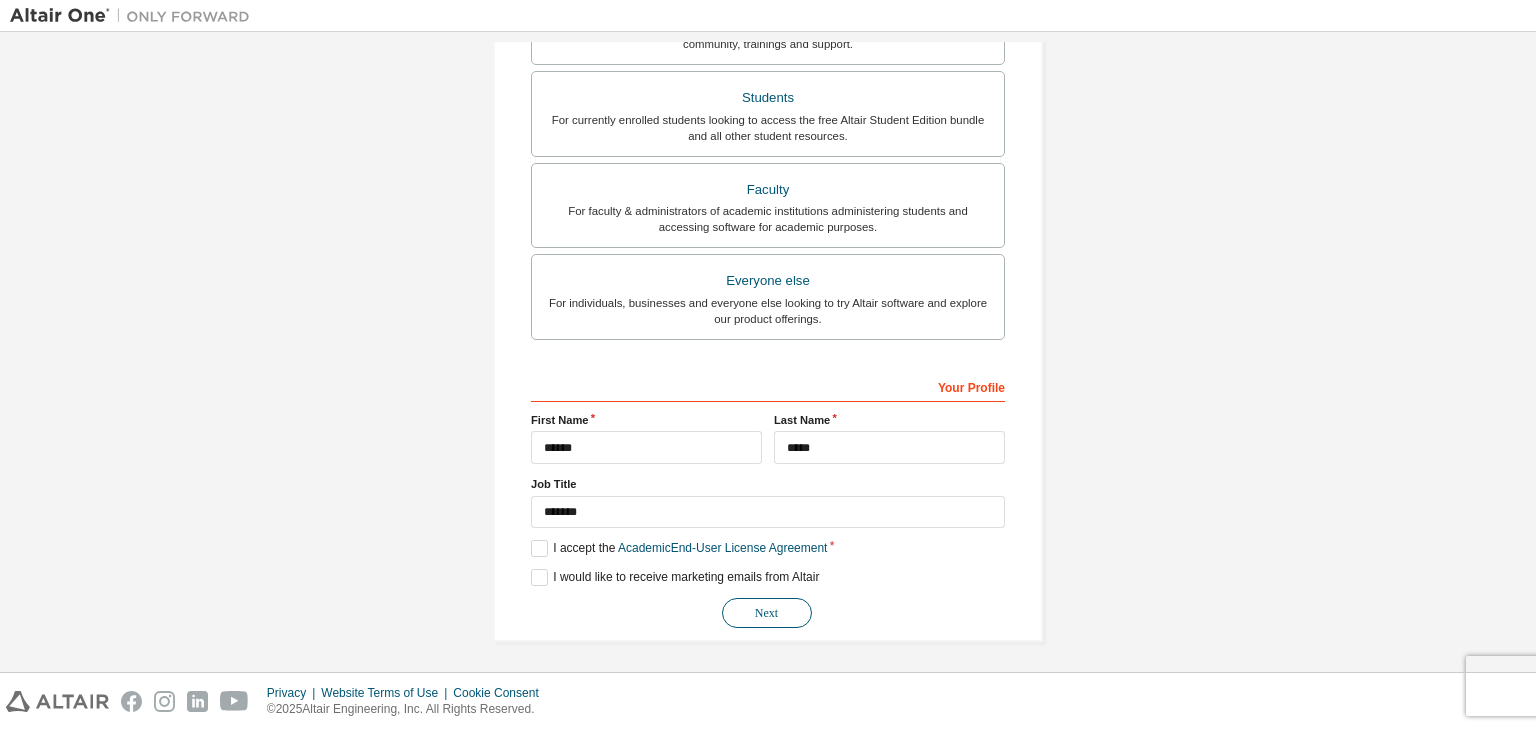 click on "Next" at bounding box center [767, 613] 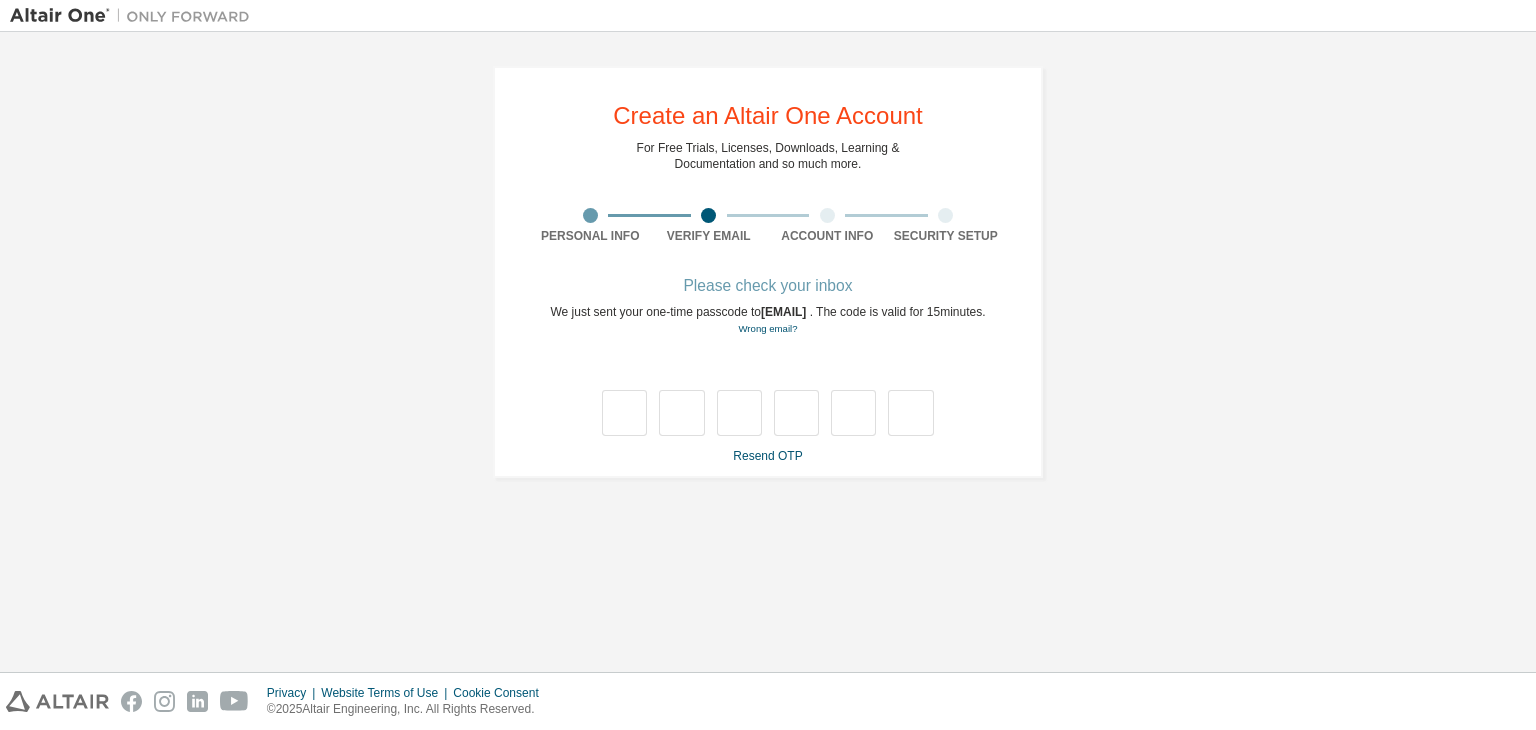 scroll, scrollTop: 0, scrollLeft: 0, axis: both 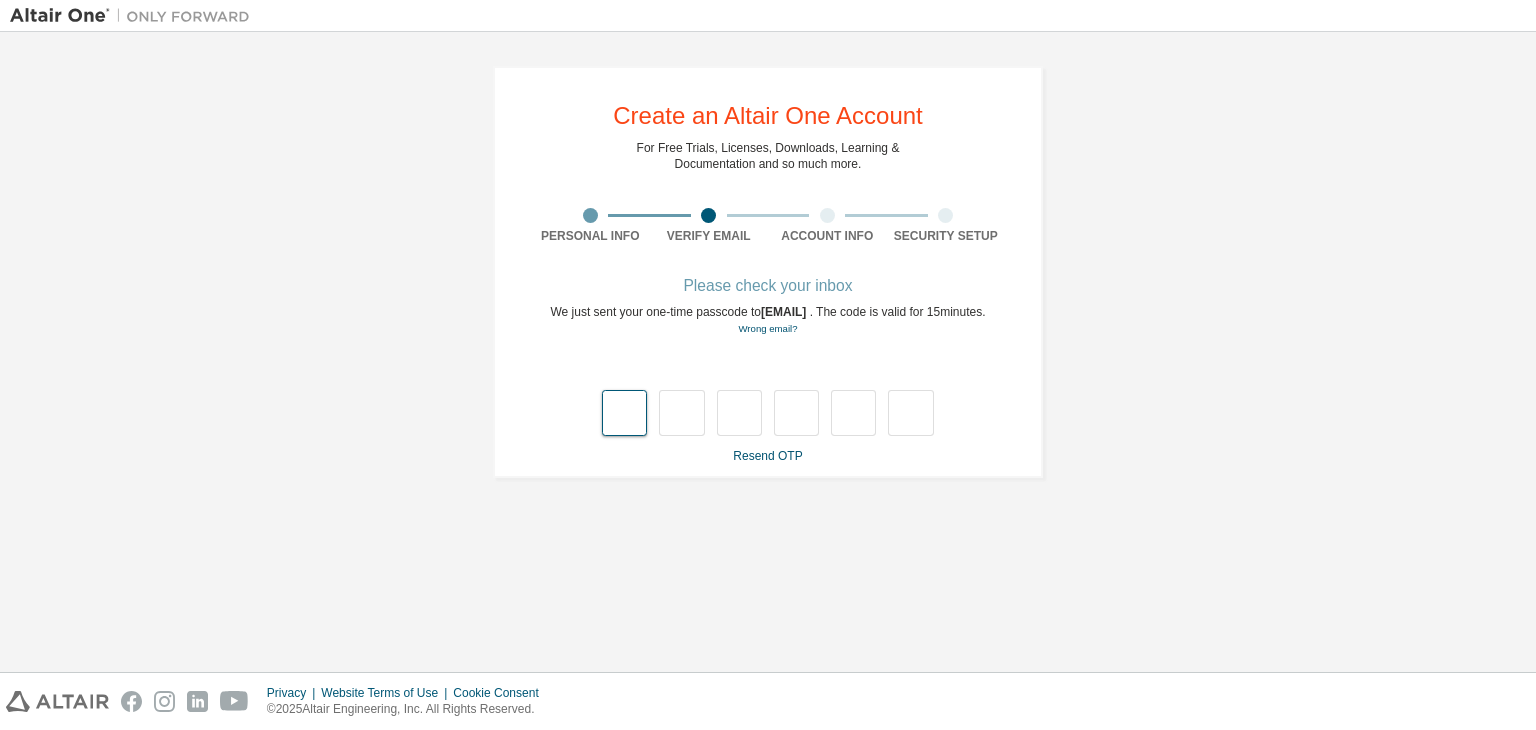 type on "*" 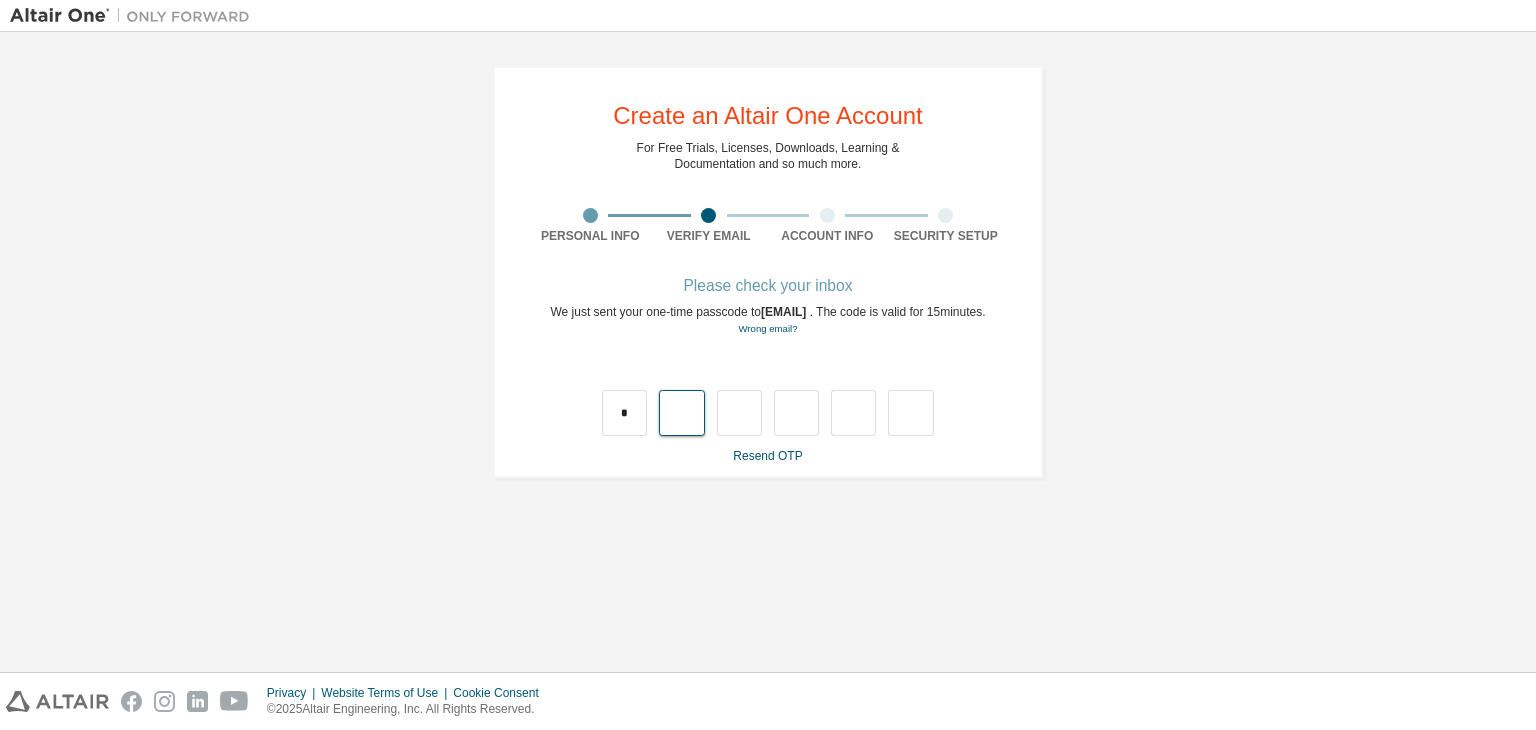 type on "*" 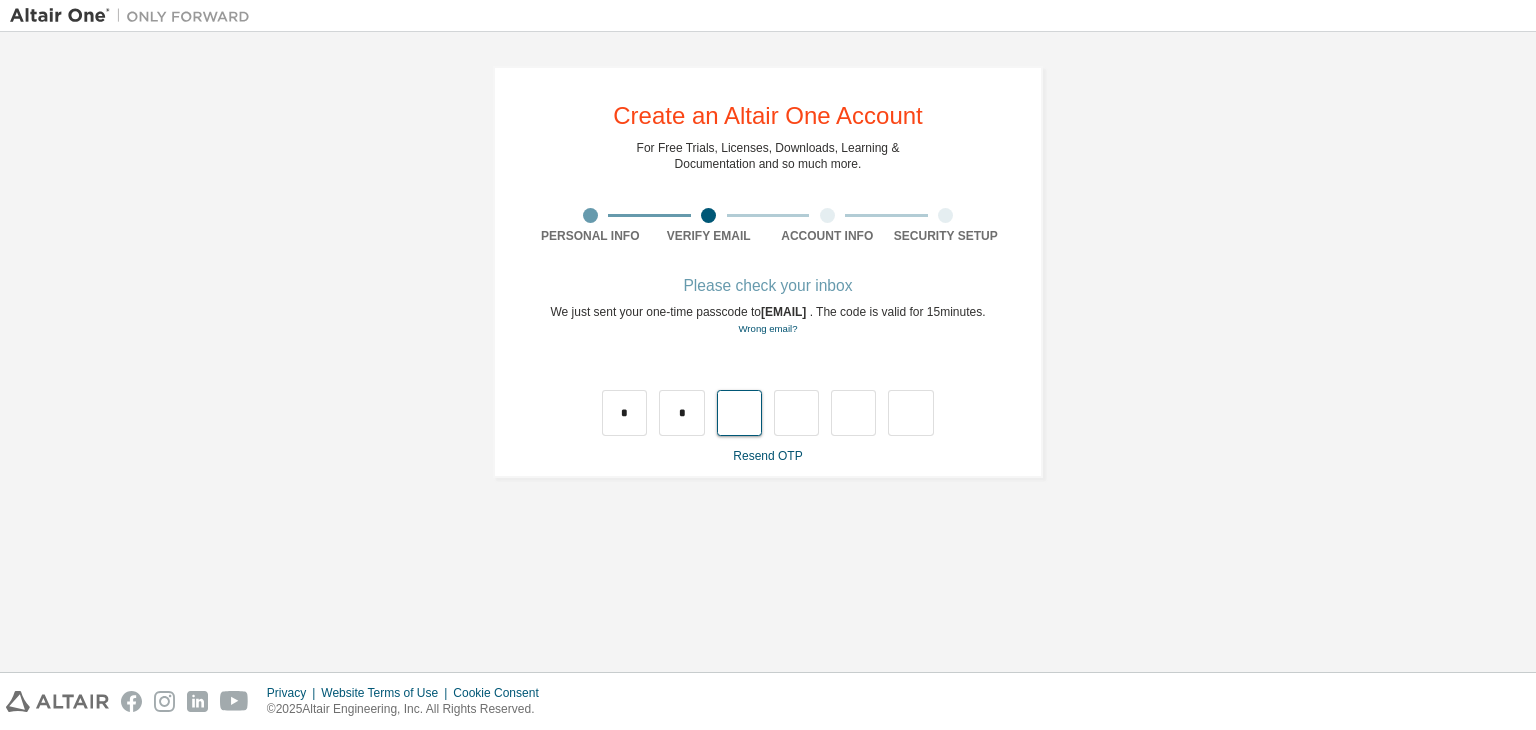 type on "*" 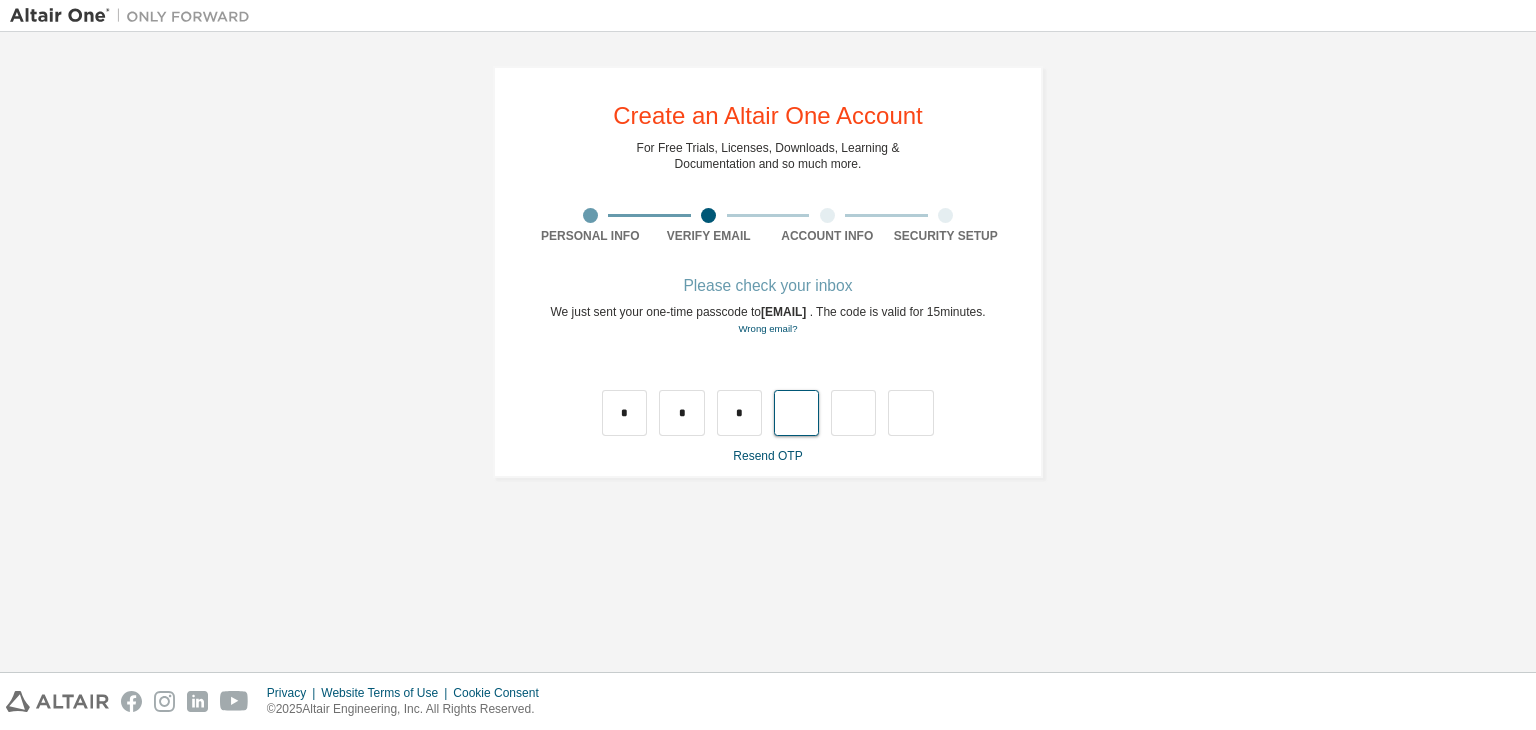 type on "*" 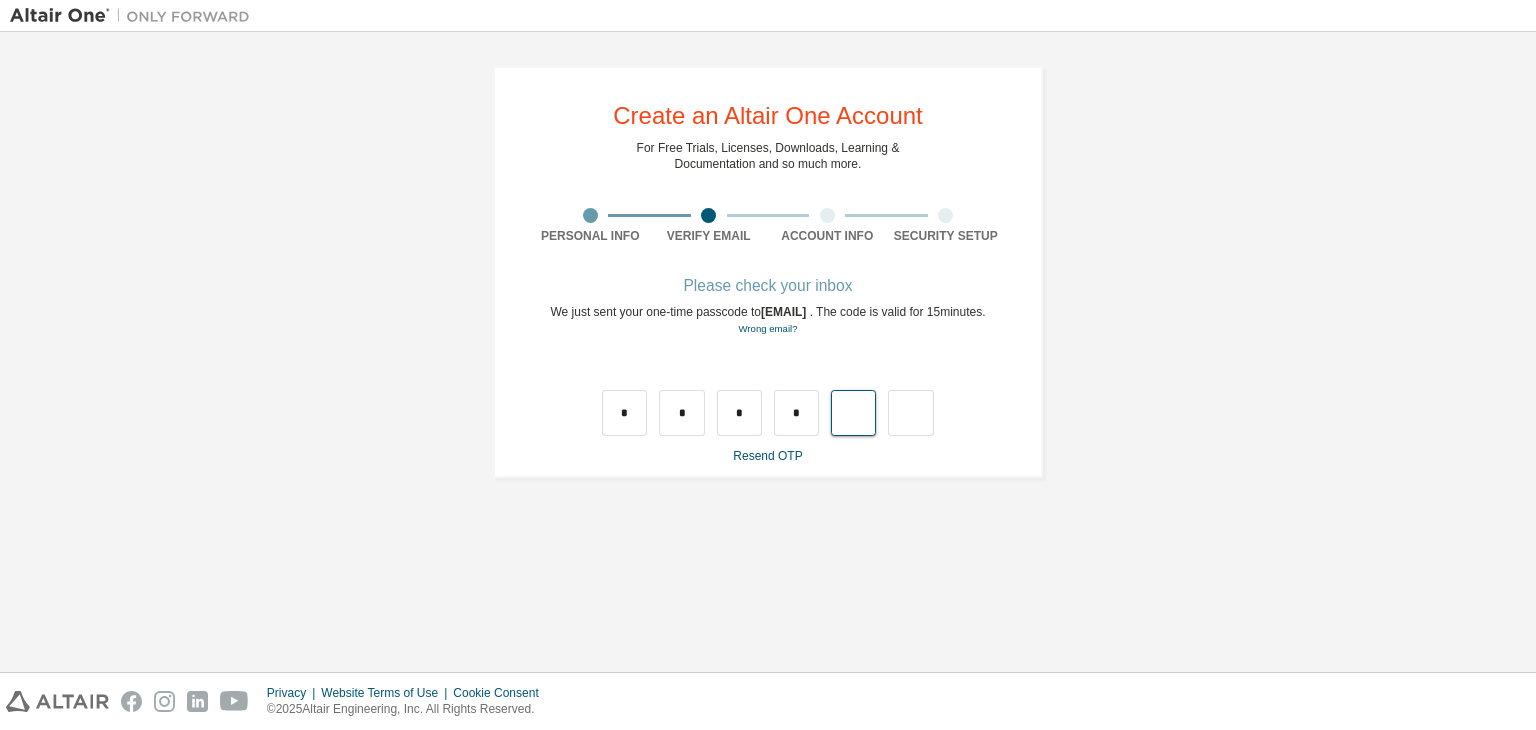 type on "*" 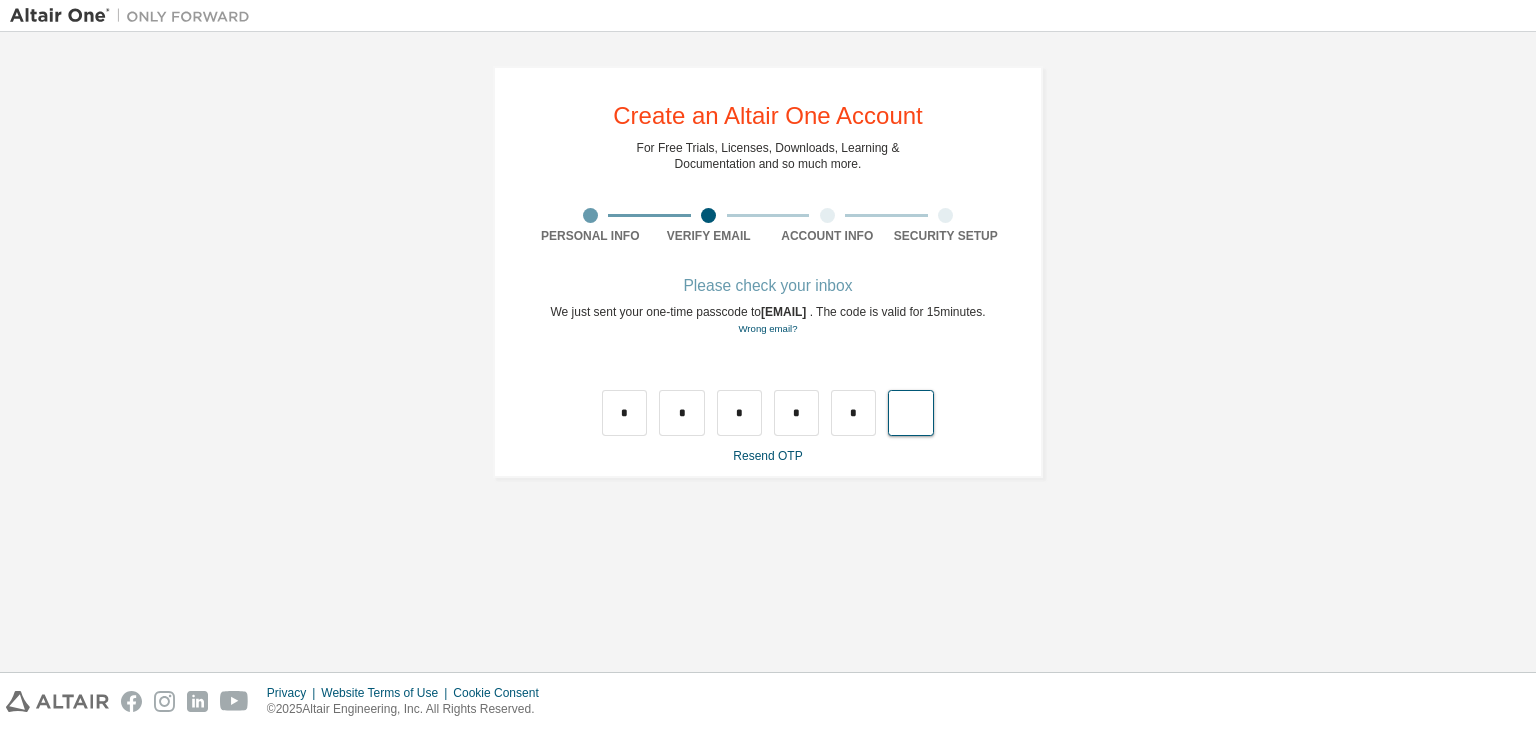 type on "*" 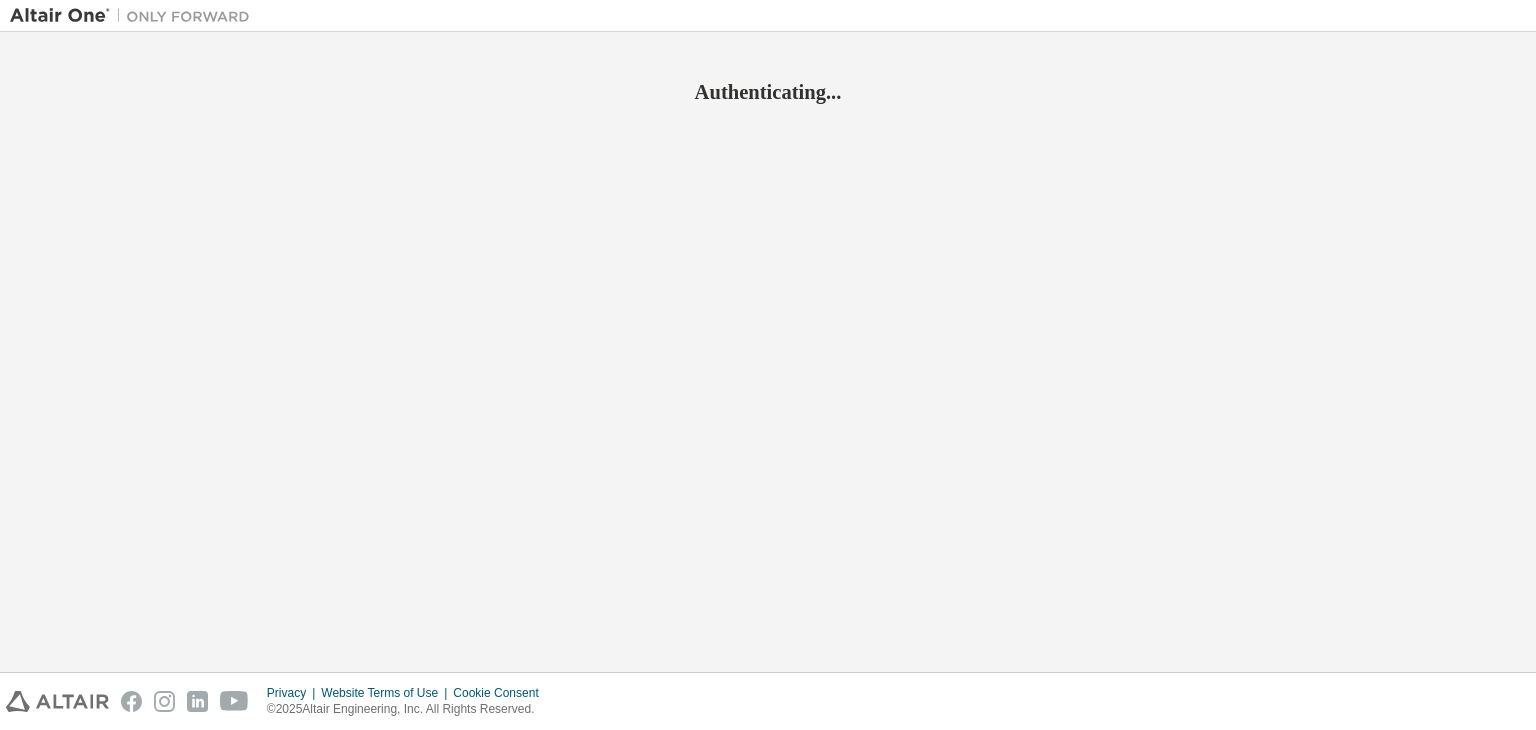 scroll, scrollTop: 0, scrollLeft: 0, axis: both 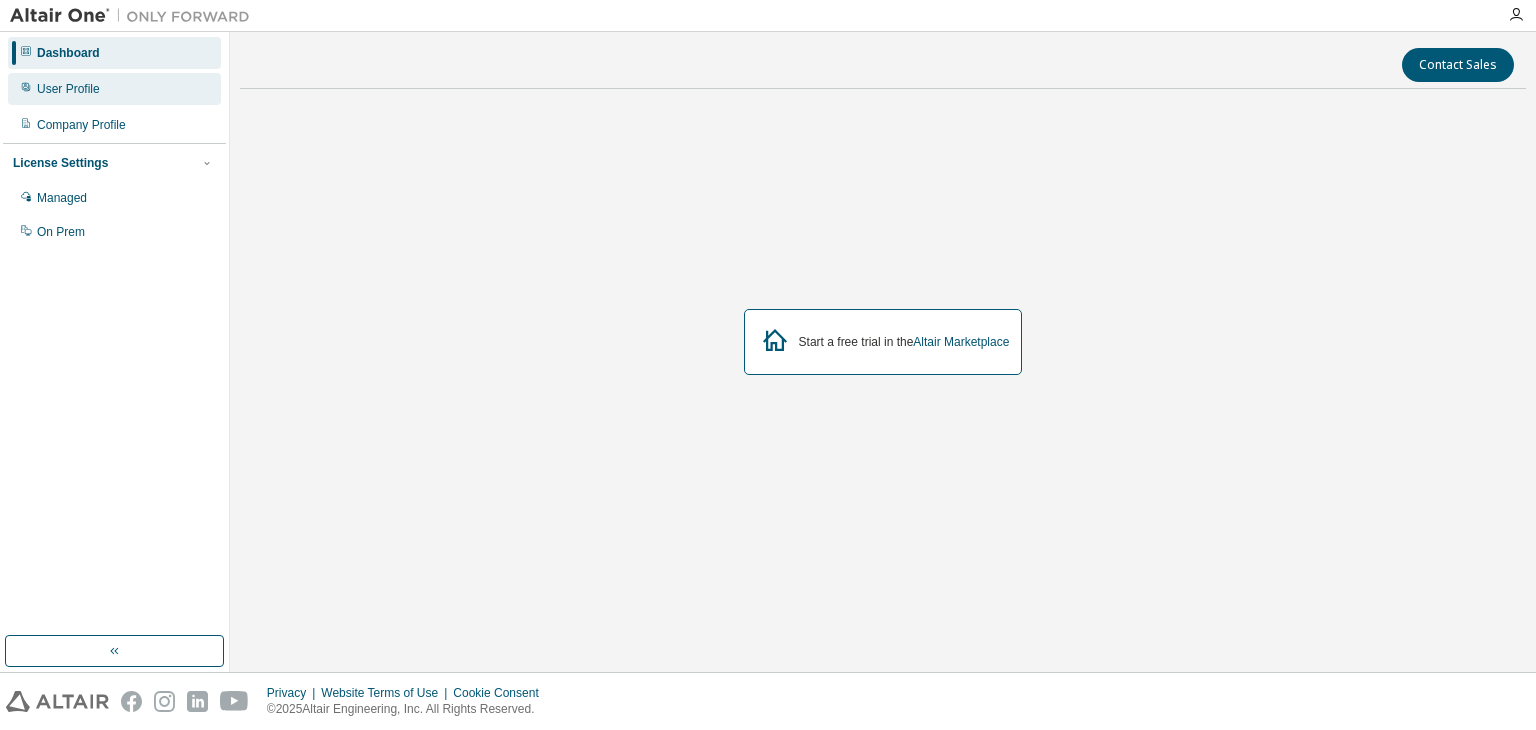 click on "User Profile" at bounding box center (68, 89) 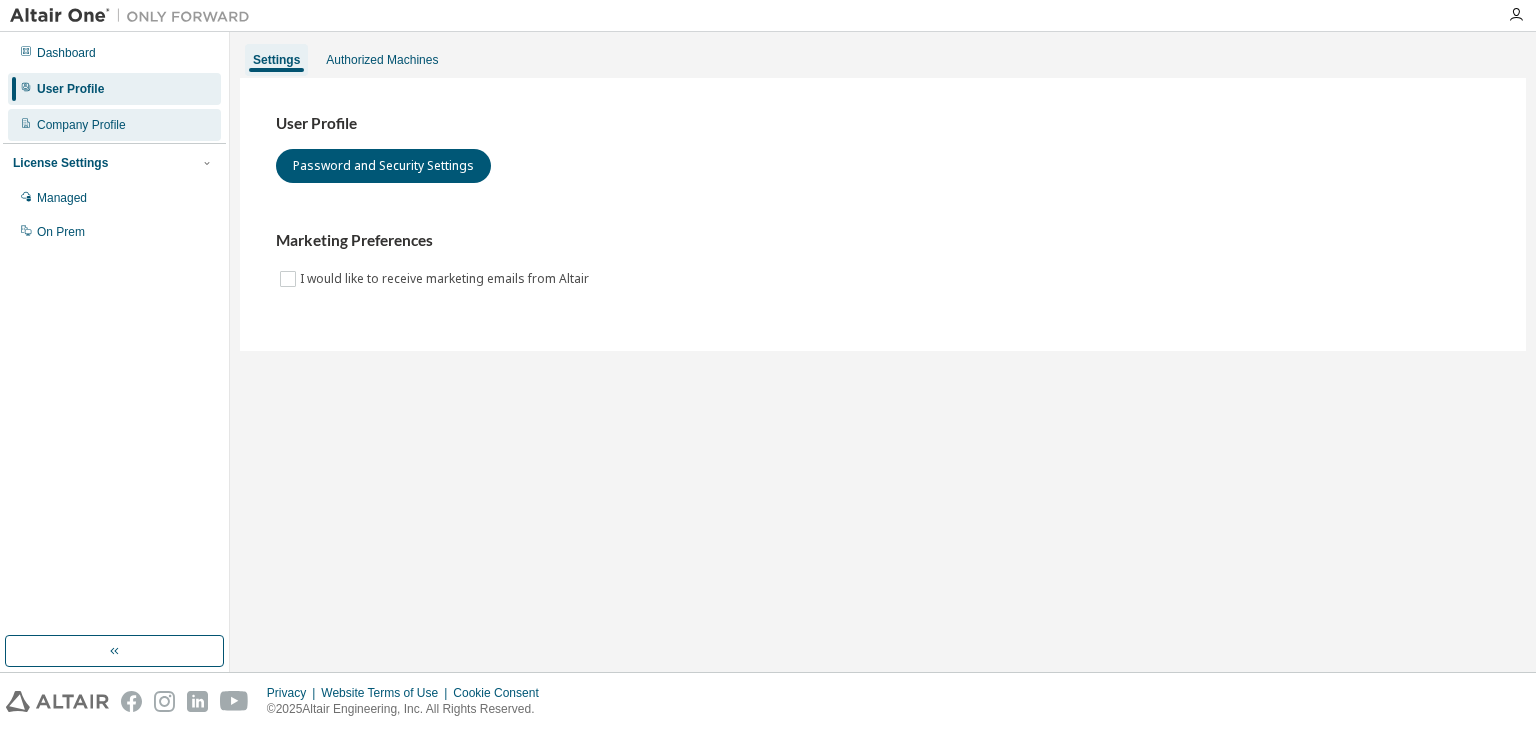 click on "Company Profile" at bounding box center [114, 125] 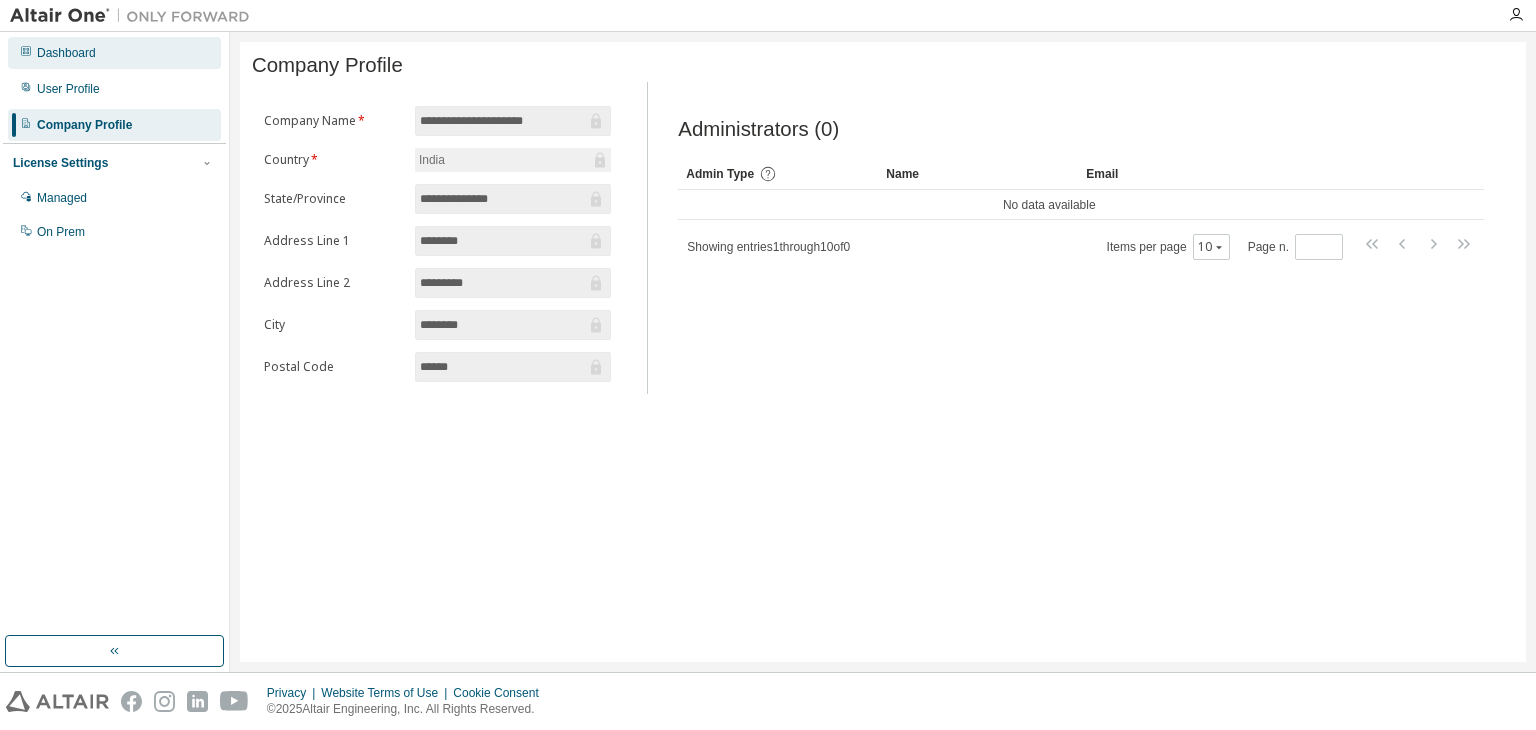 click on "Dashboard" at bounding box center (66, 53) 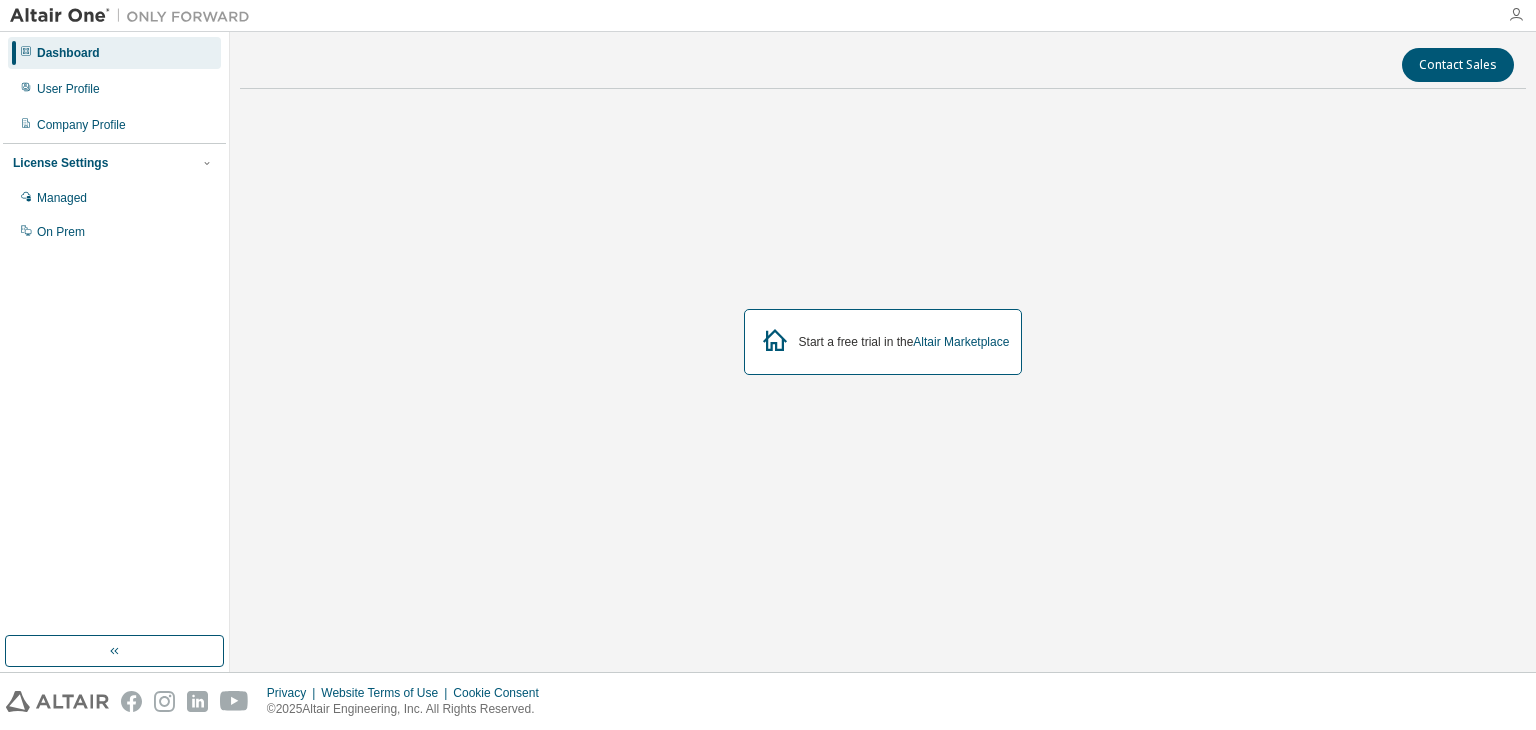 click at bounding box center (1516, 15) 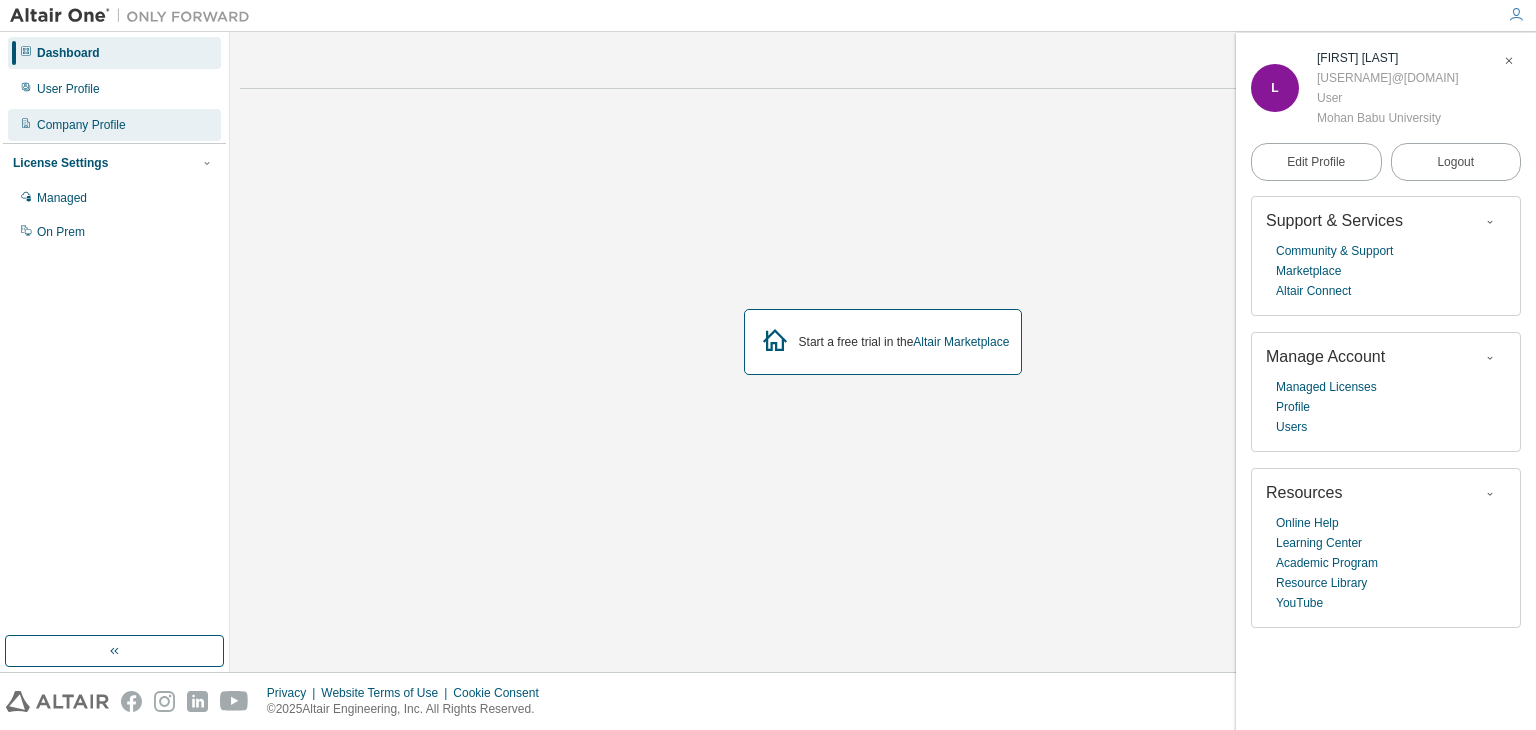 click on "Company Profile" at bounding box center [114, 125] 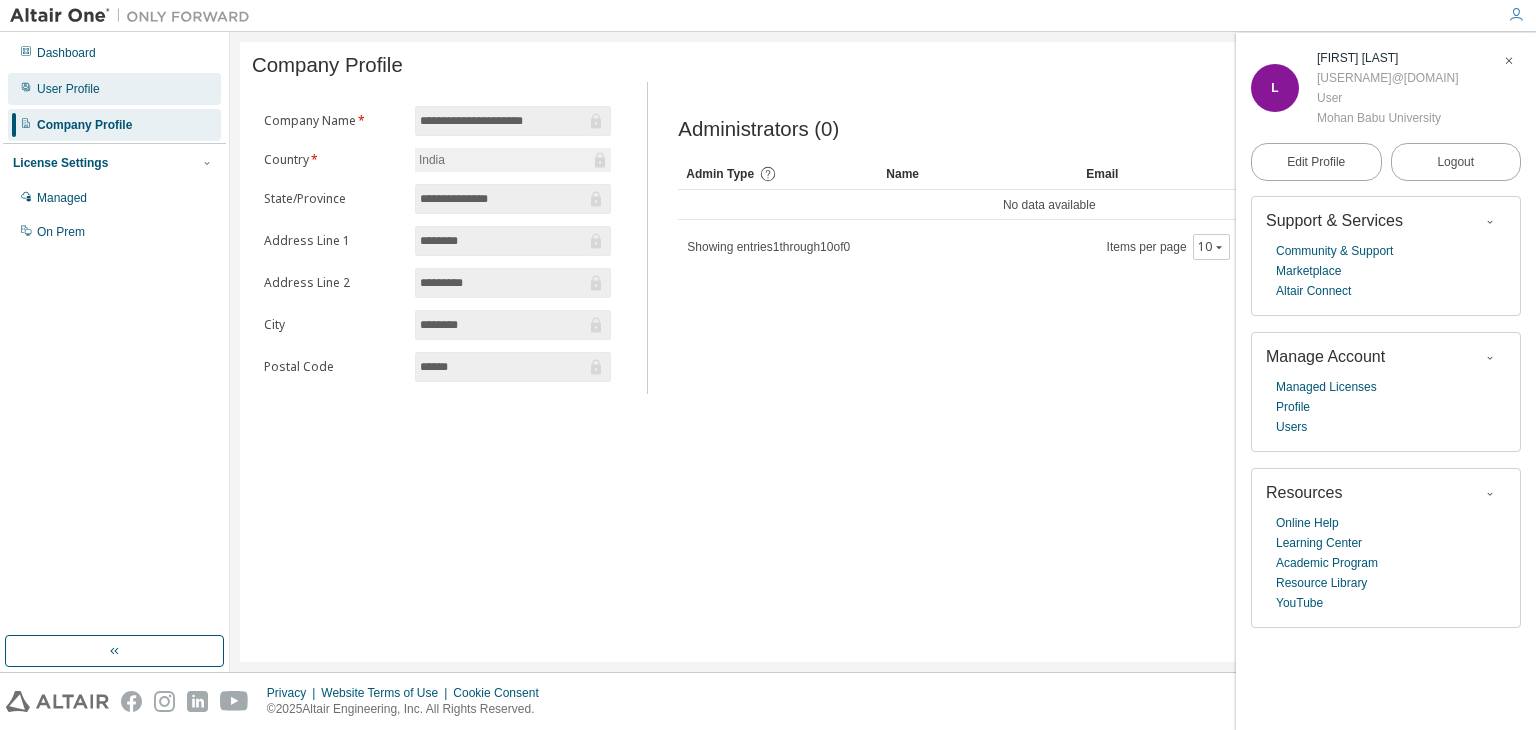 click on "User Profile" at bounding box center [114, 89] 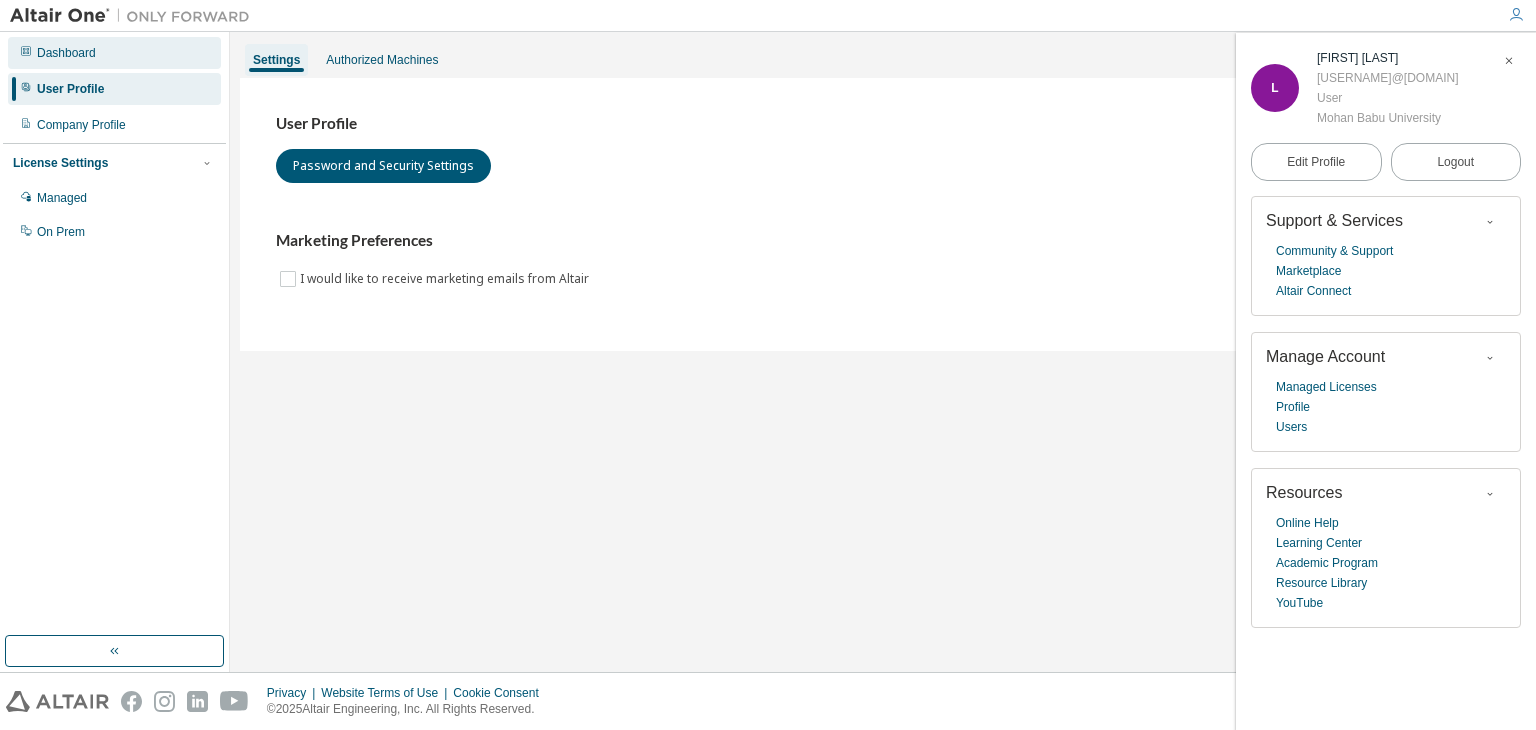 click on "Dashboard" at bounding box center (66, 53) 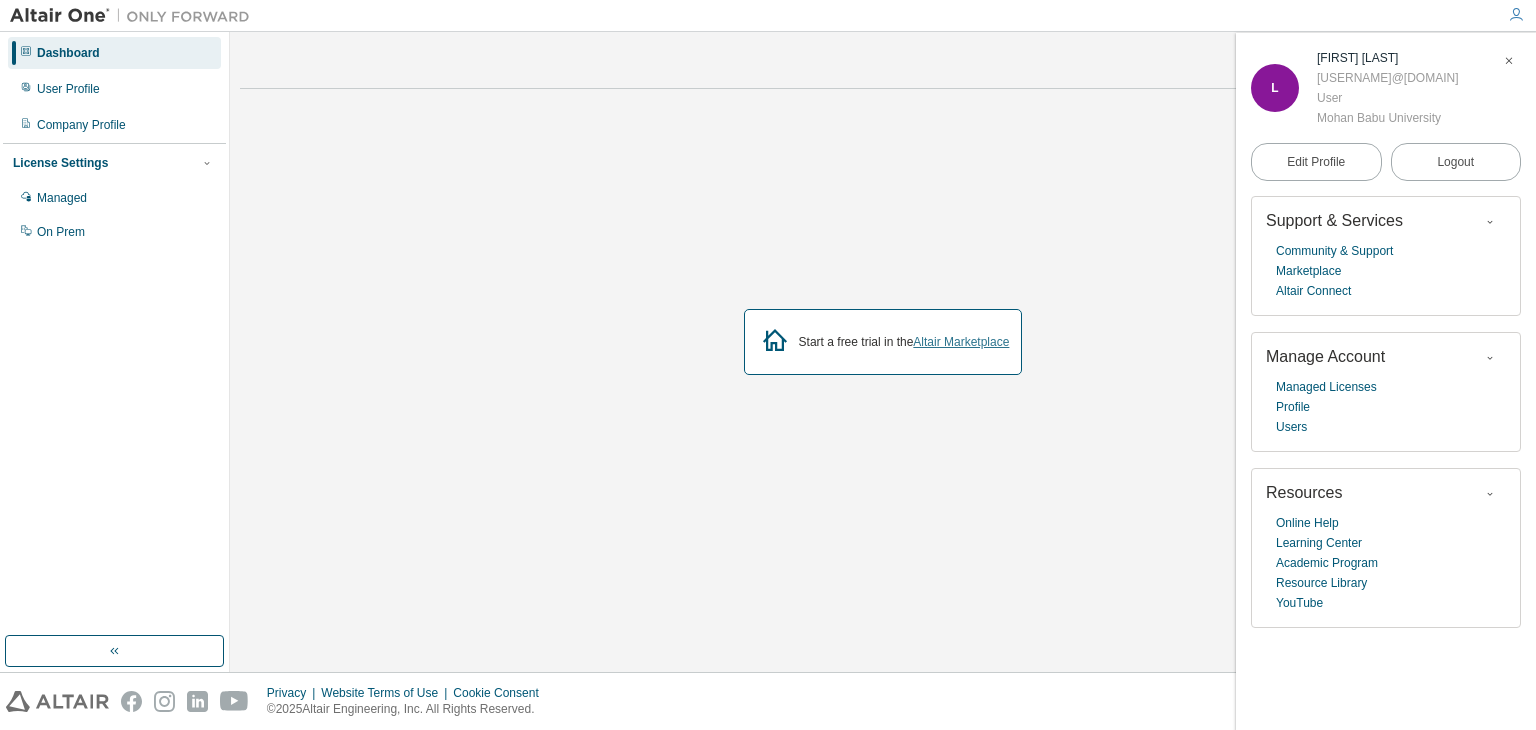 click on "Altair Marketplace" at bounding box center (961, 342) 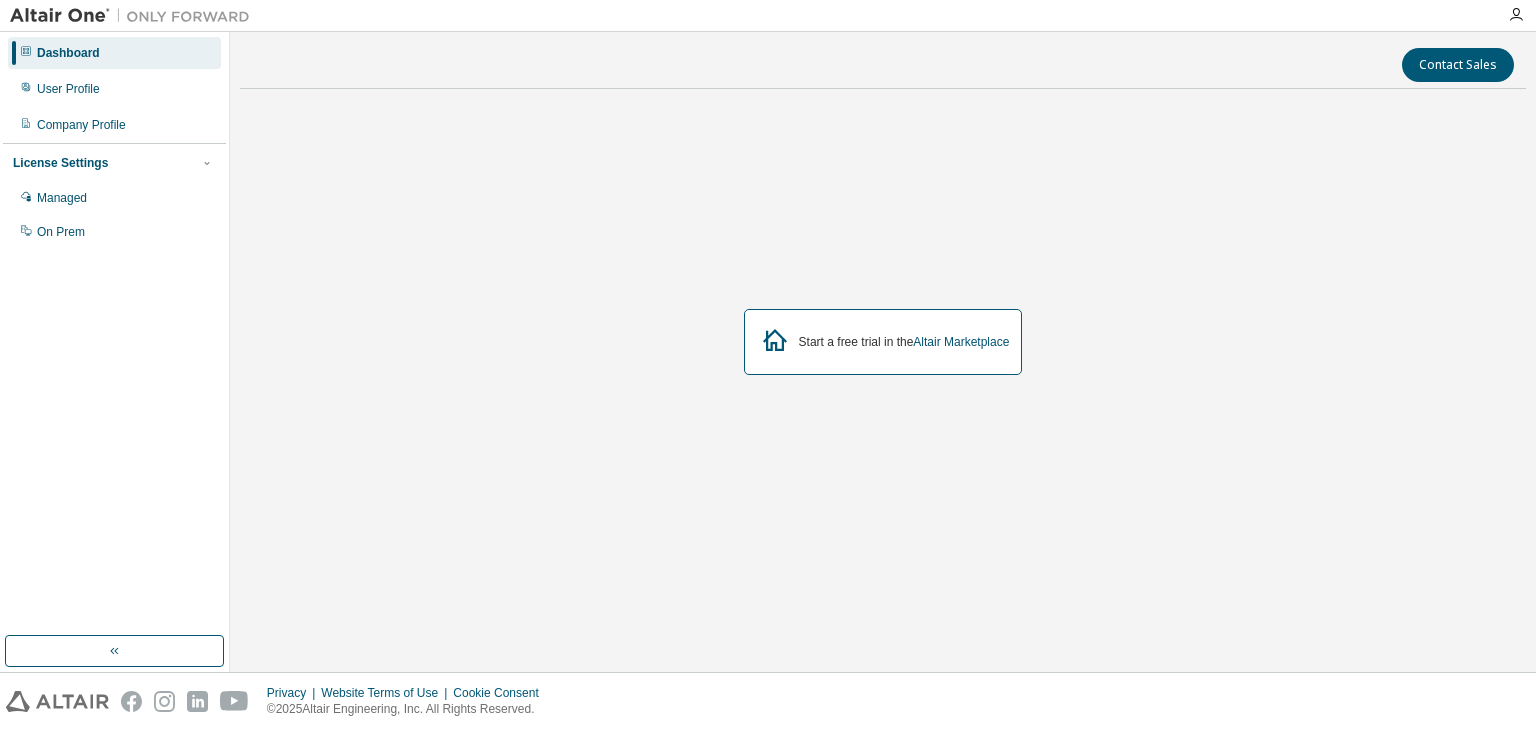 scroll, scrollTop: 0, scrollLeft: 0, axis: both 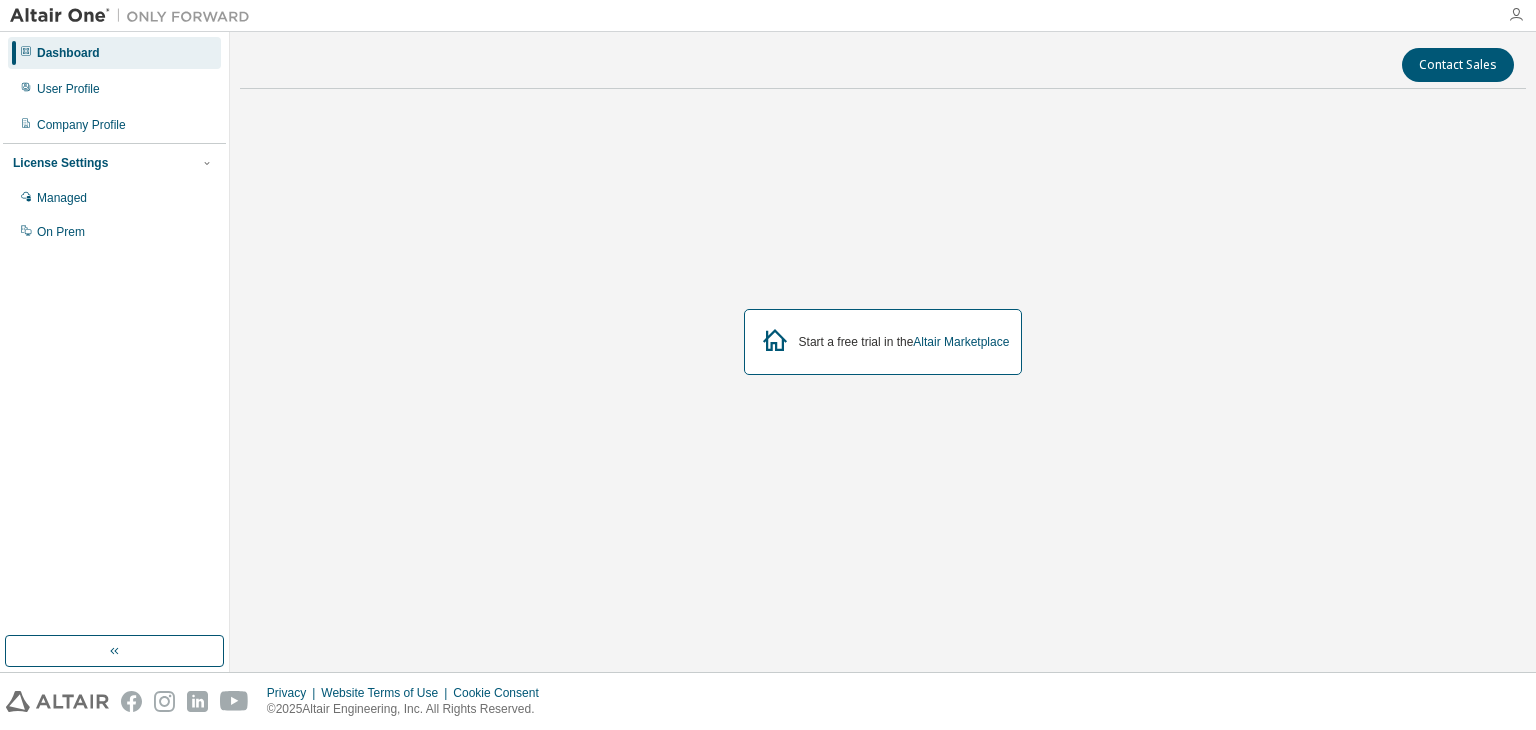 click at bounding box center (1516, 15) 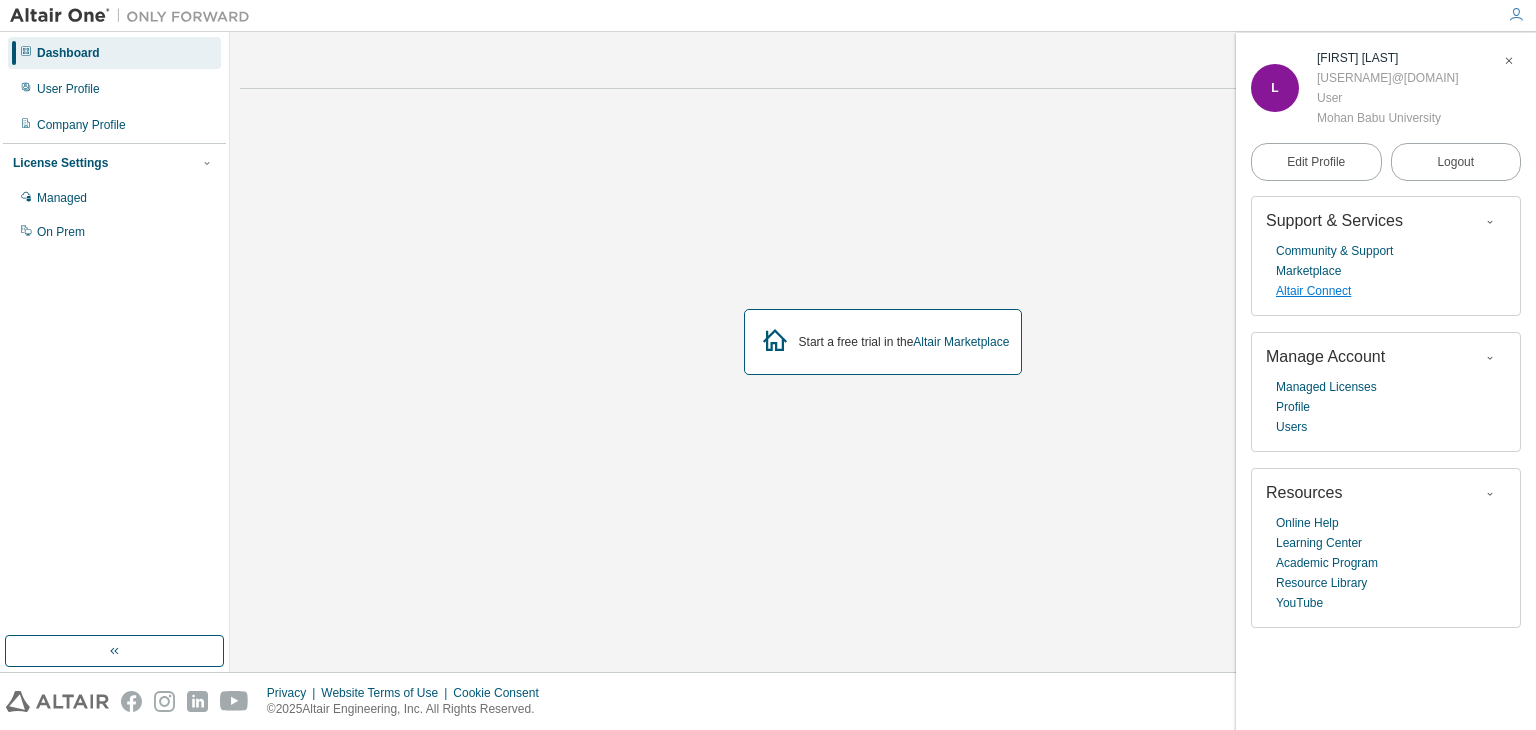 click on "Altair Connect" at bounding box center [1313, 291] 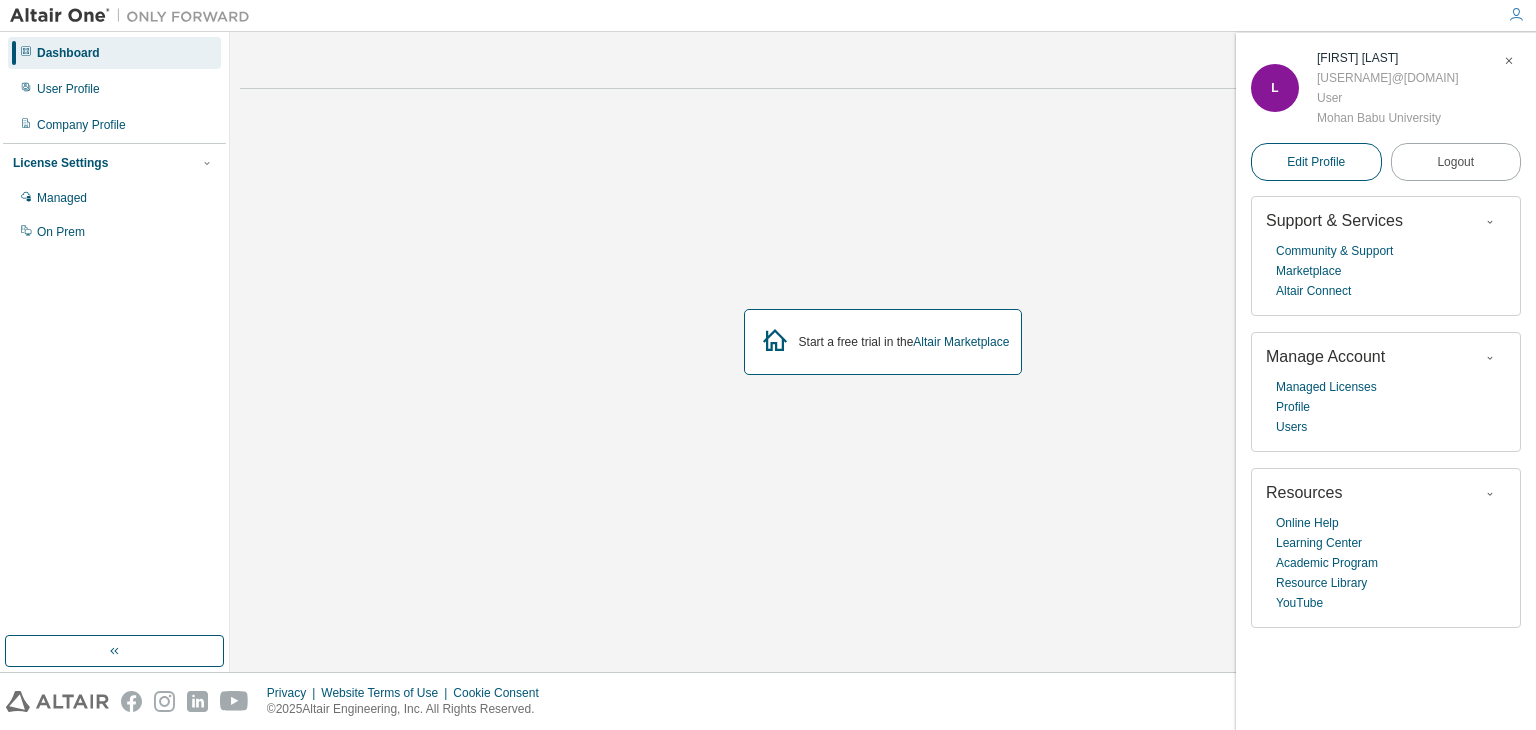 click on "Edit Profile" at bounding box center [1316, 162] 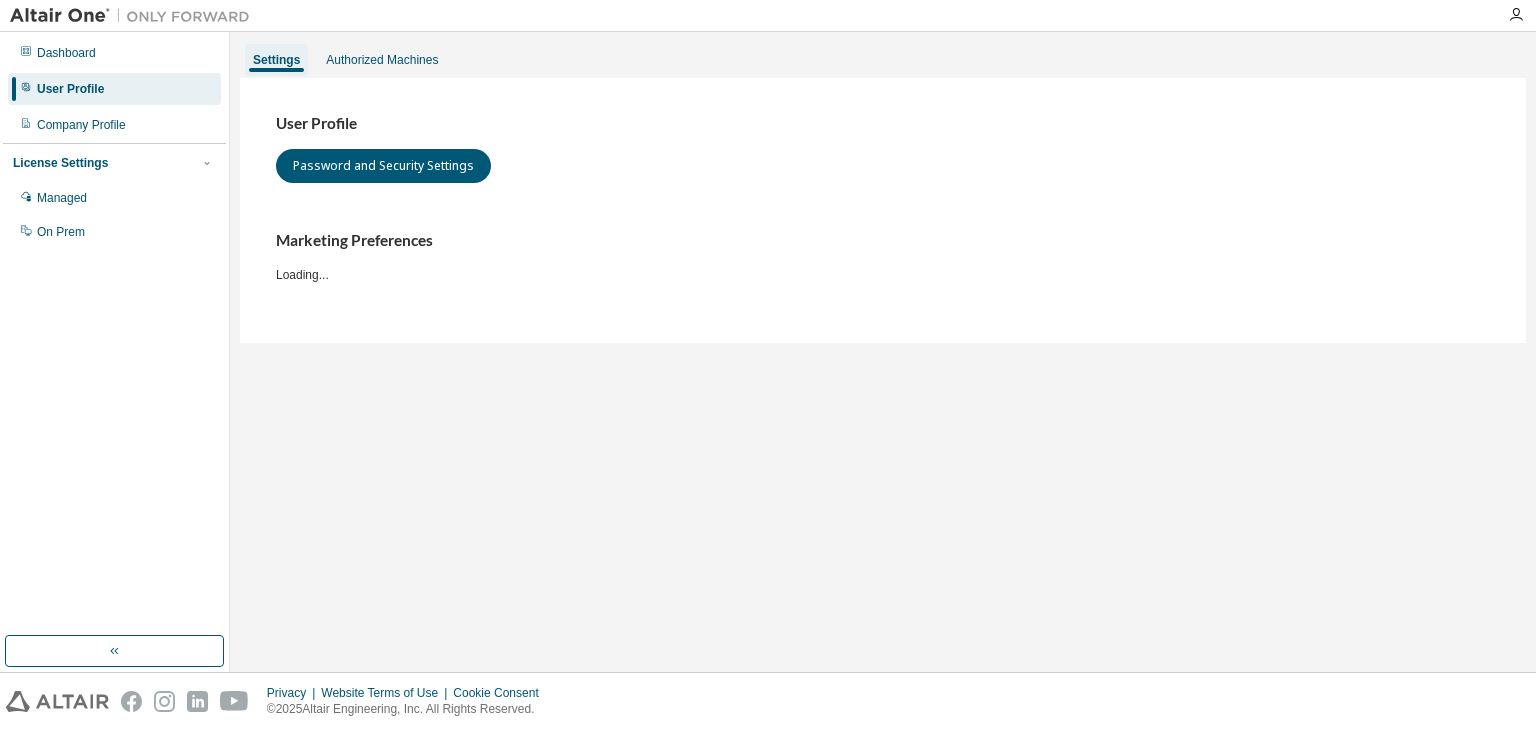 scroll, scrollTop: 0, scrollLeft: 0, axis: both 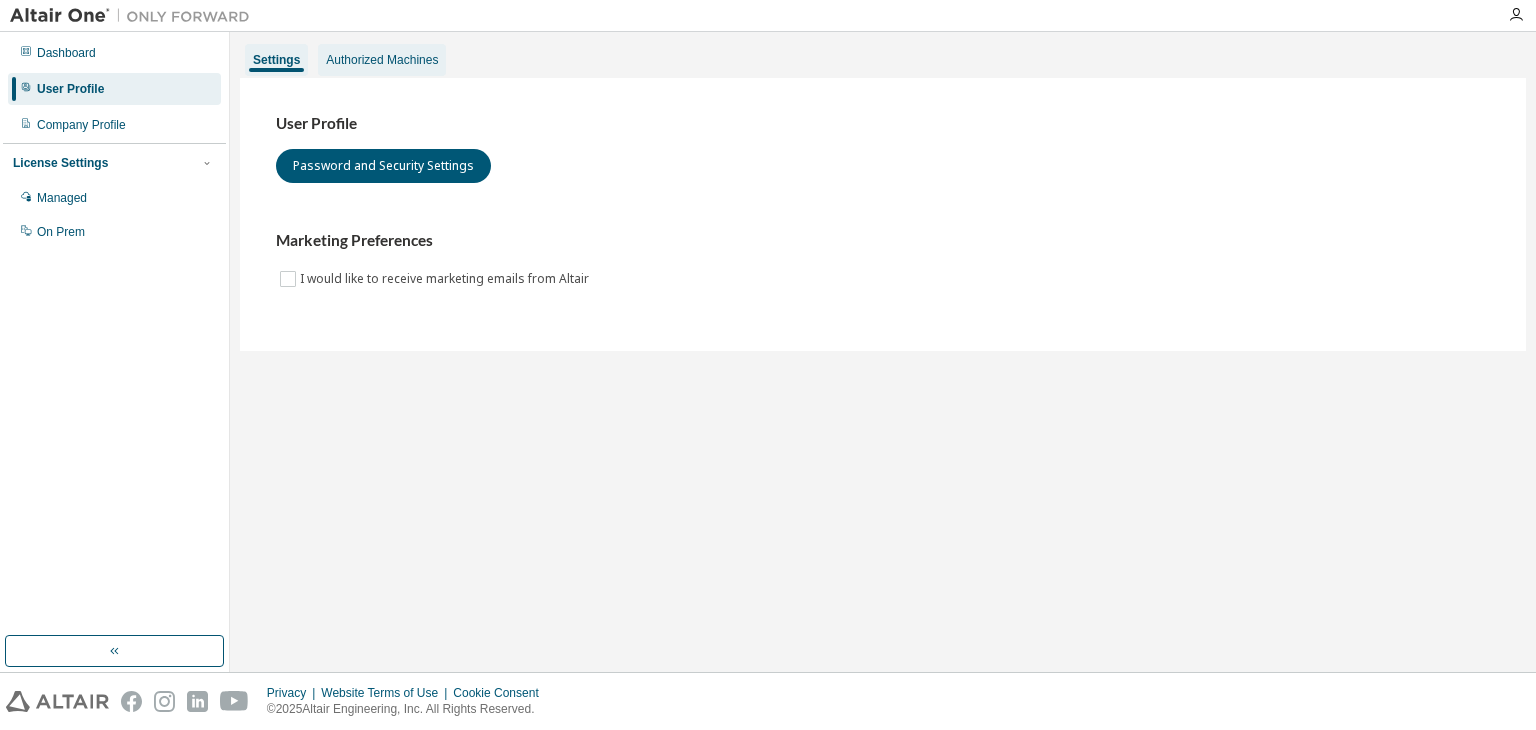 click on "Authorized Machines" at bounding box center [382, 60] 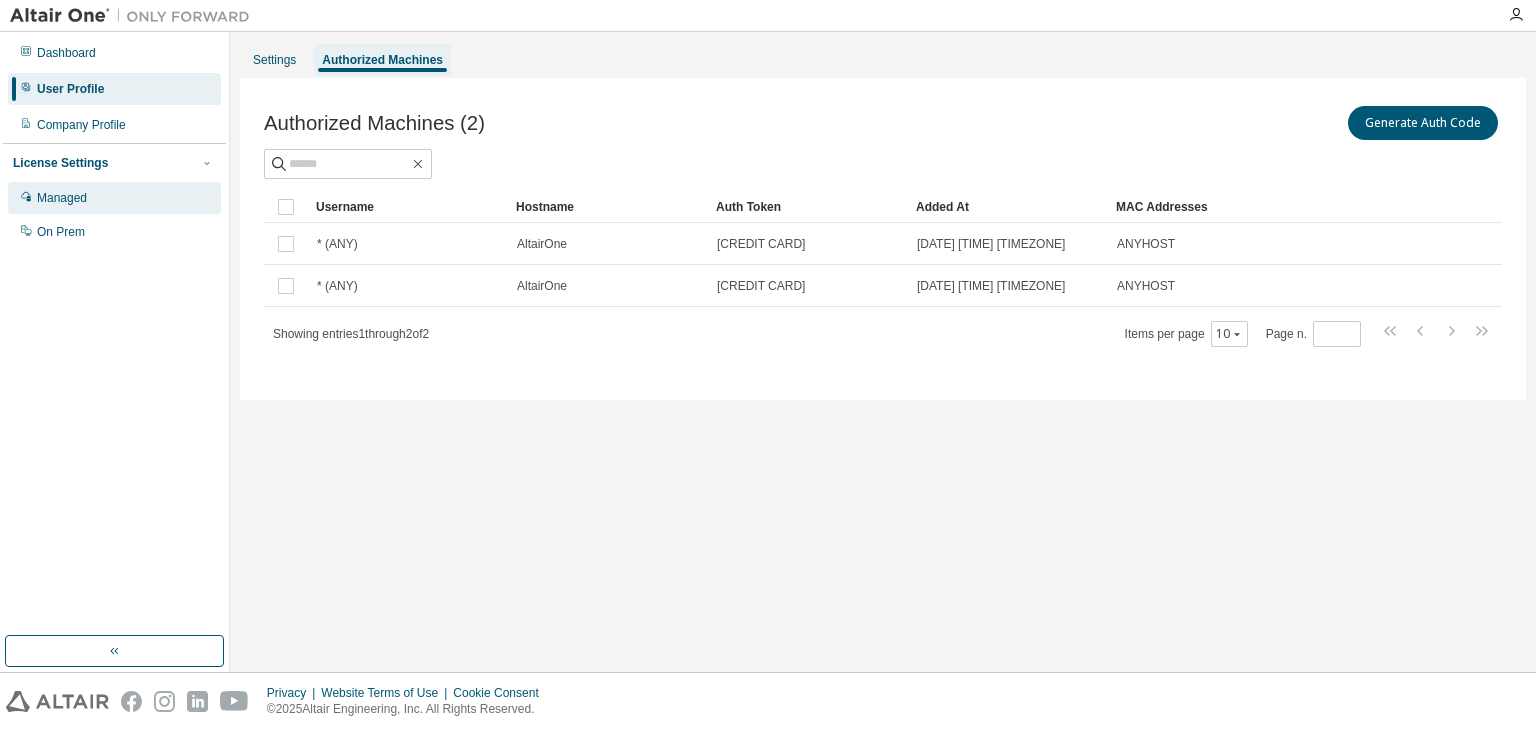 click on "Managed" at bounding box center (62, 198) 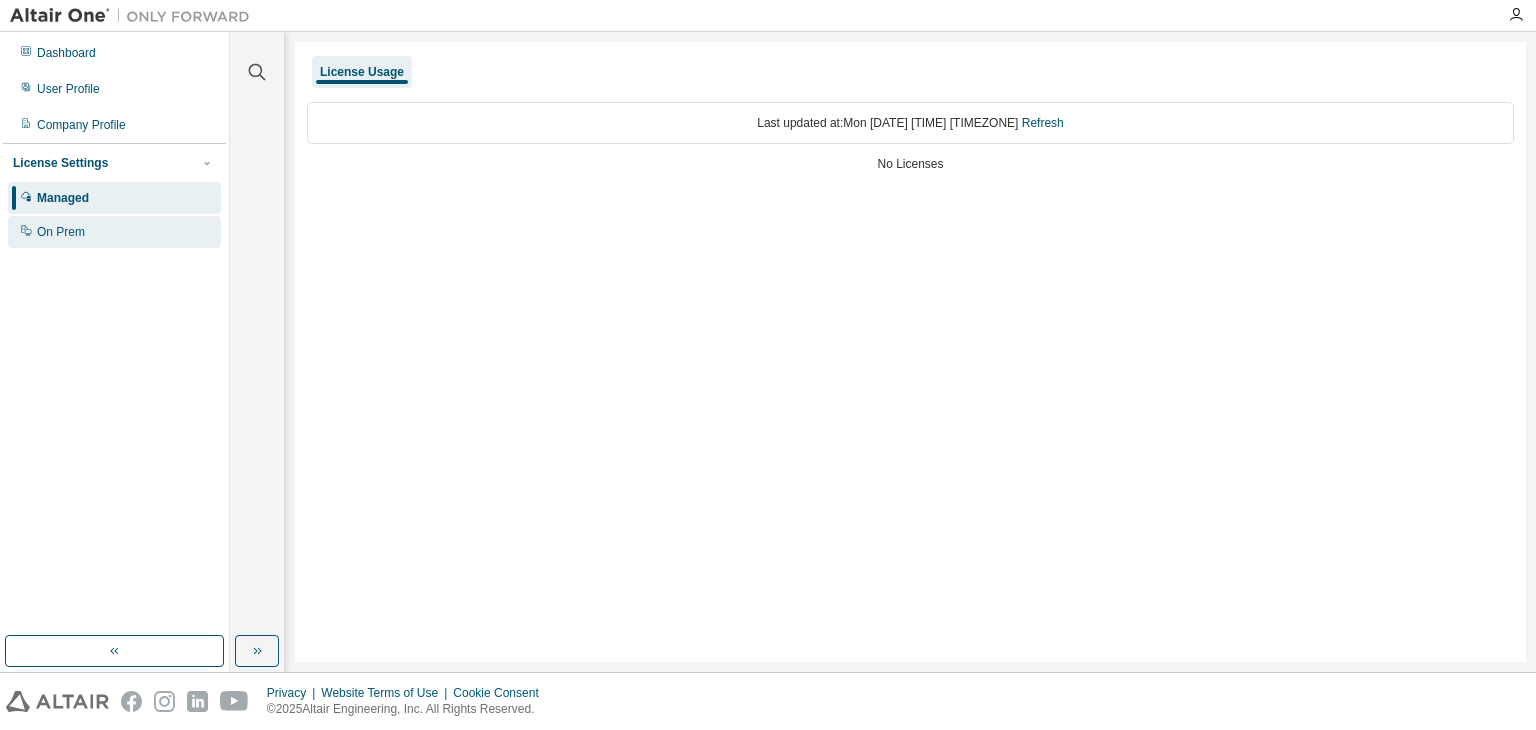 click on "On Prem" at bounding box center [114, 232] 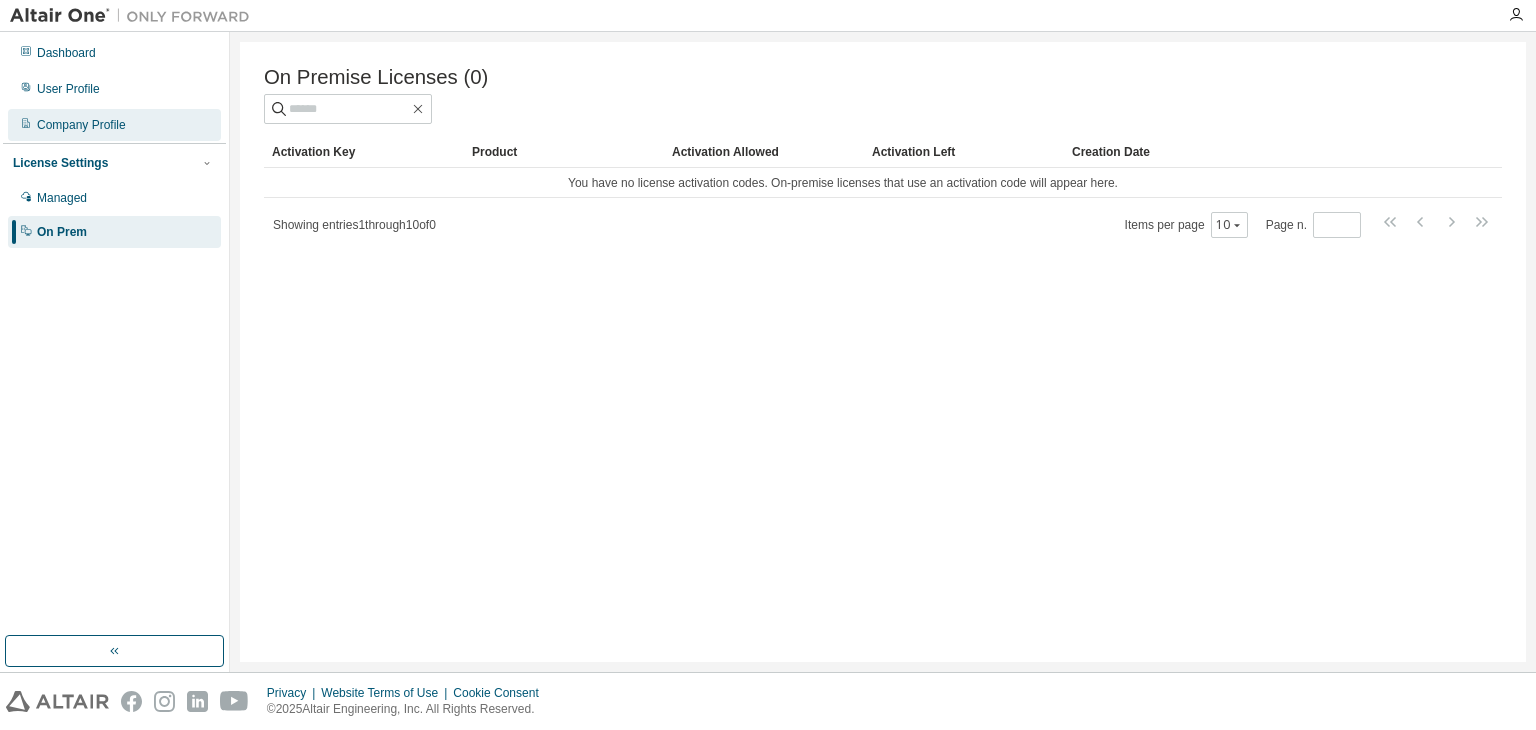 click on "Company Profile" at bounding box center (81, 125) 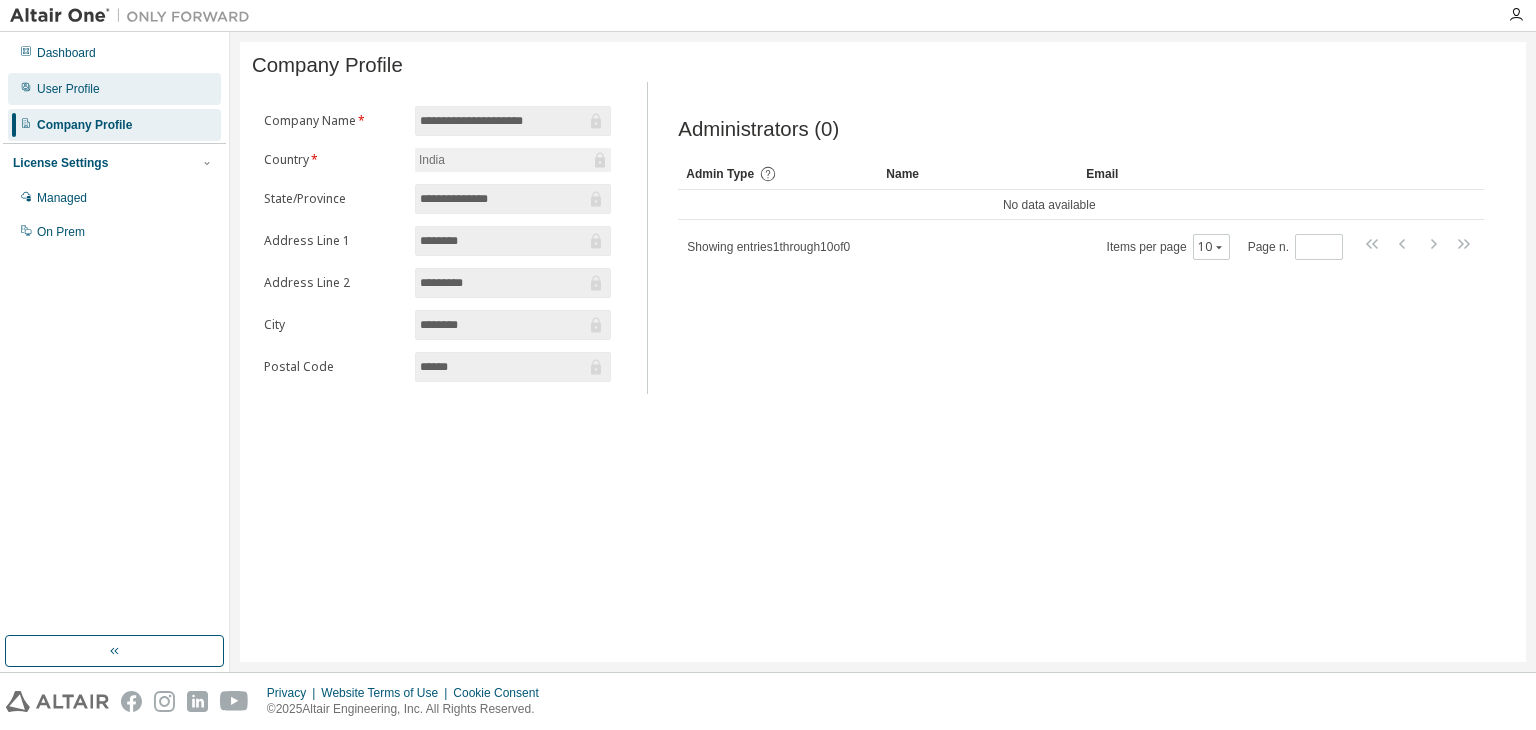click on "User Profile" at bounding box center [114, 89] 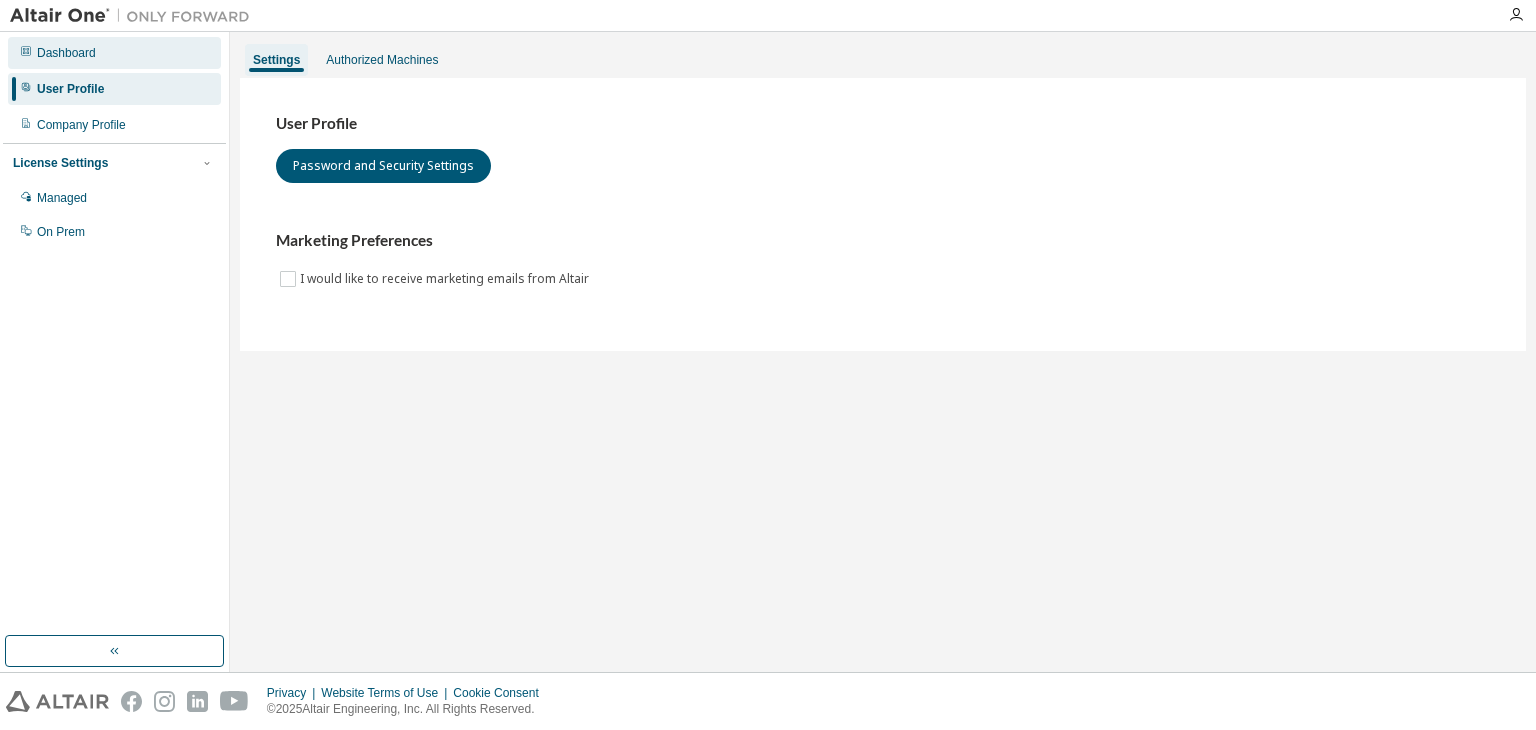 click on "Dashboard" at bounding box center [66, 53] 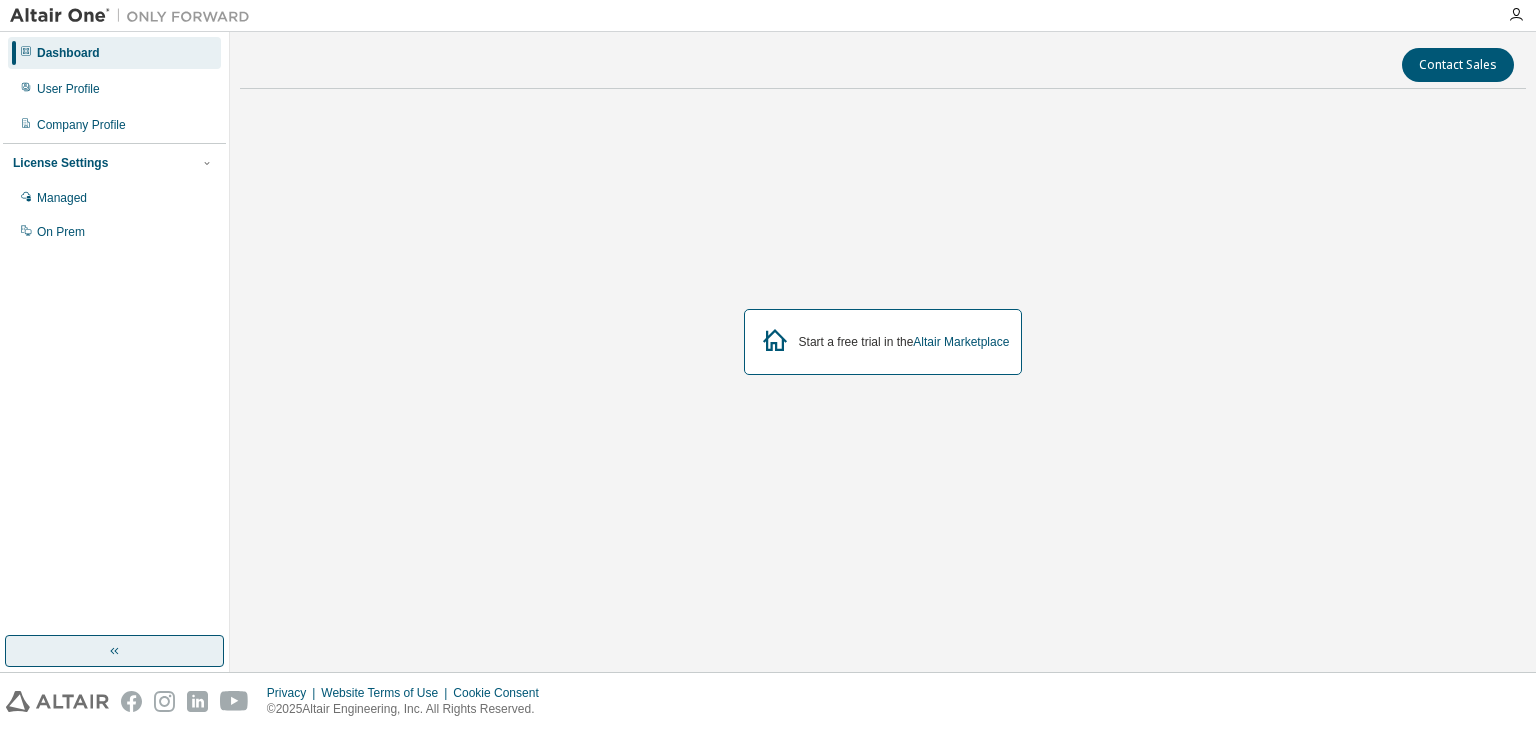 click at bounding box center [114, 651] 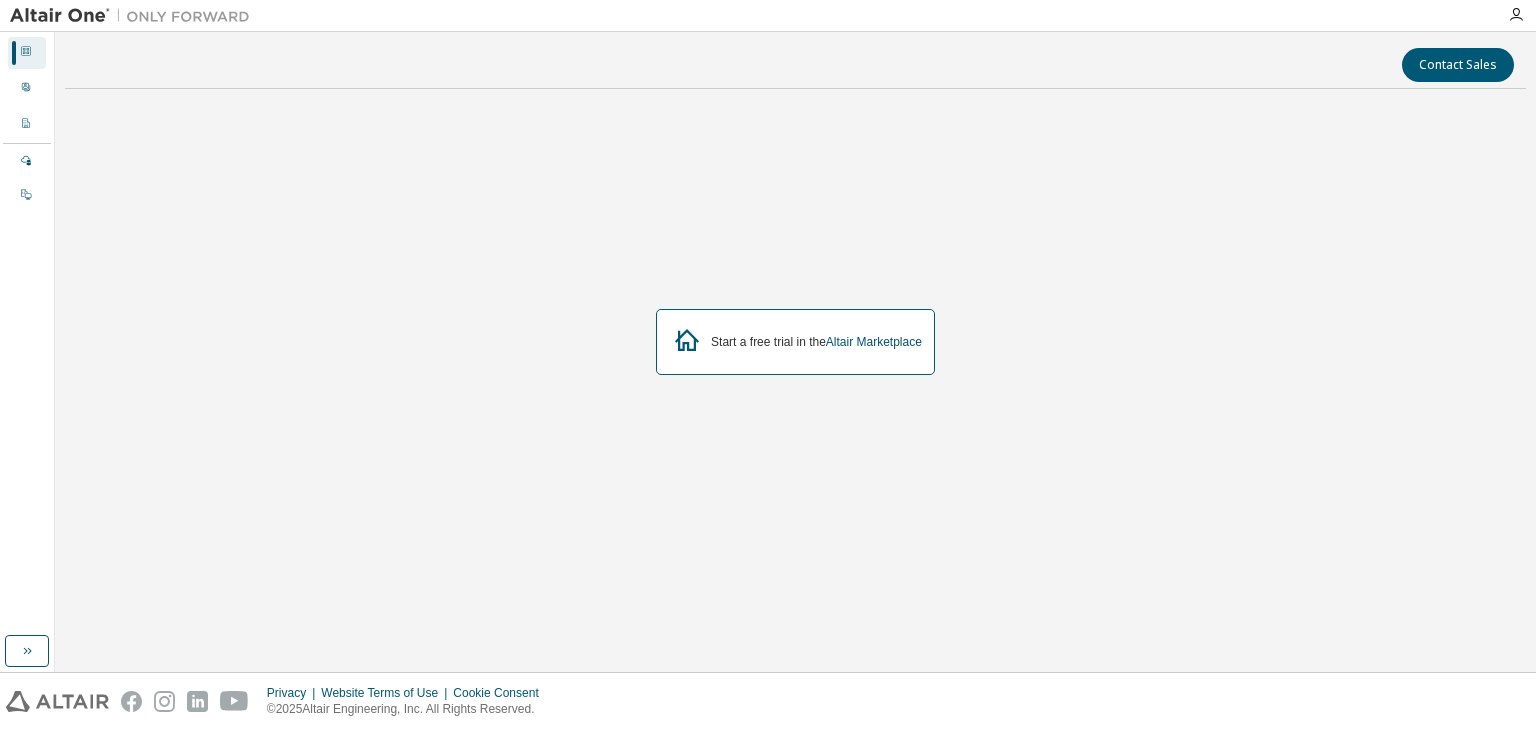 click at bounding box center (135, 16) 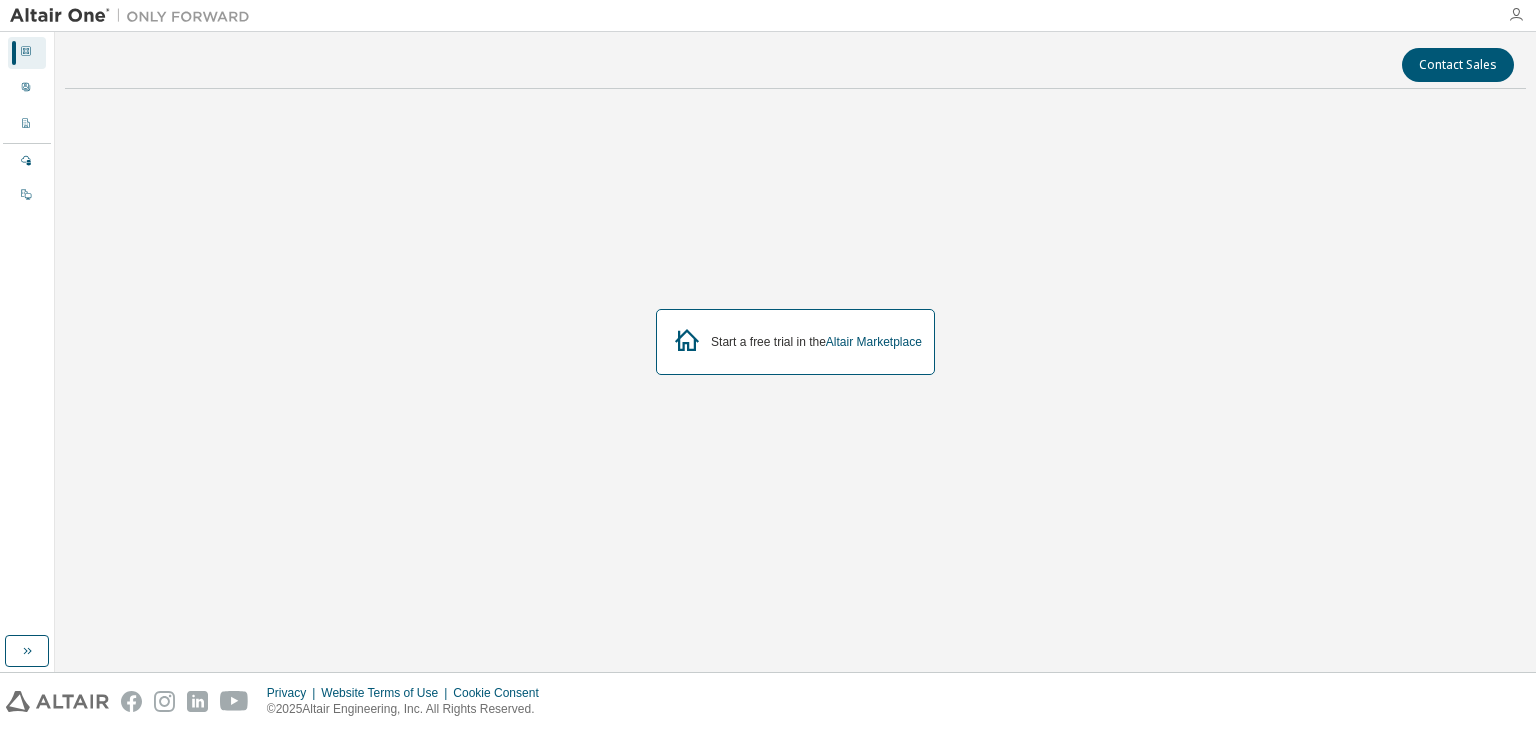 click at bounding box center [1516, 15] 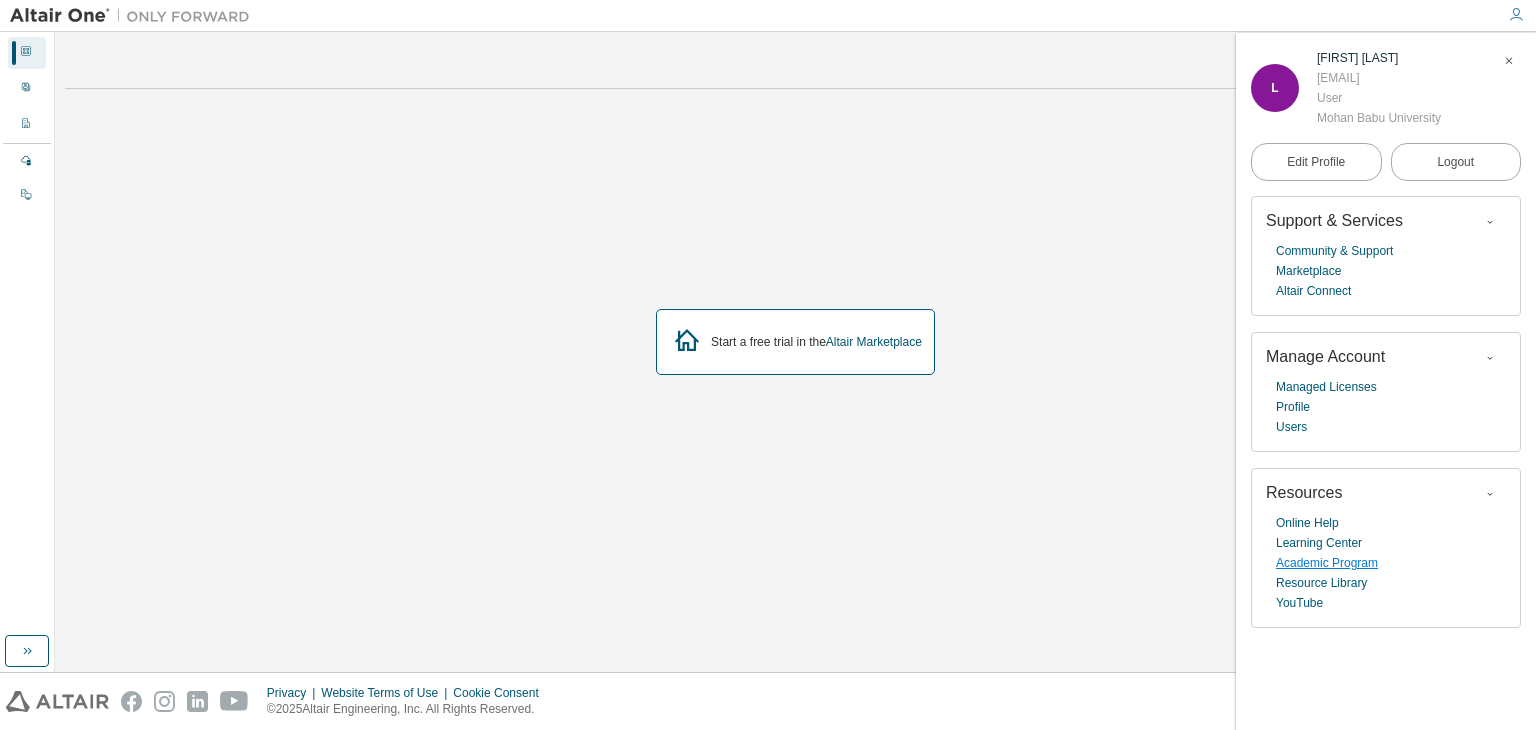 click on "Academic Program" at bounding box center (1327, 563) 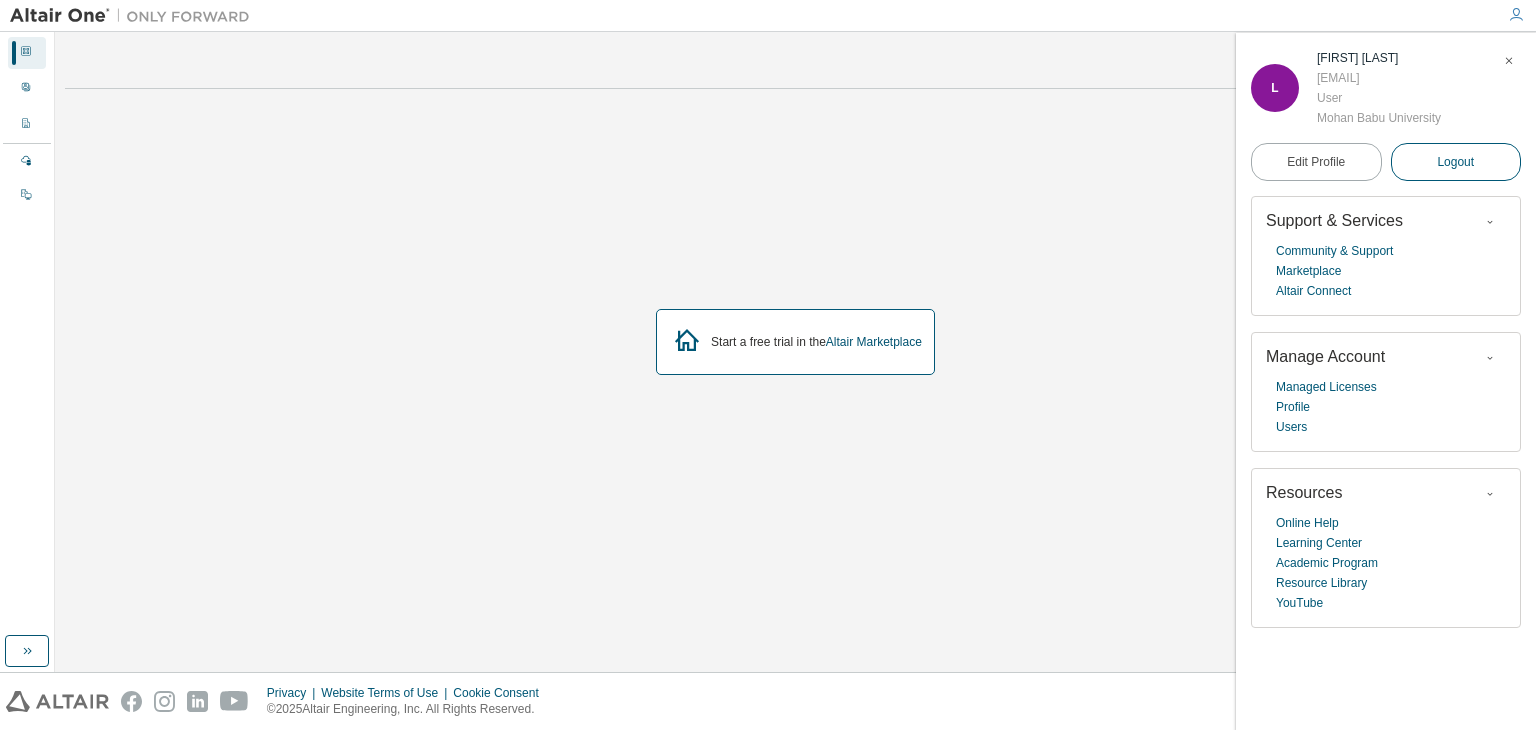 click on "Logout" at bounding box center (1455, 162) 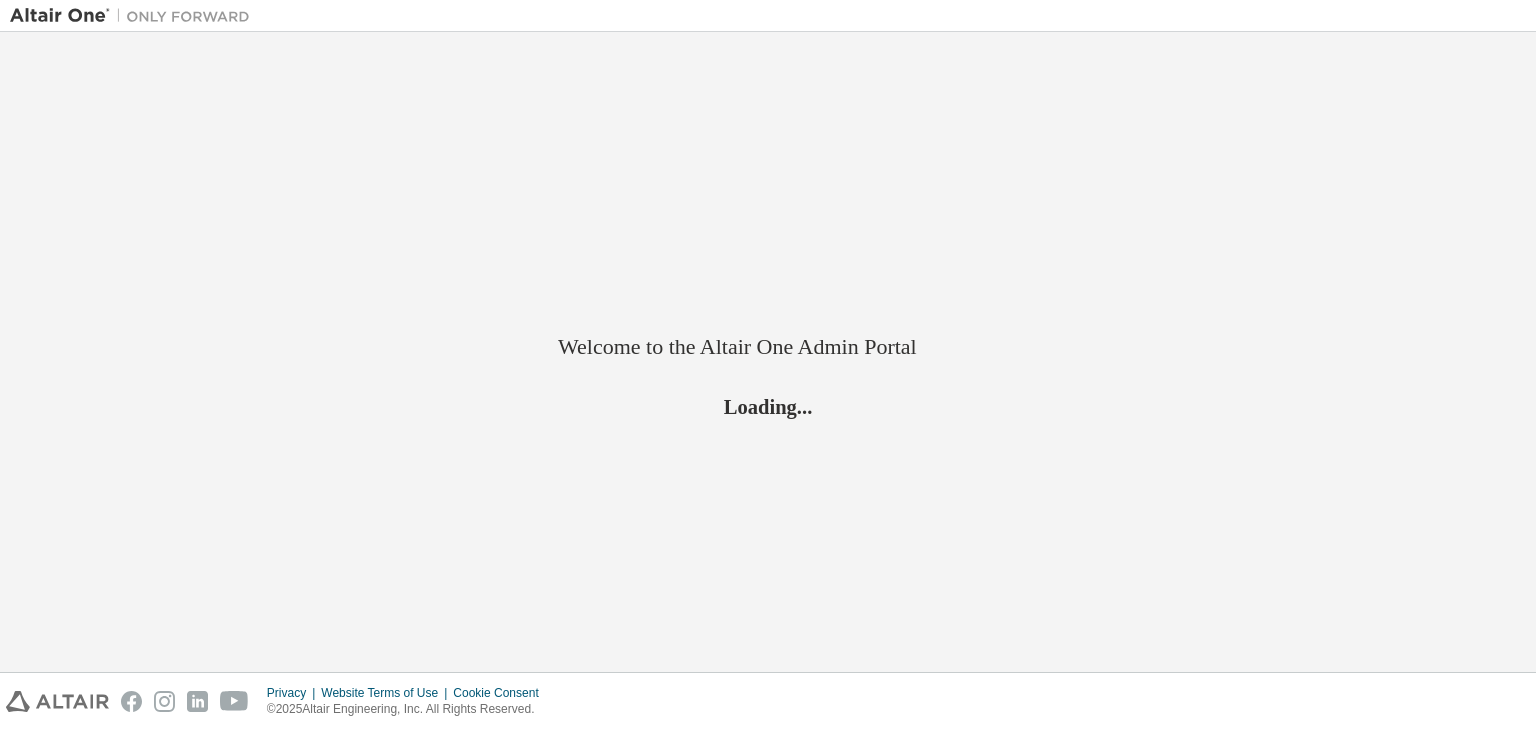 scroll, scrollTop: 0, scrollLeft: 0, axis: both 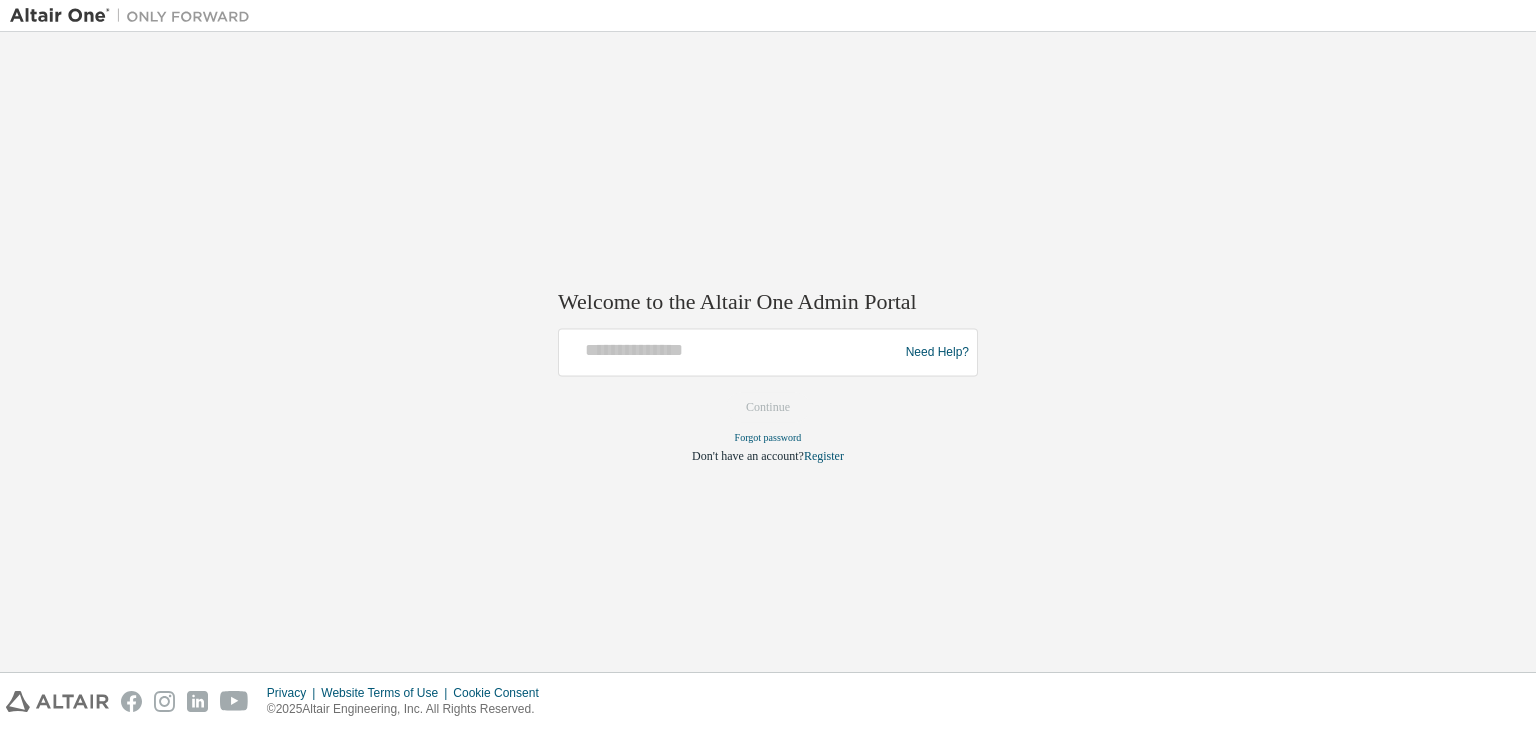 click at bounding box center [135, 16] 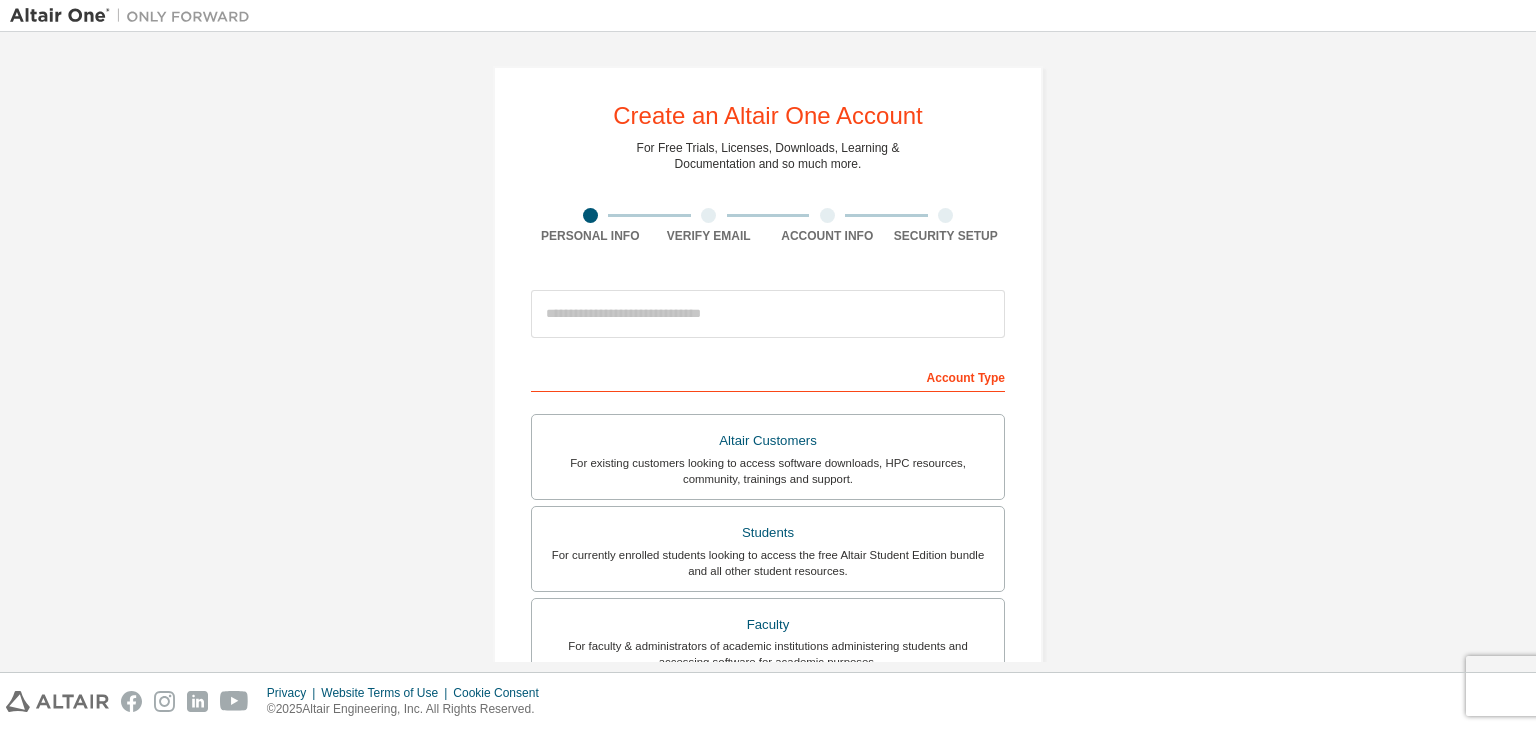 scroll, scrollTop: 0, scrollLeft: 0, axis: both 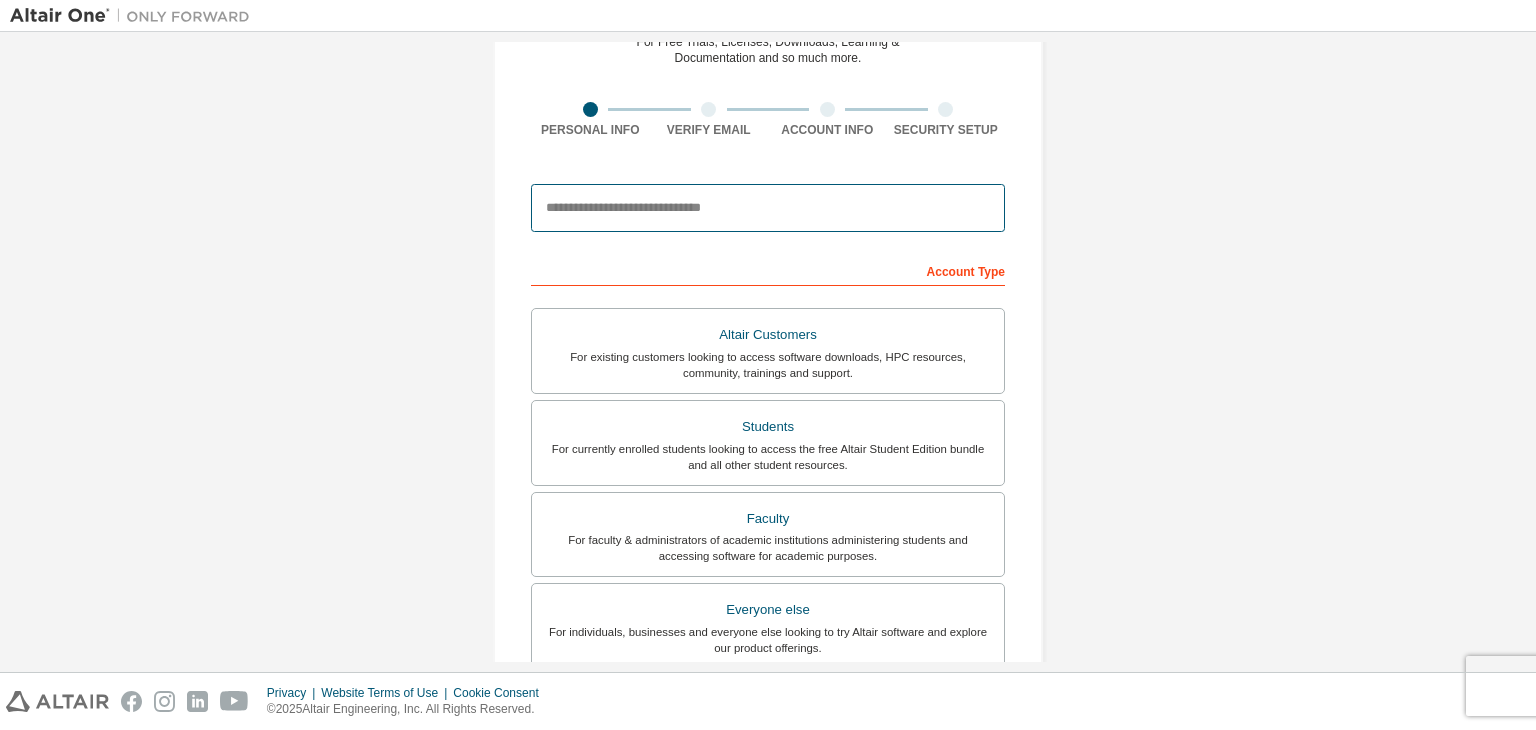 click at bounding box center (768, 208) 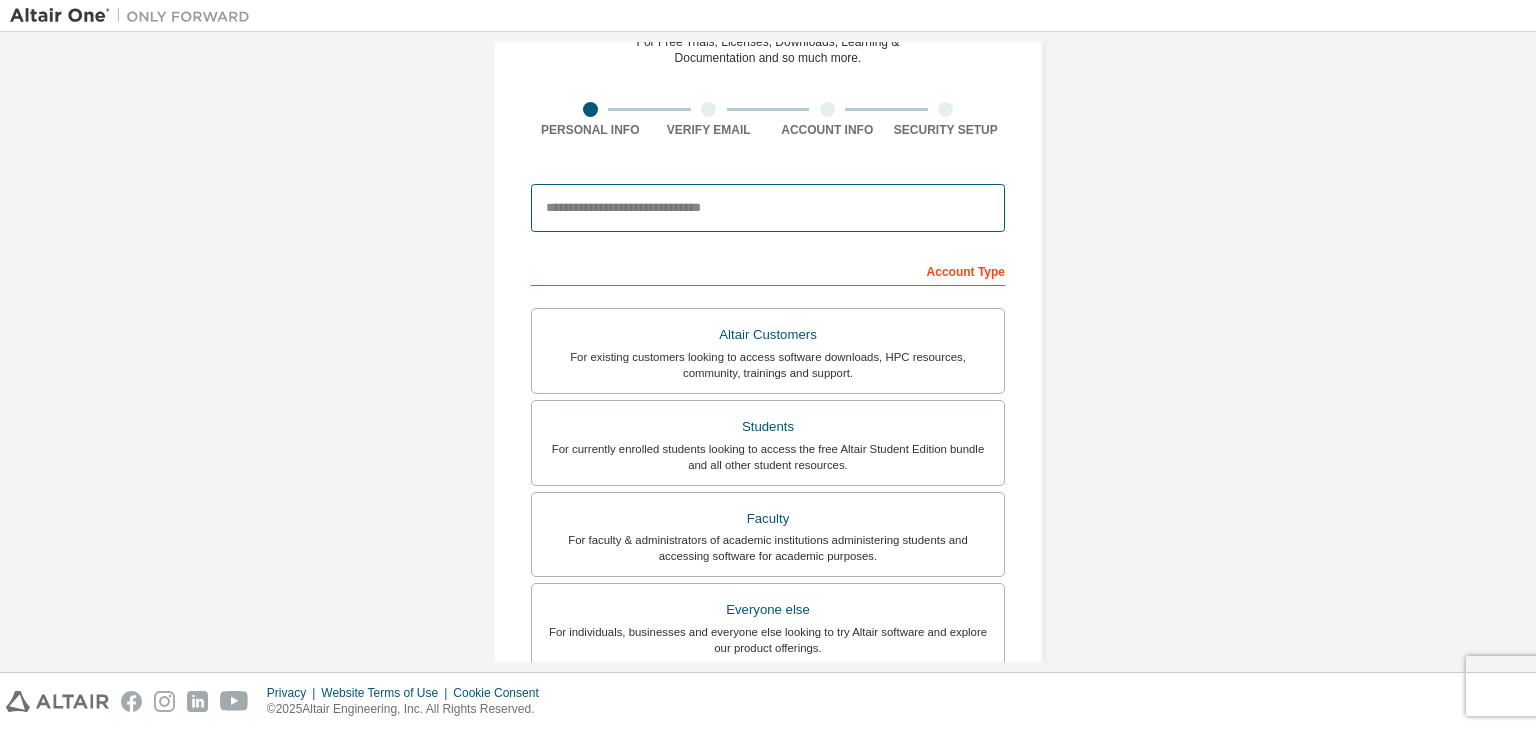type on "**********" 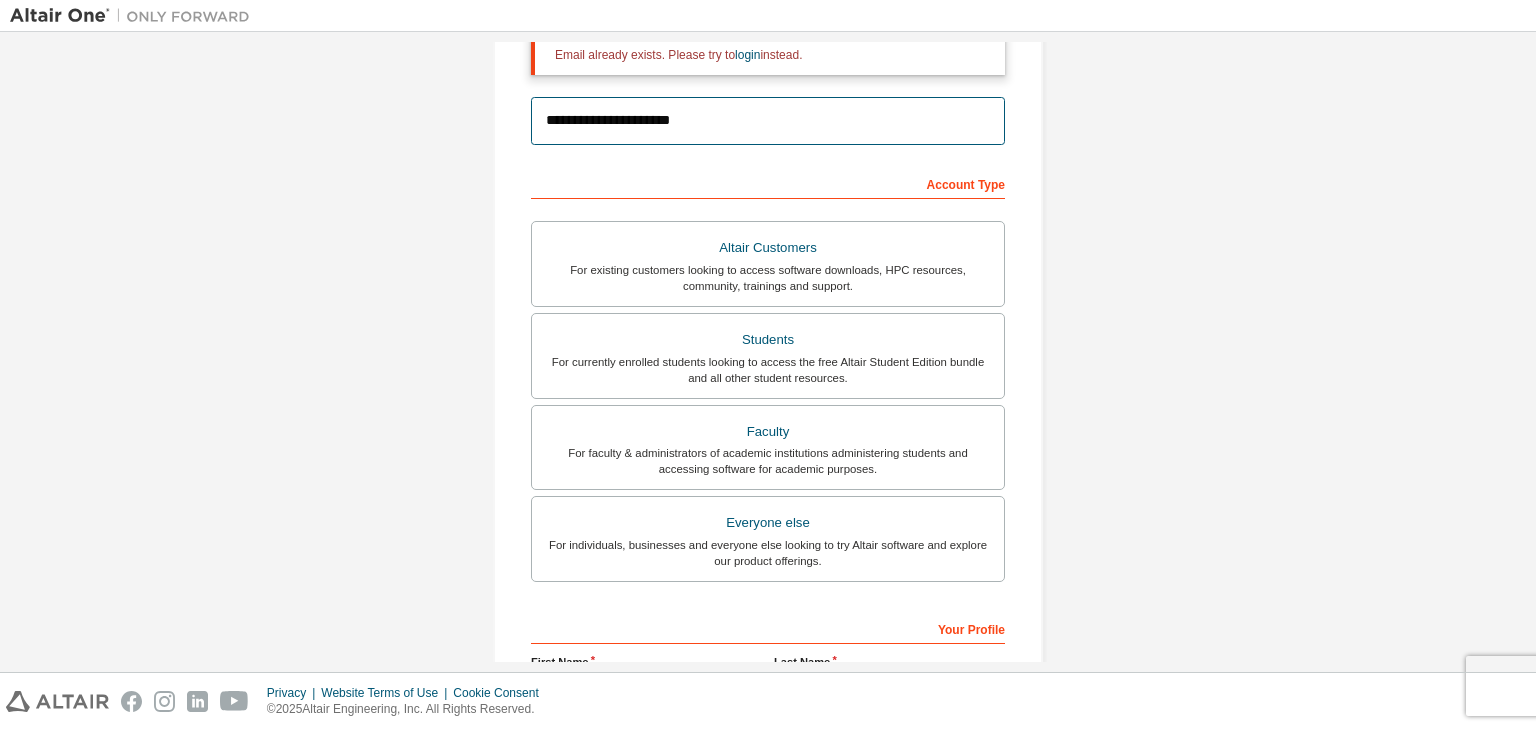 scroll, scrollTop: 258, scrollLeft: 0, axis: vertical 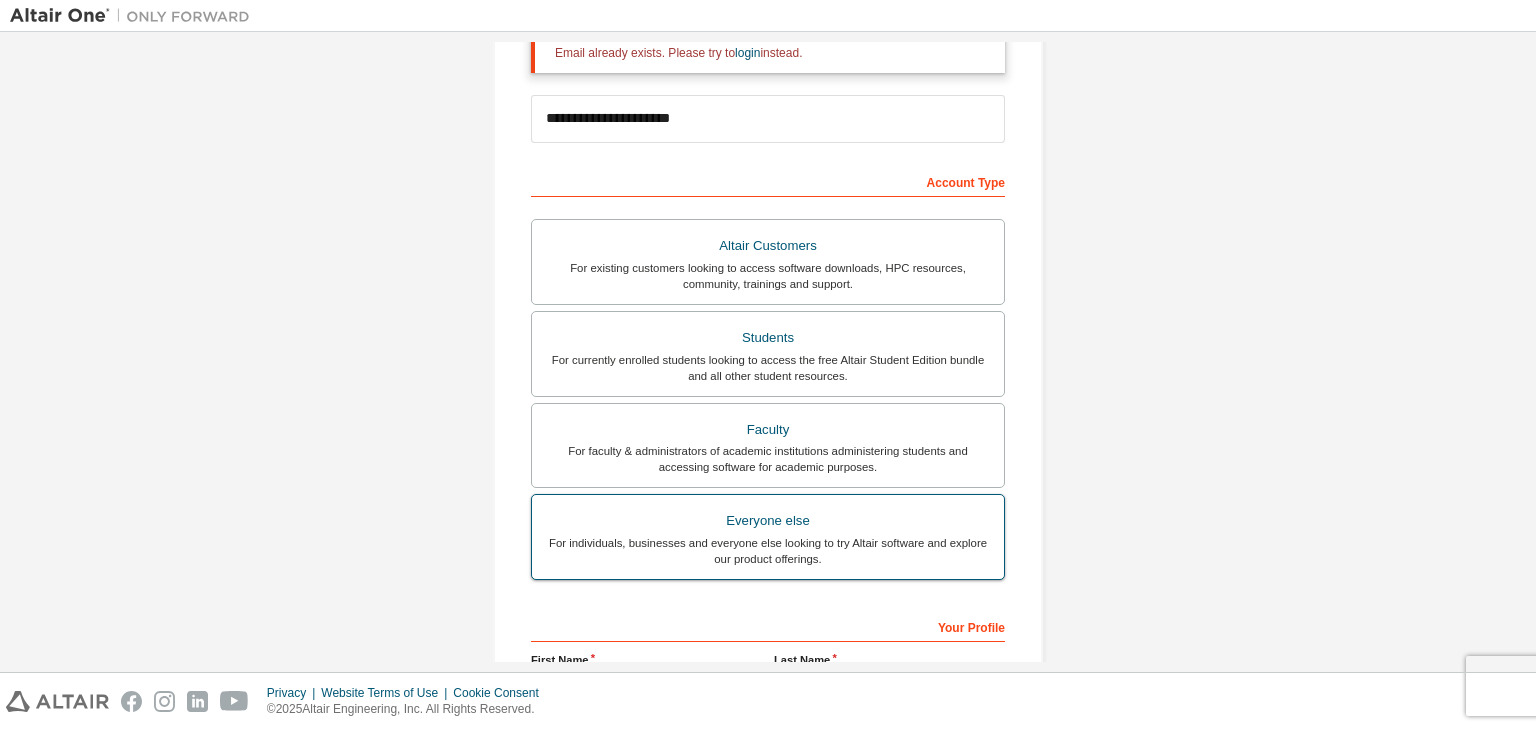 click on "Everyone else" at bounding box center [768, 521] 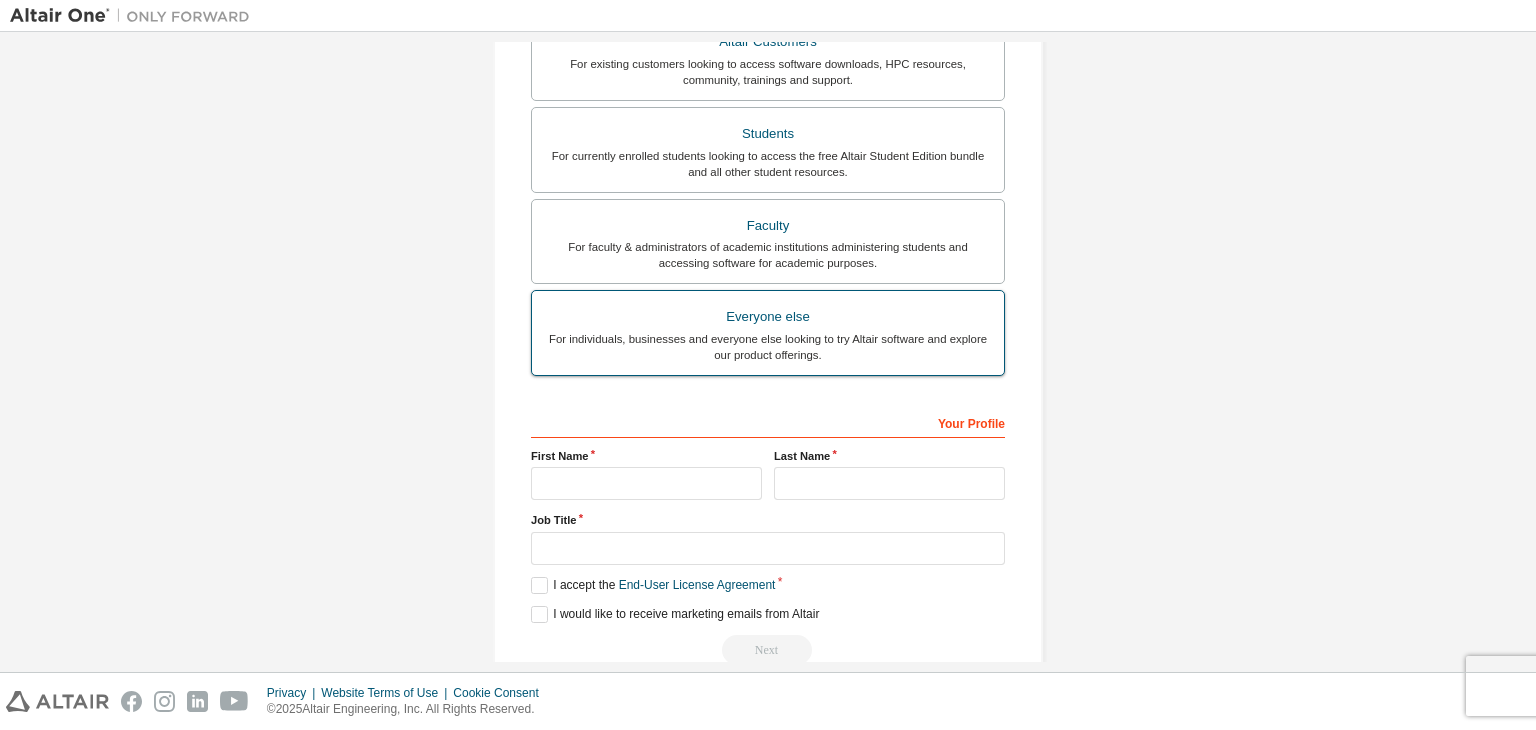scroll, scrollTop: 498, scrollLeft: 0, axis: vertical 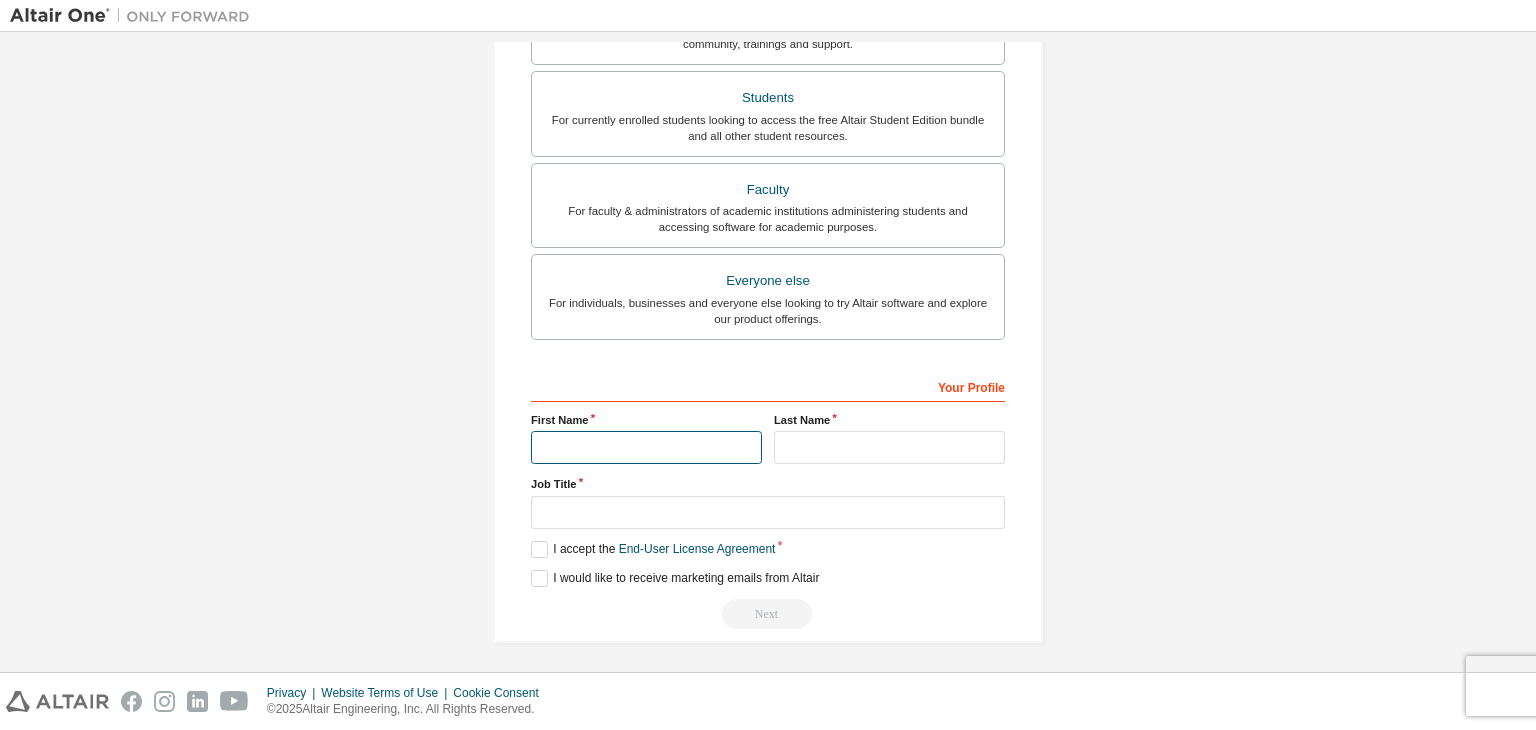 click at bounding box center [646, 447] 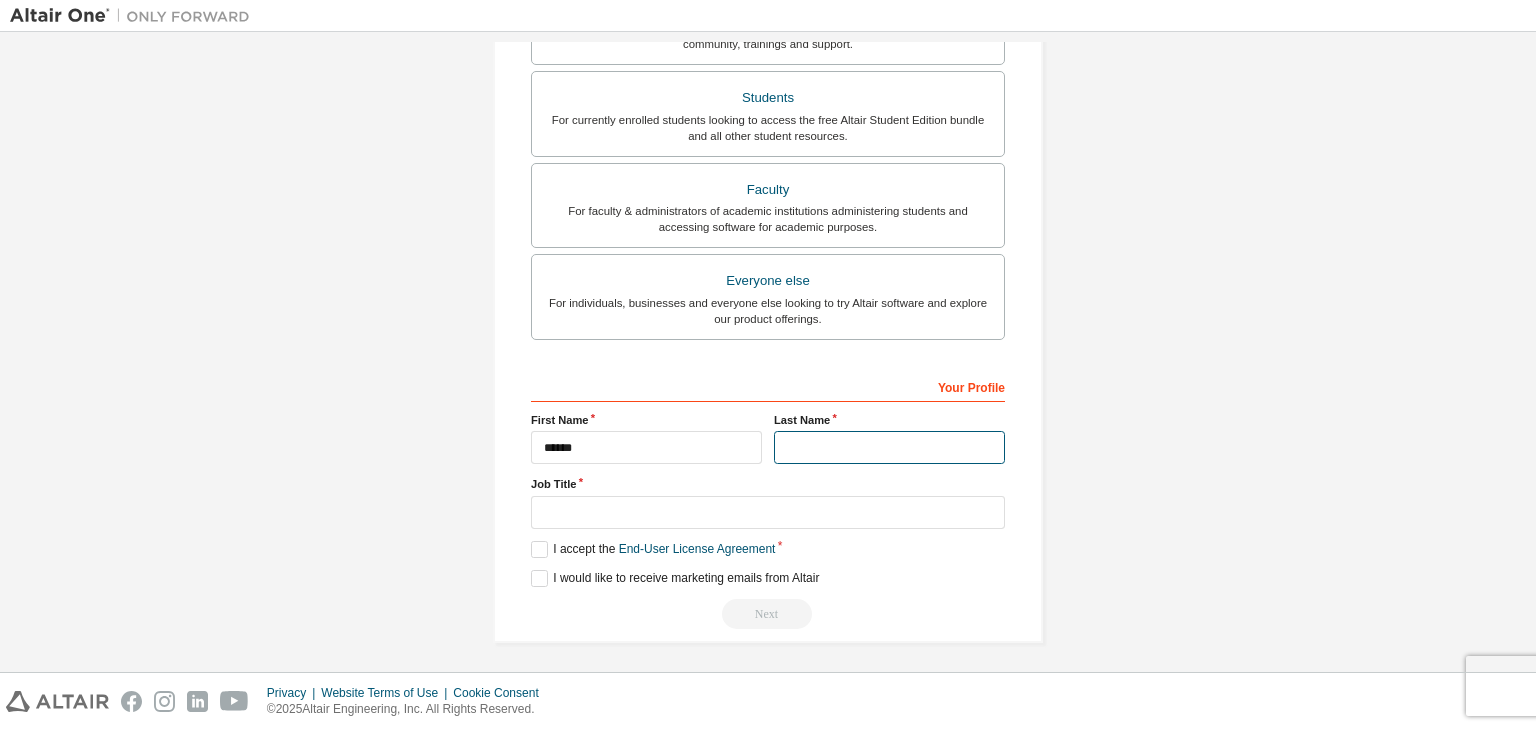 drag, startPoint x: 798, startPoint y: 453, endPoint x: 897, endPoint y: 498, distance: 108.74741 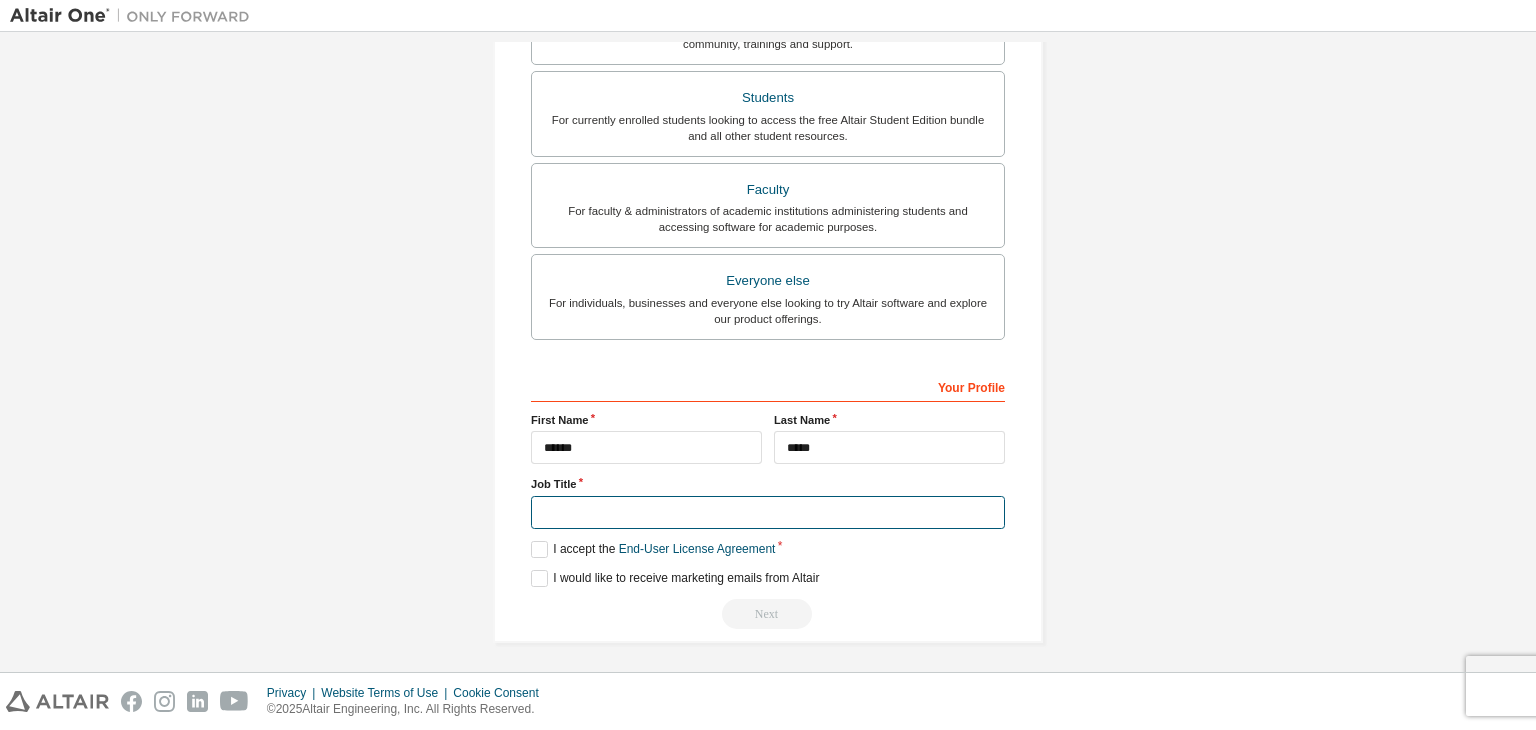 click at bounding box center [768, 512] 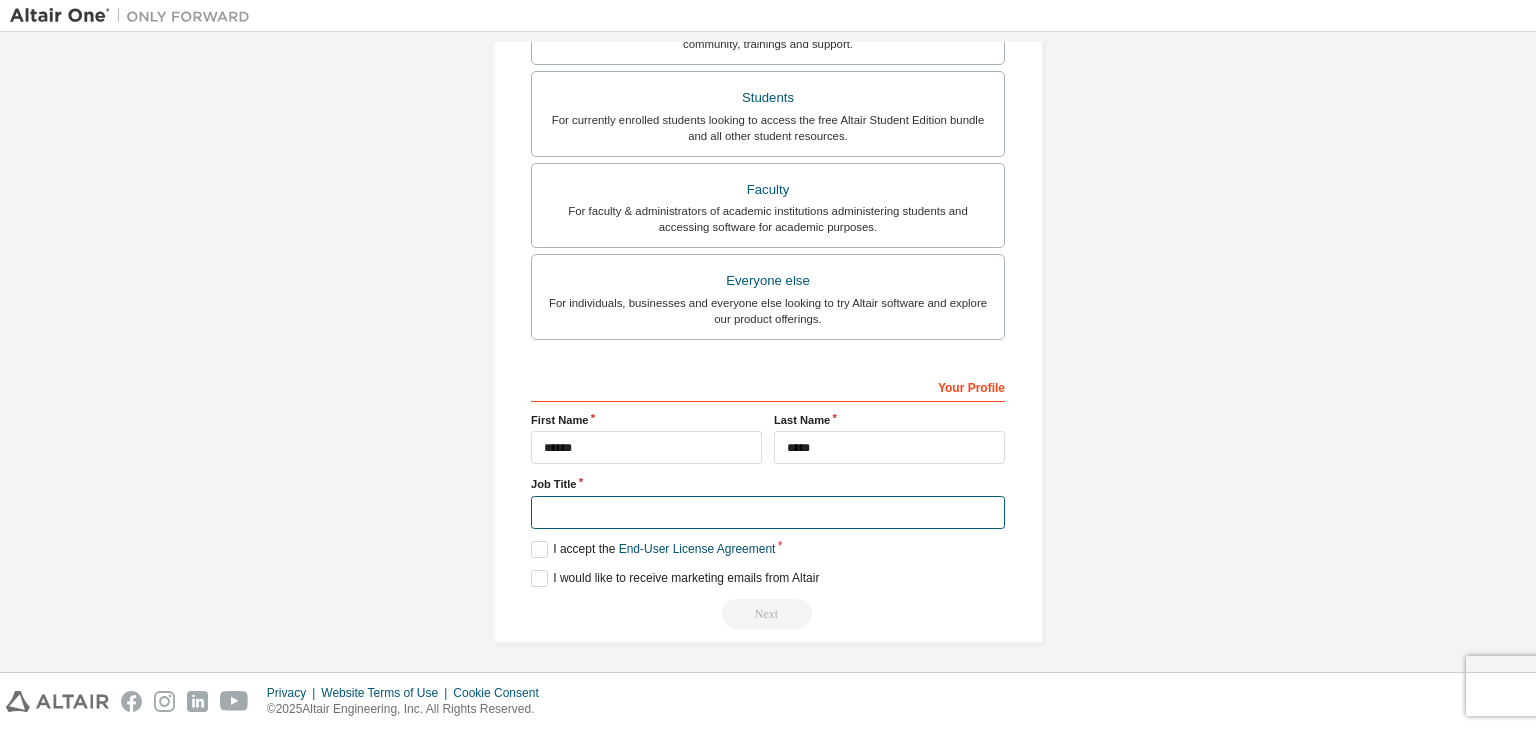 type on "*******" 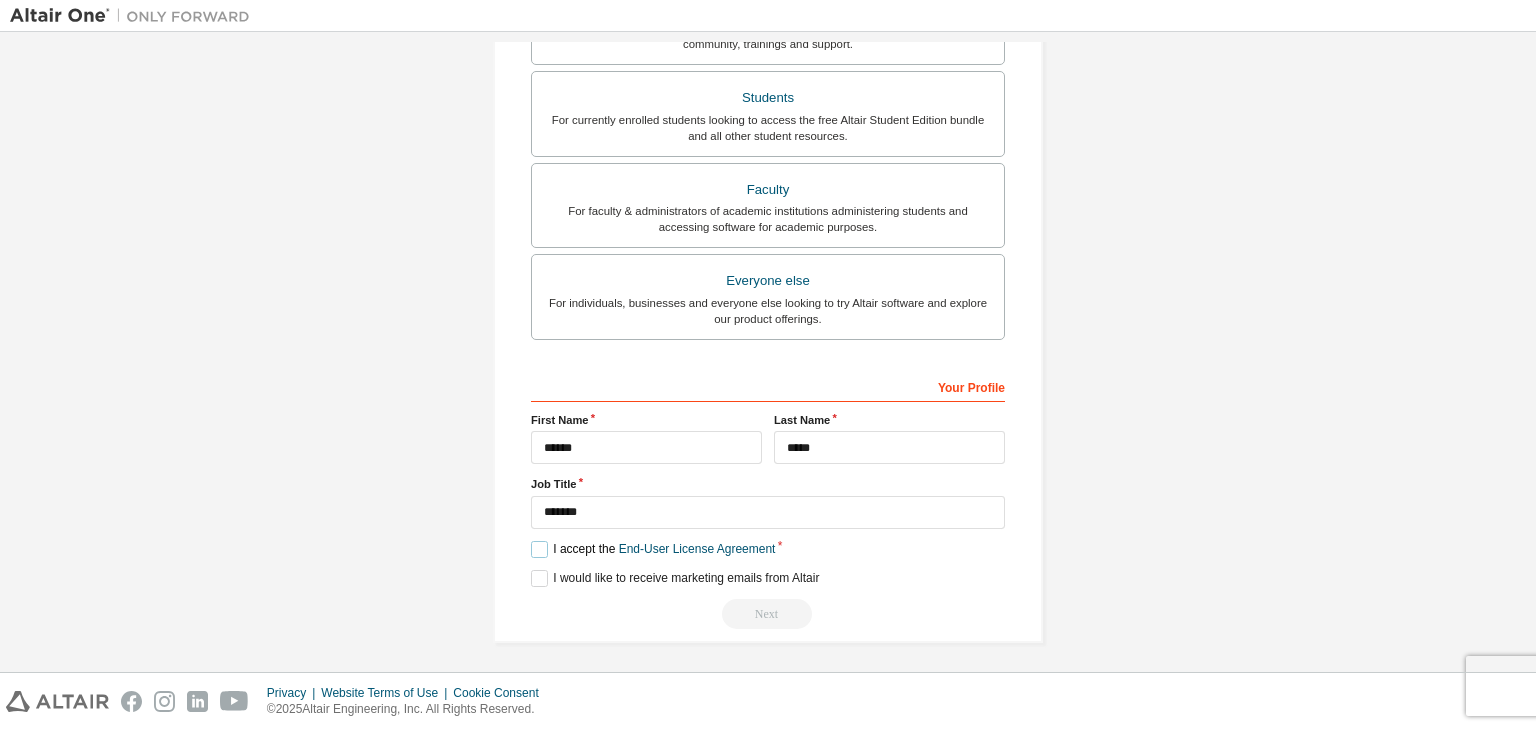 click on "I accept the    End-User License Agreement" at bounding box center (653, 549) 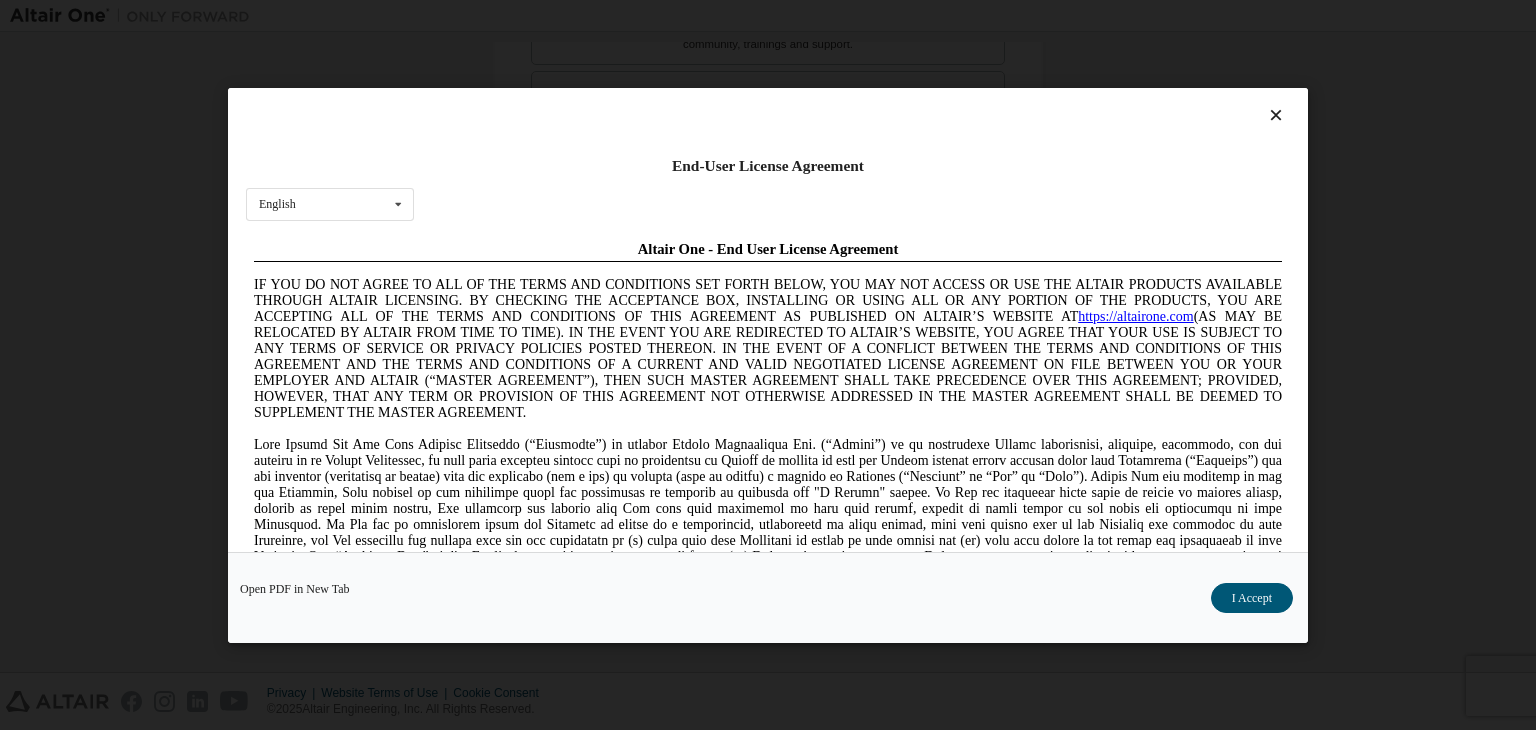 scroll, scrollTop: 0, scrollLeft: 0, axis: both 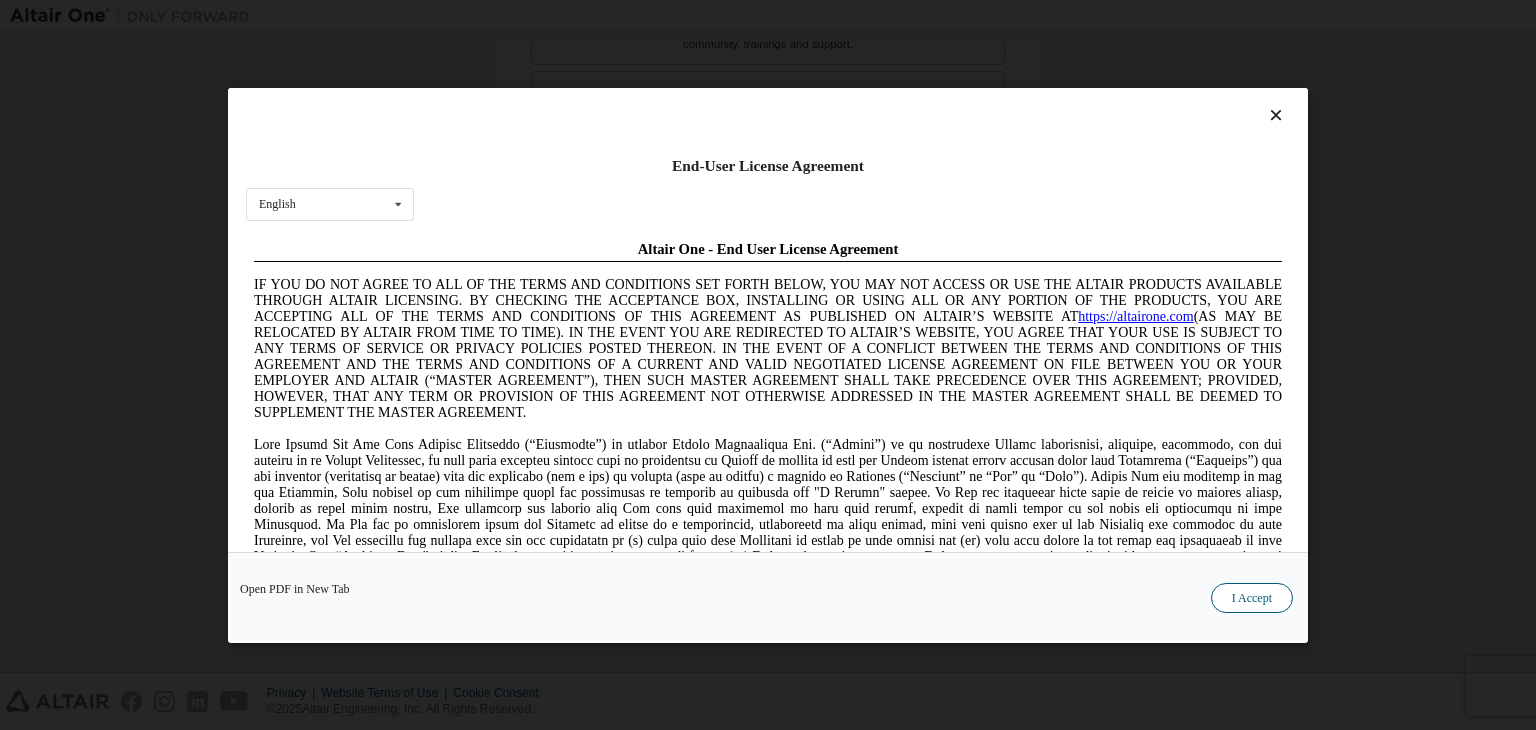 click on "I Accept" at bounding box center (1252, 598) 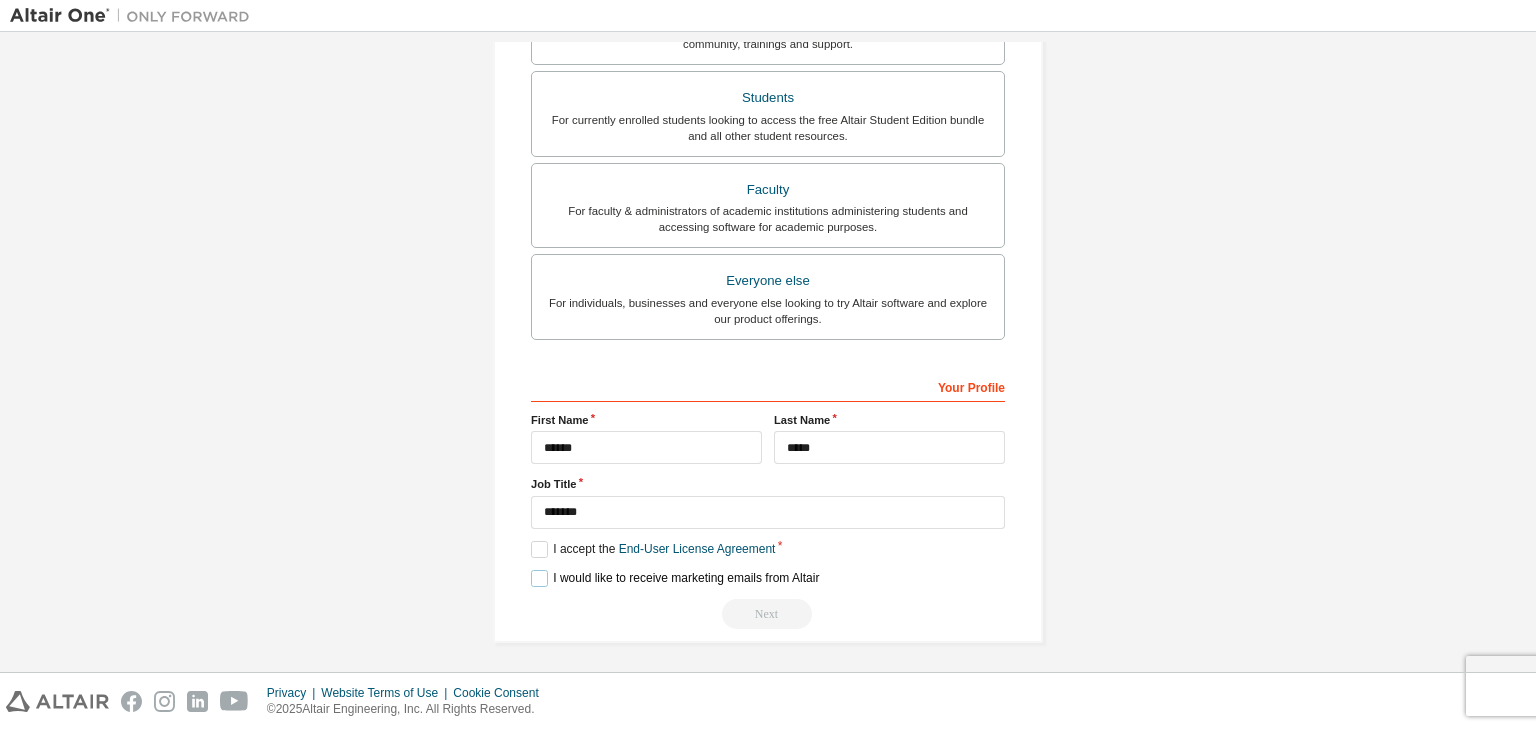 click on "I would like to receive marketing emails from Altair" at bounding box center [675, 578] 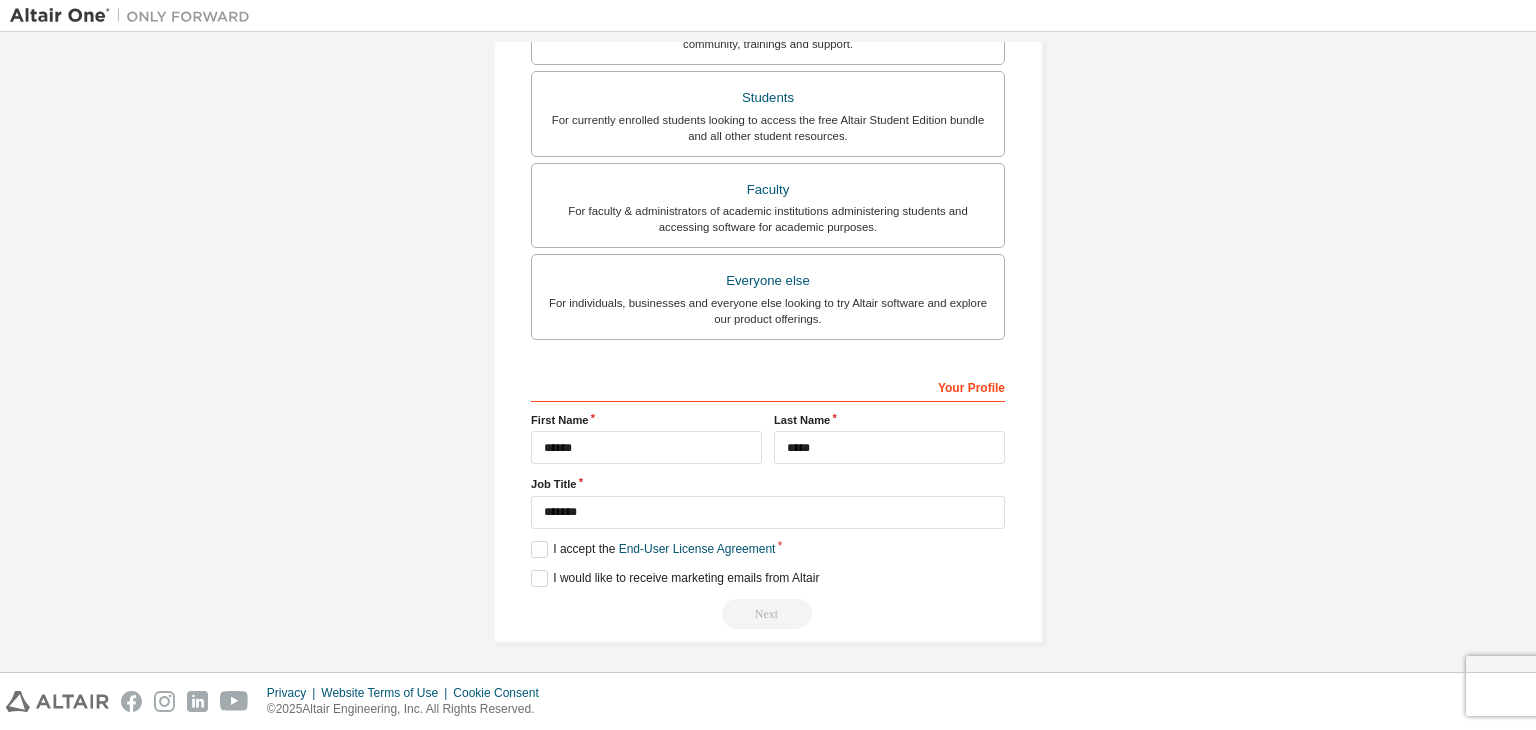 click on "Next" at bounding box center (768, 614) 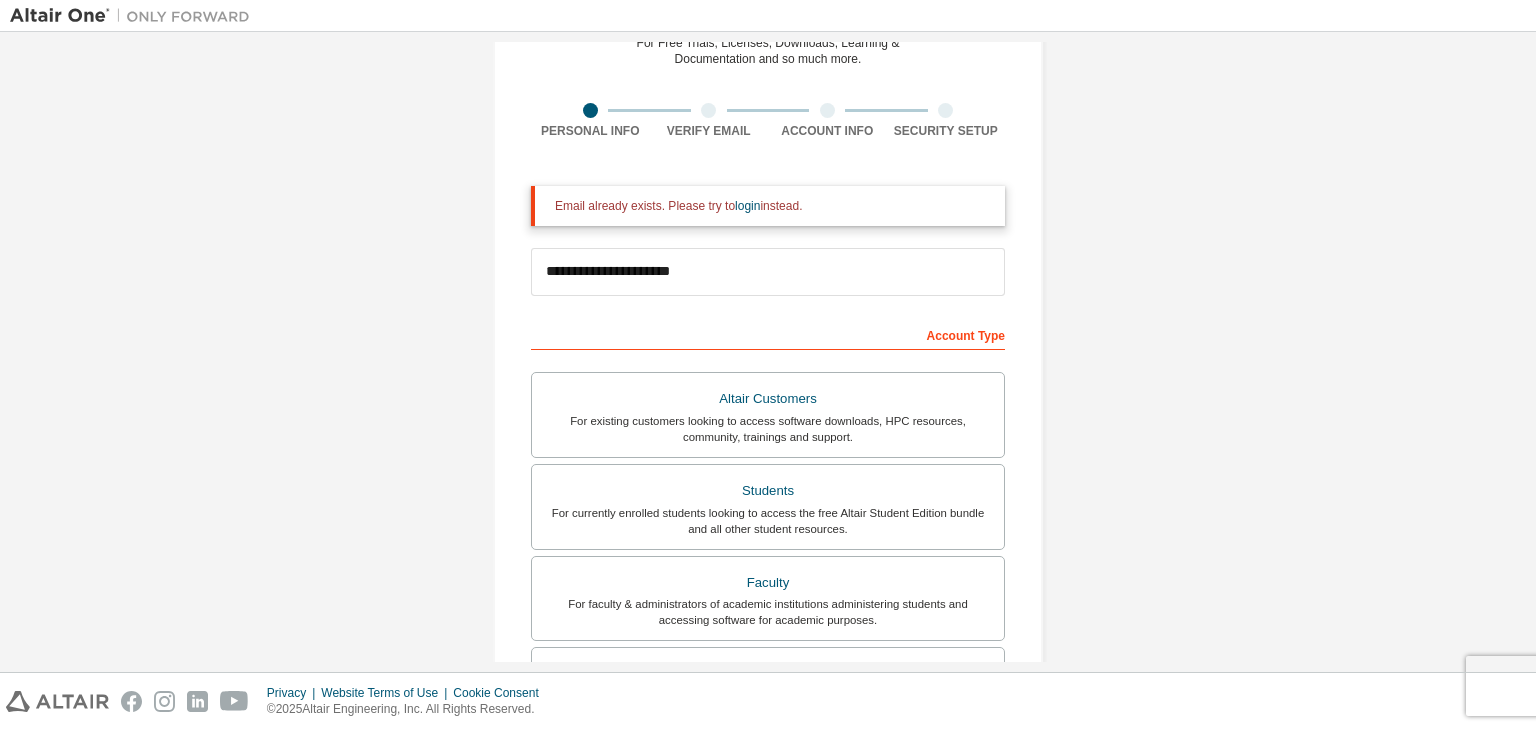 scroll, scrollTop: 0, scrollLeft: 0, axis: both 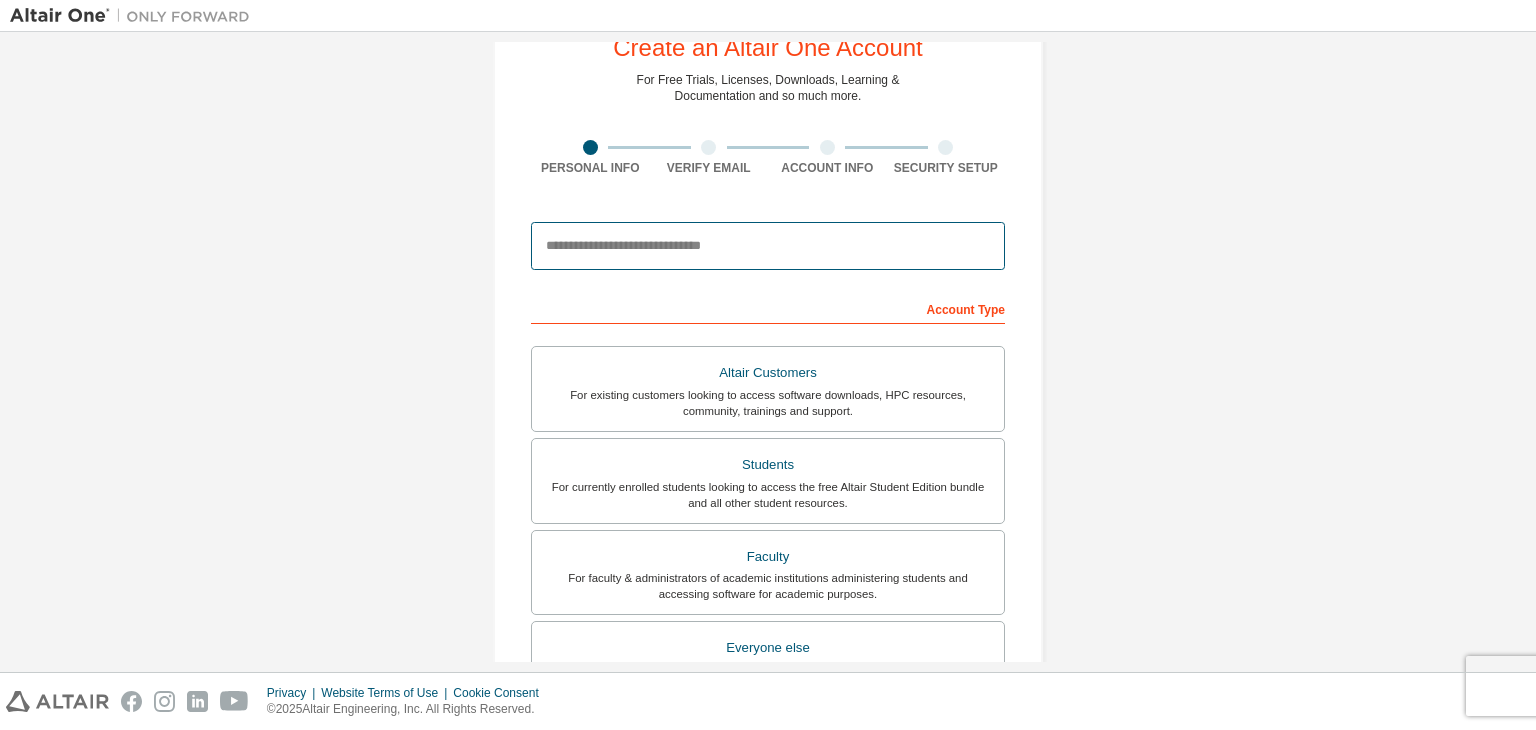 drag, startPoint x: 663, startPoint y: 241, endPoint x: 721, endPoint y: 301, distance: 83.450584 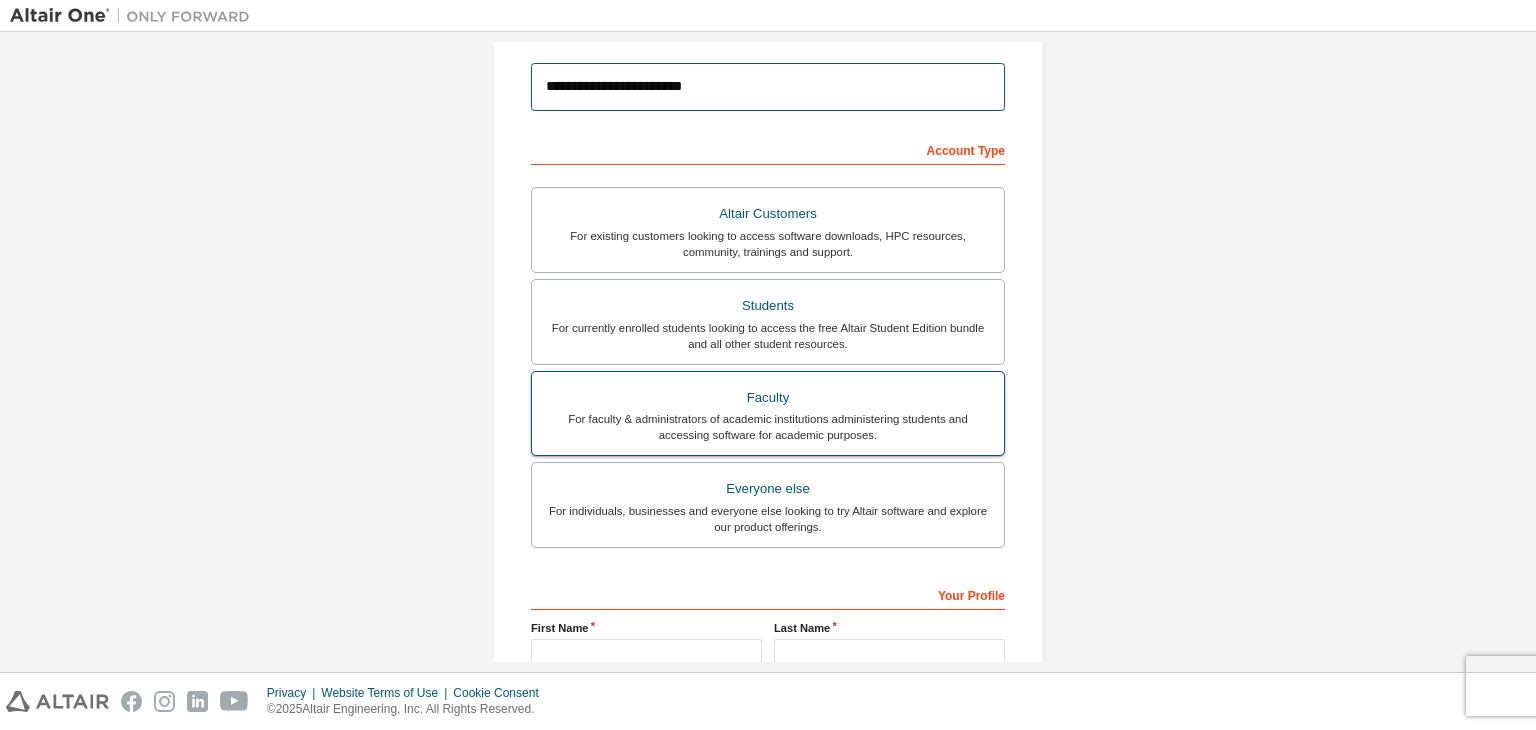 scroll, scrollTop: 232, scrollLeft: 0, axis: vertical 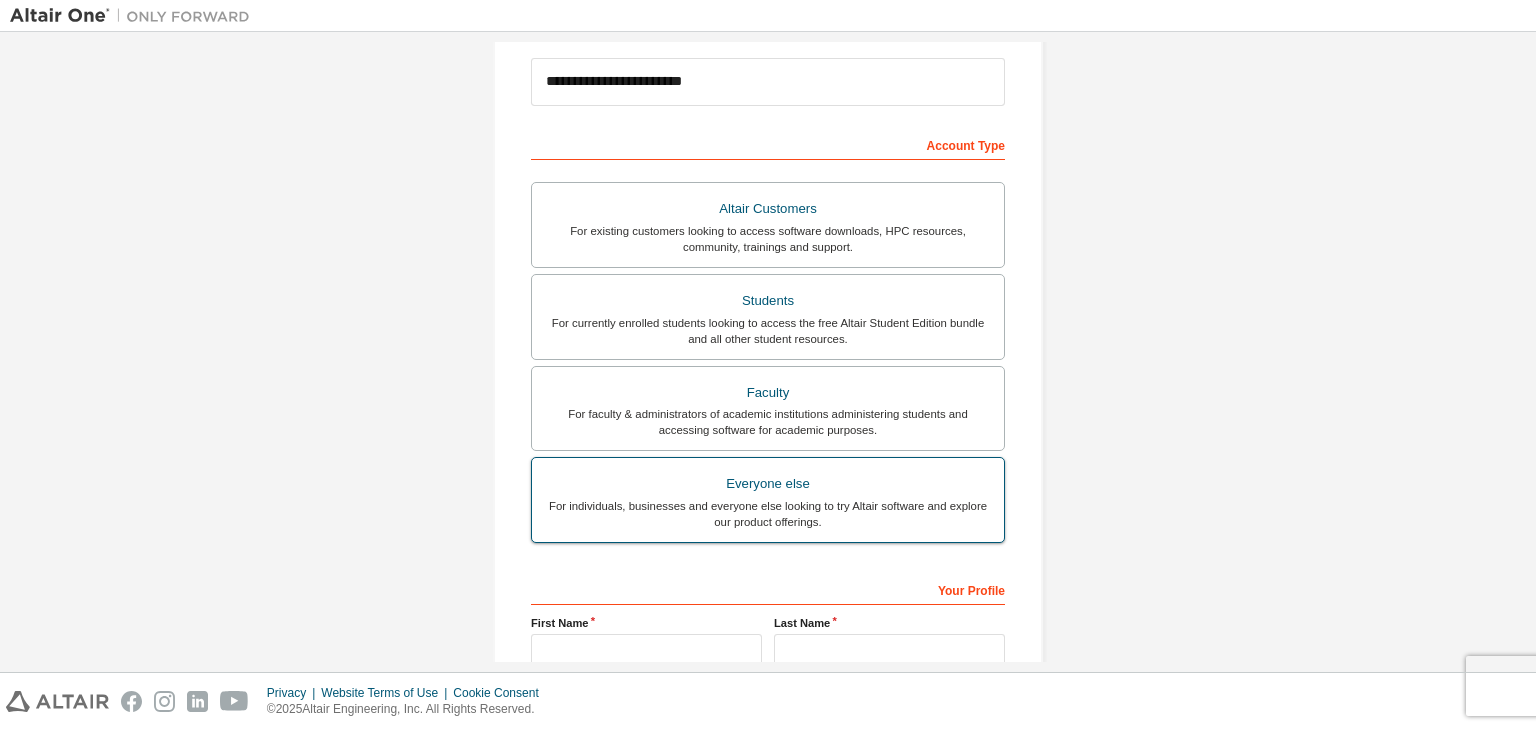 click on "For individuals, businesses and everyone else looking to try Altair software and explore our product offerings." at bounding box center (768, 514) 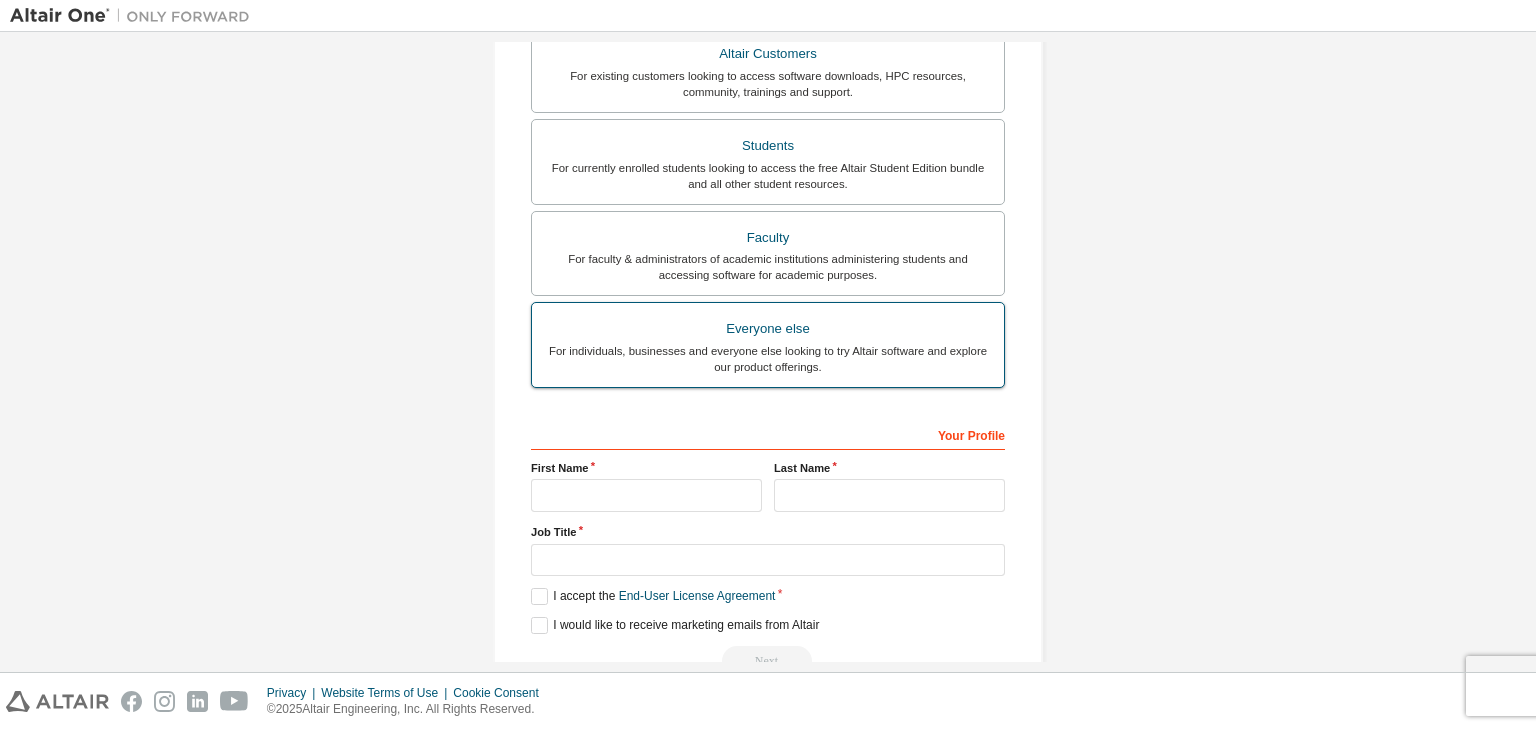 scroll, scrollTop: 388, scrollLeft: 0, axis: vertical 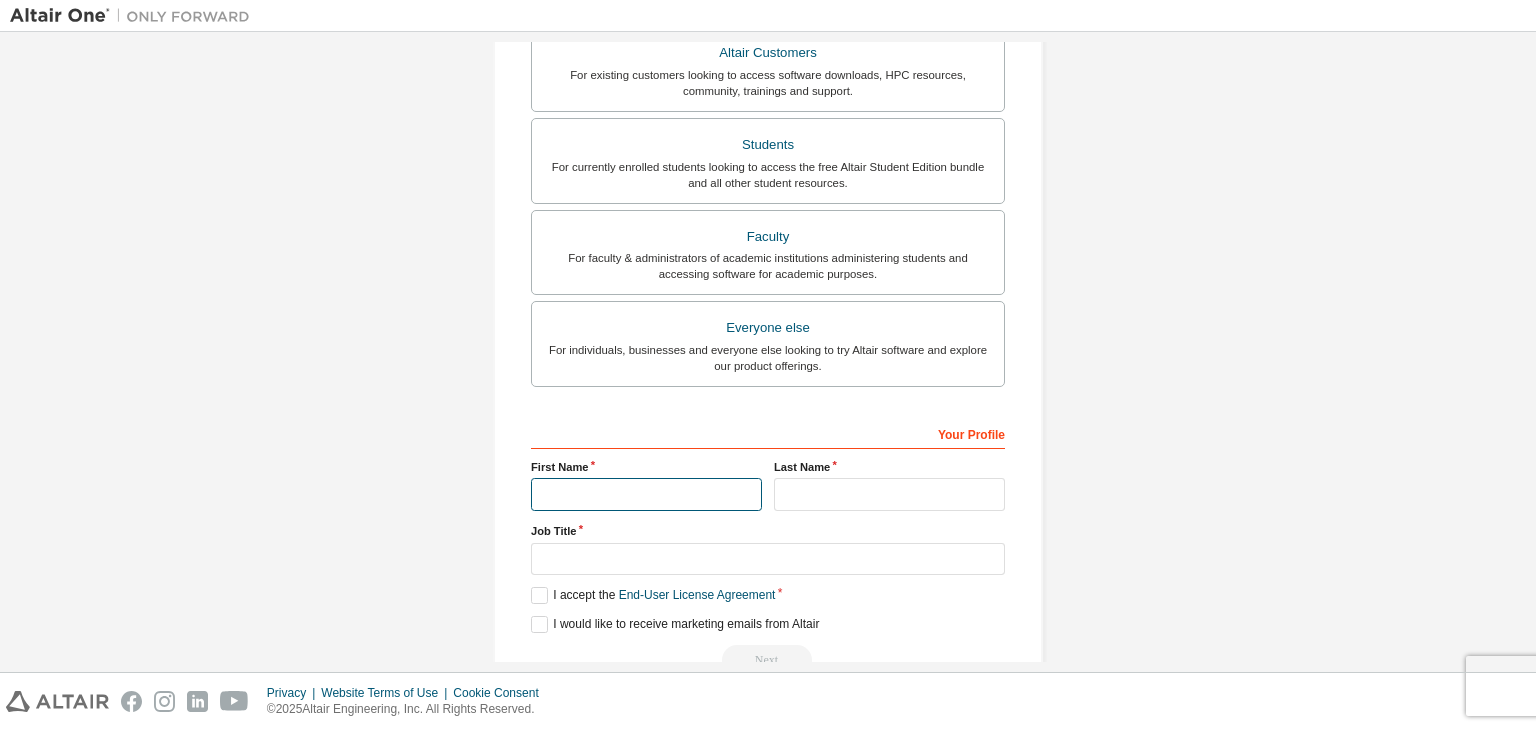 click at bounding box center [646, 494] 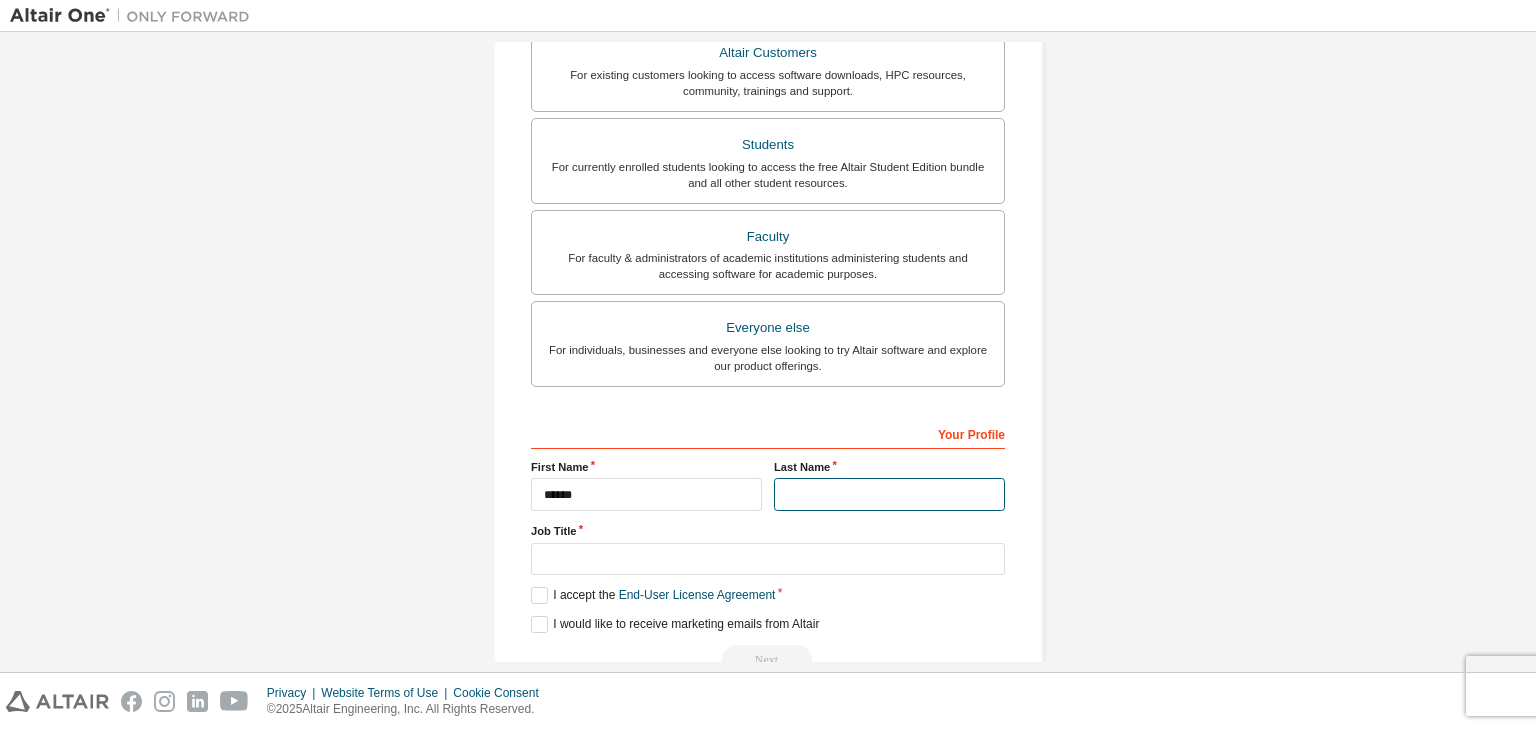 drag, startPoint x: 808, startPoint y: 504, endPoint x: 900, endPoint y: 546, distance: 101.133575 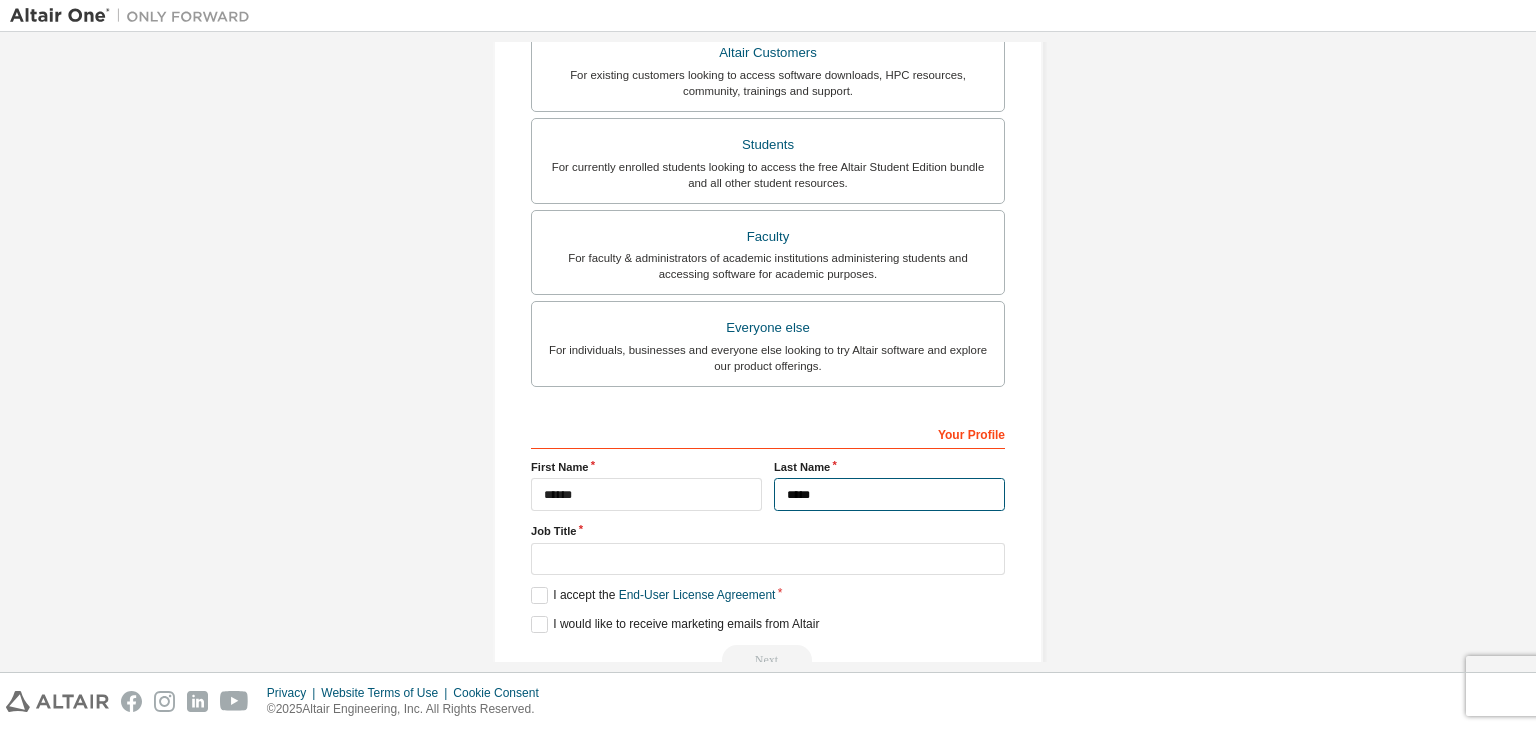 scroll, scrollTop: 435, scrollLeft: 0, axis: vertical 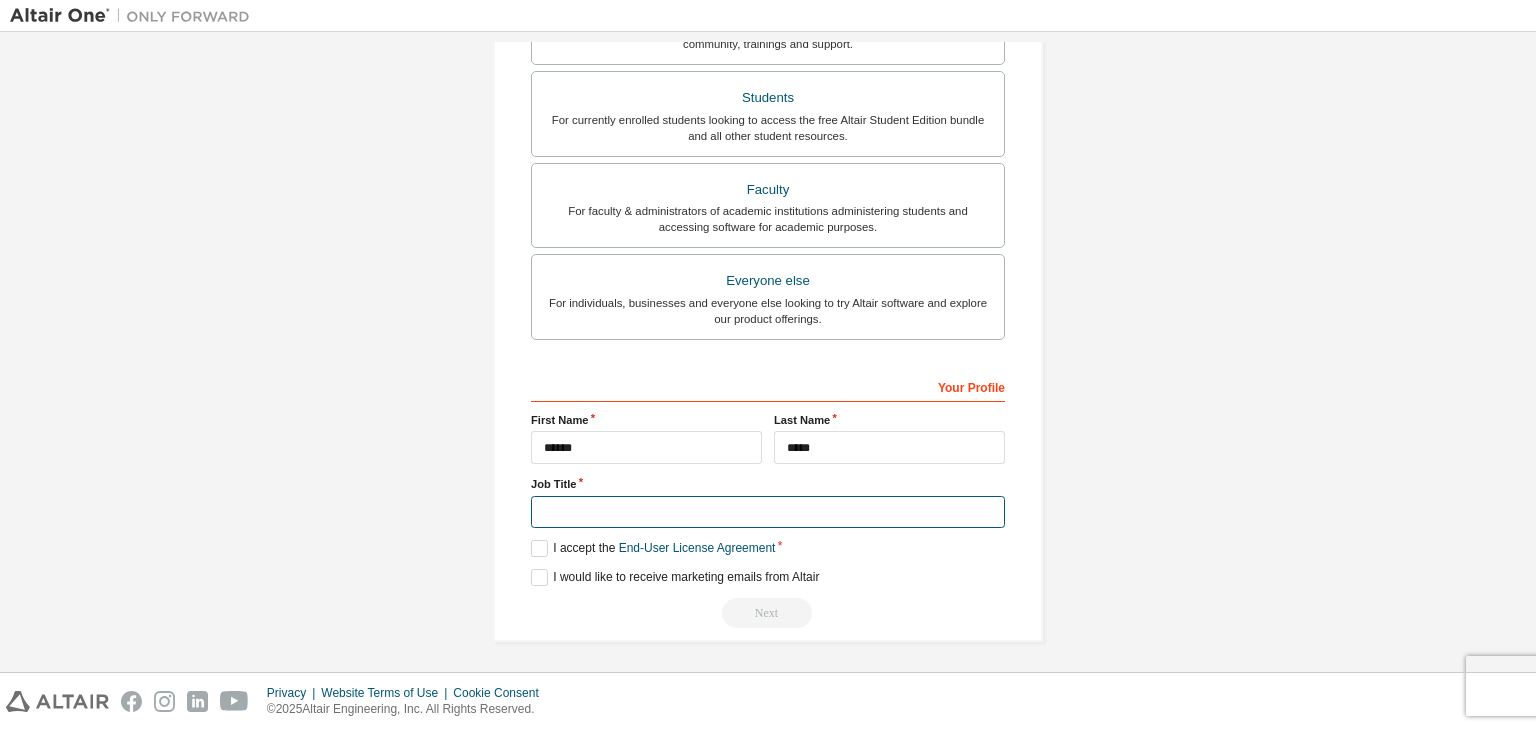 click at bounding box center (768, 512) 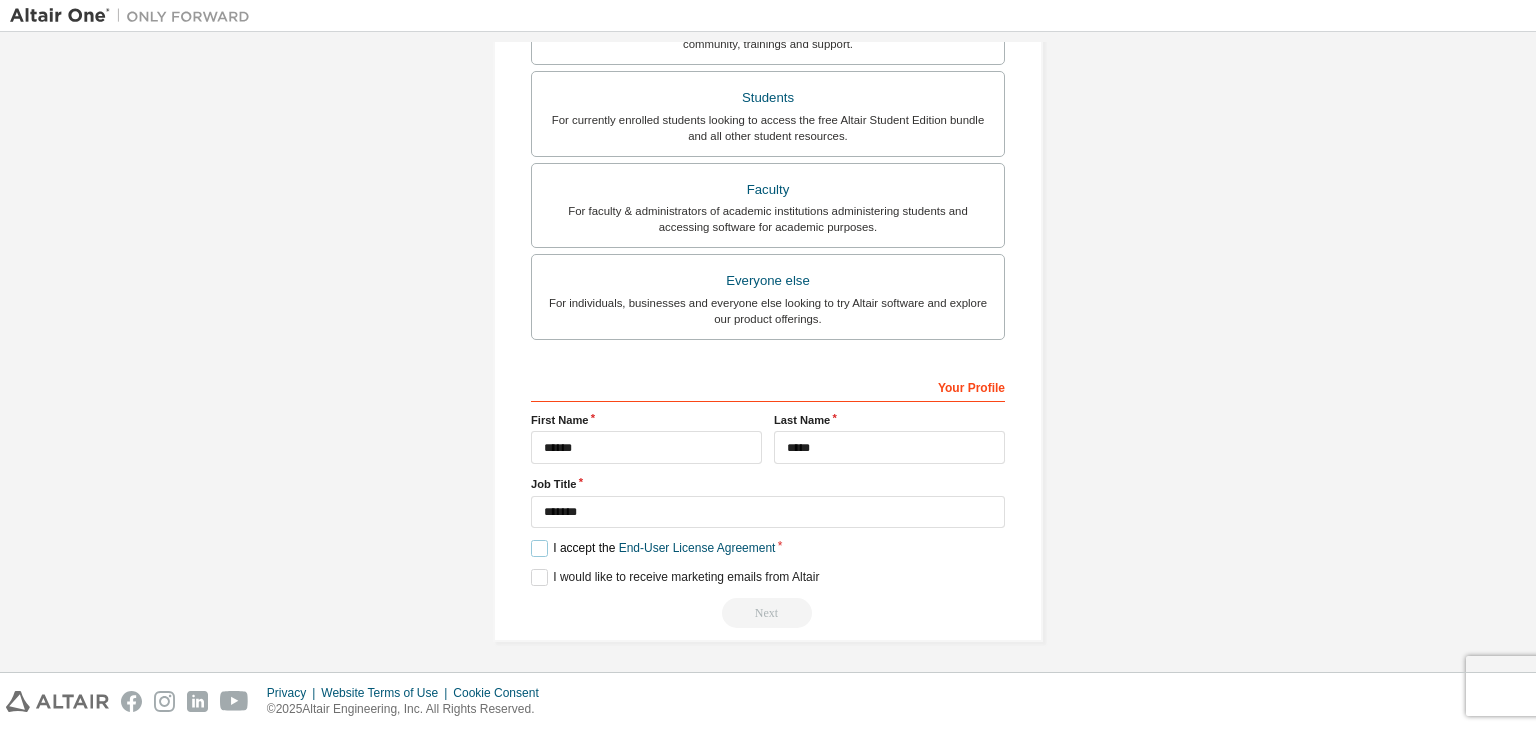 click on "I accept the    End-User License Agreement" at bounding box center [653, 548] 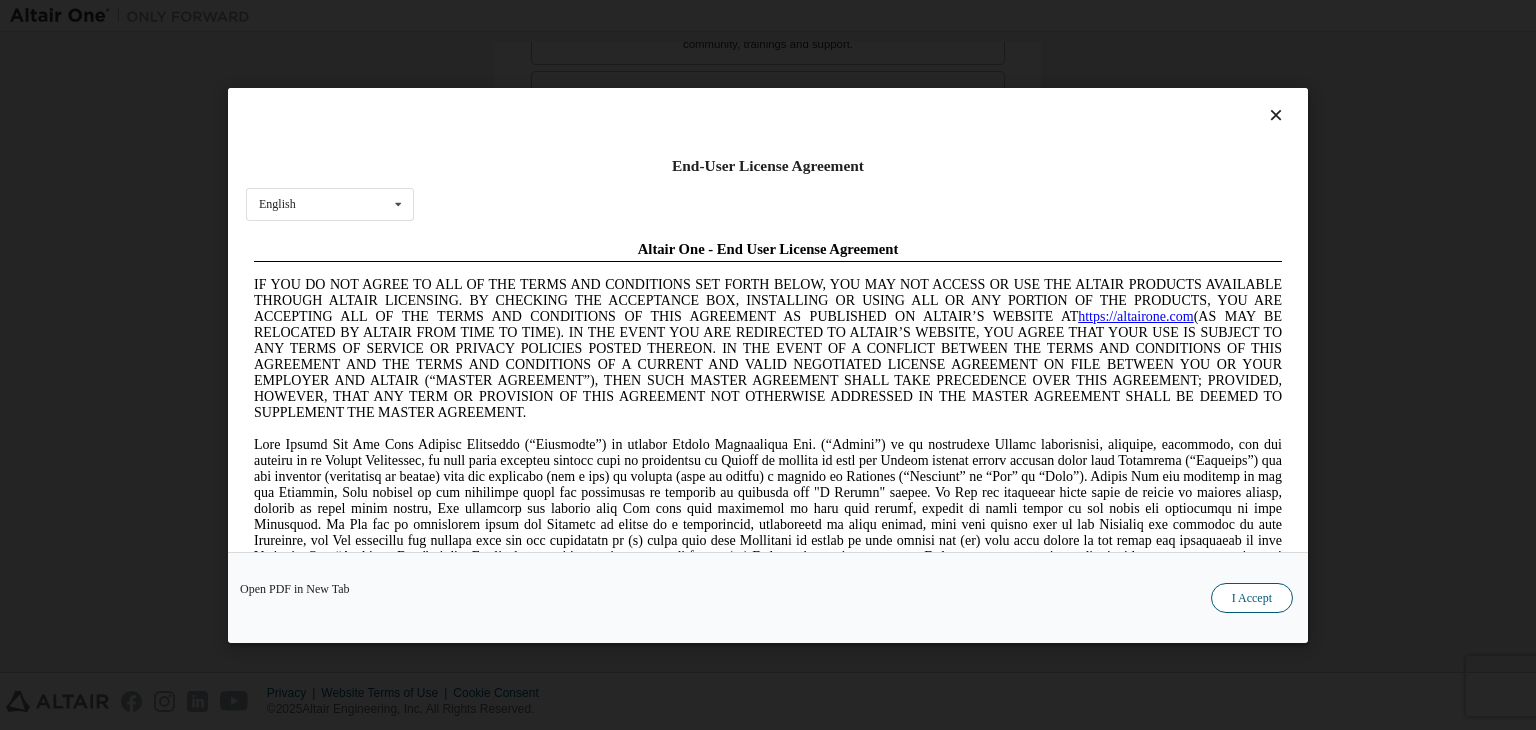 scroll, scrollTop: 0, scrollLeft: 0, axis: both 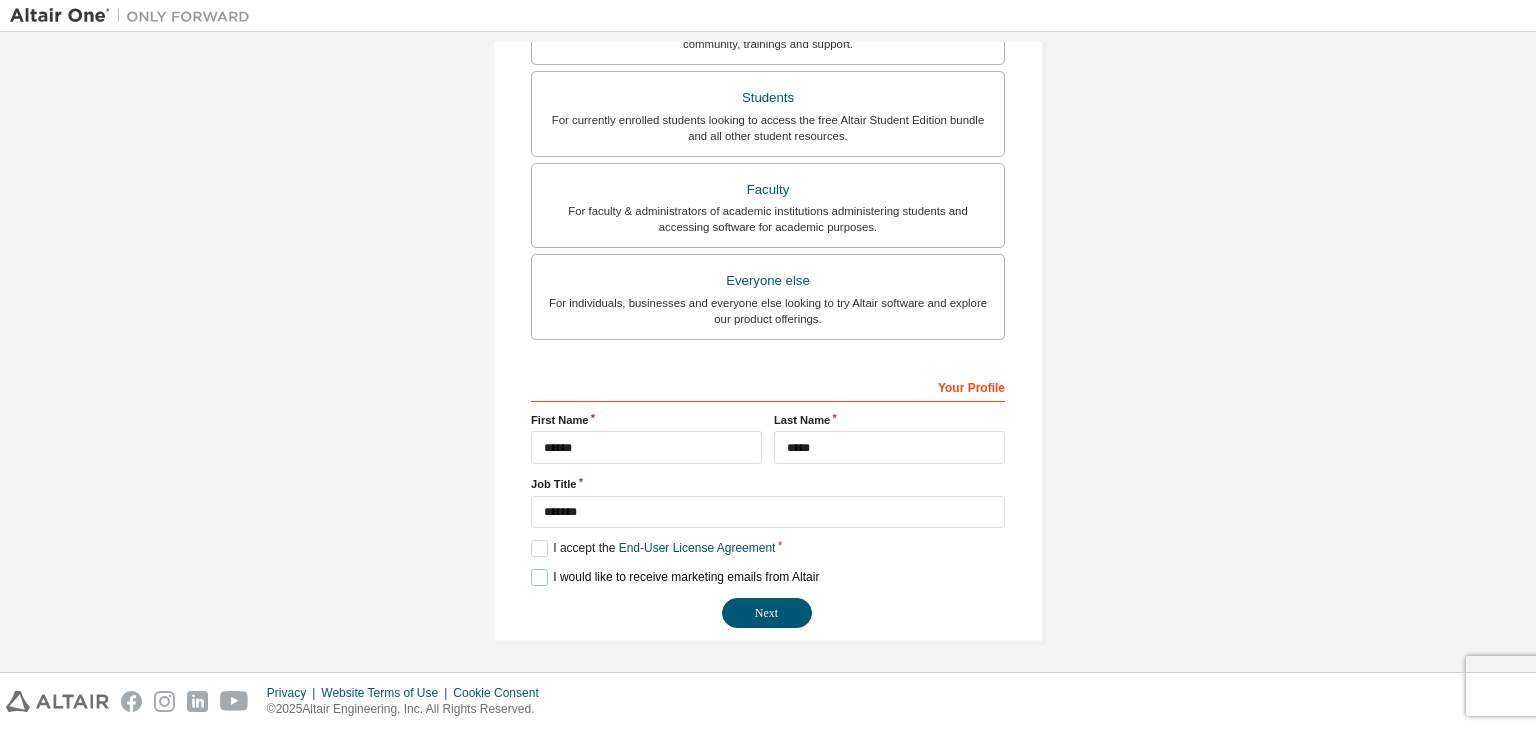 click on "I would like to receive marketing emails from Altair" at bounding box center (675, 577) 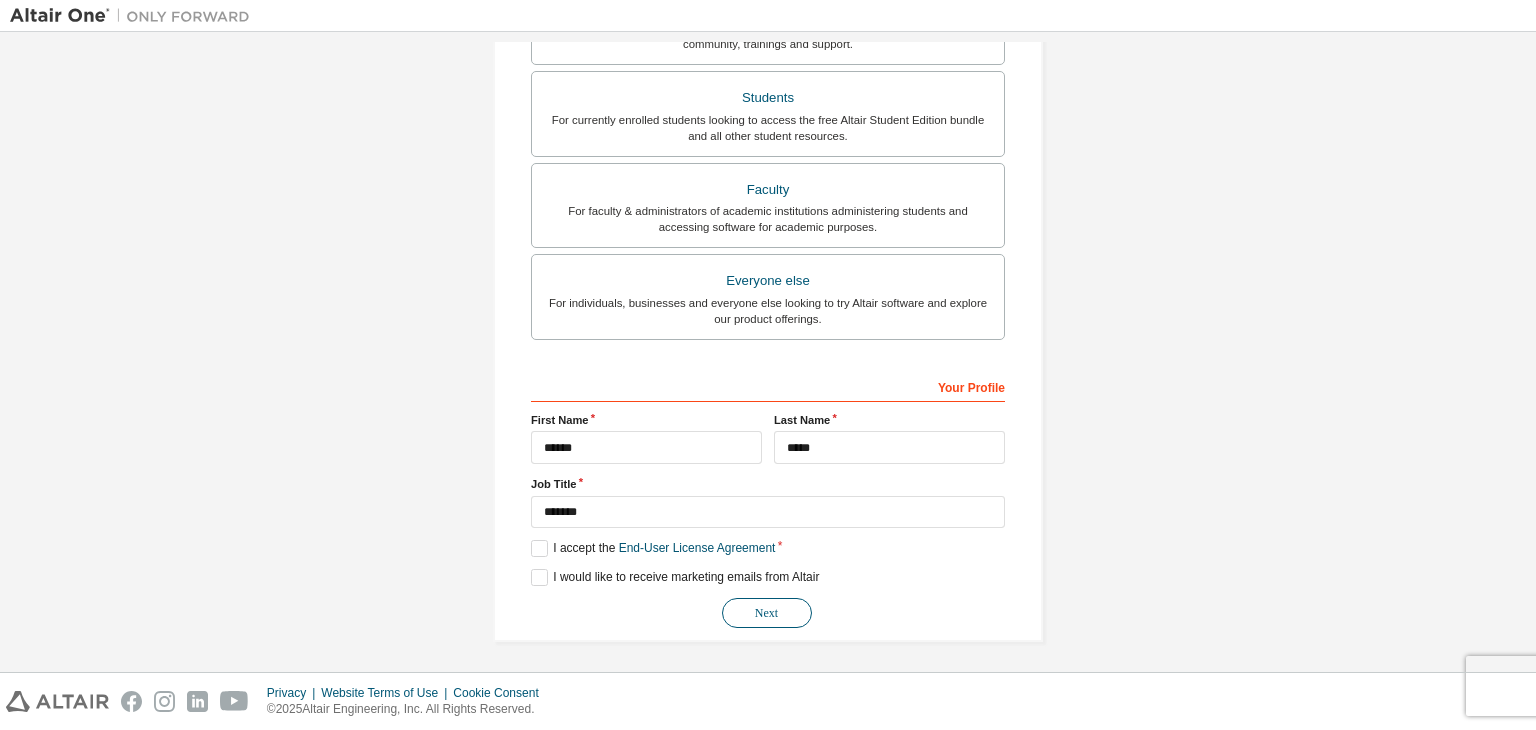 click on "Next" at bounding box center [767, 613] 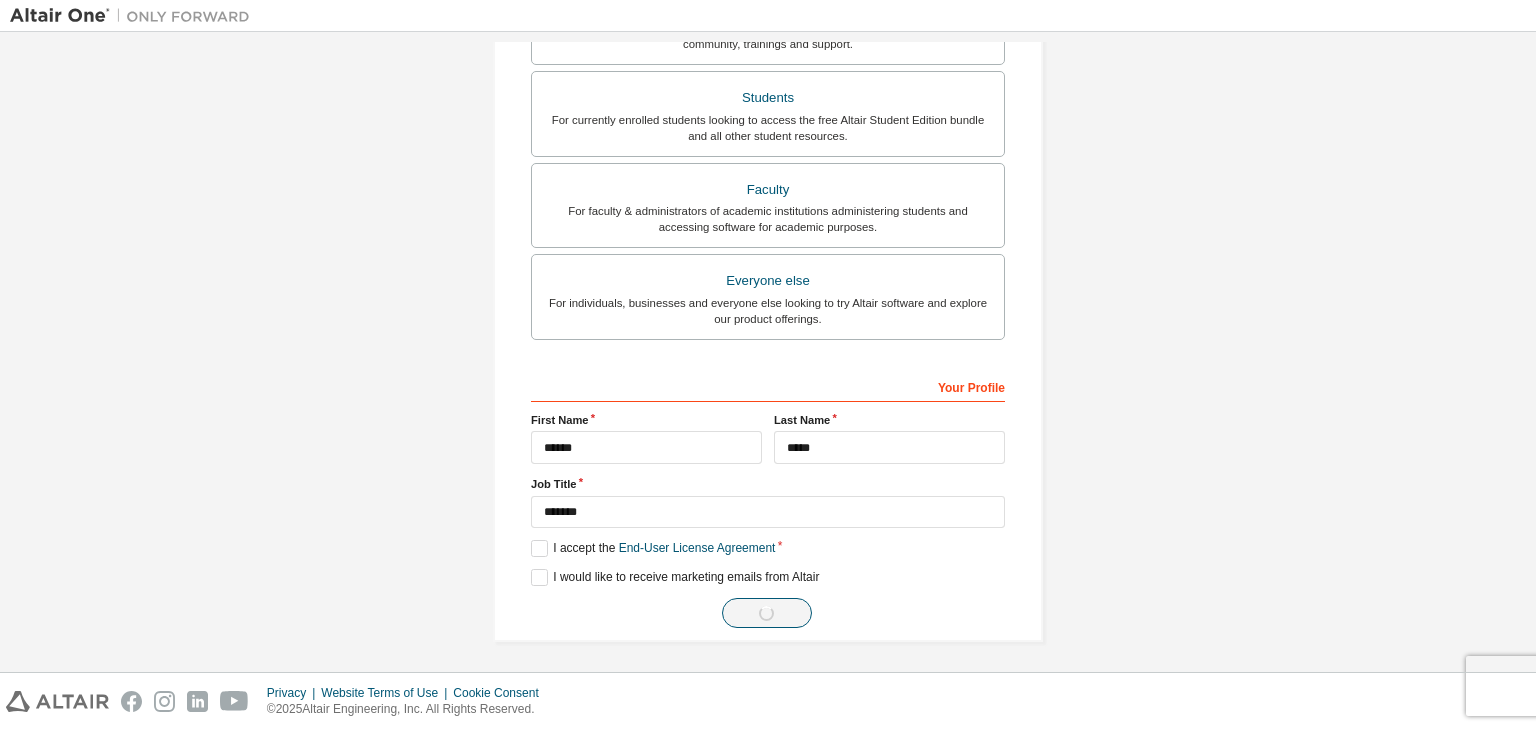 scroll, scrollTop: 0, scrollLeft: 0, axis: both 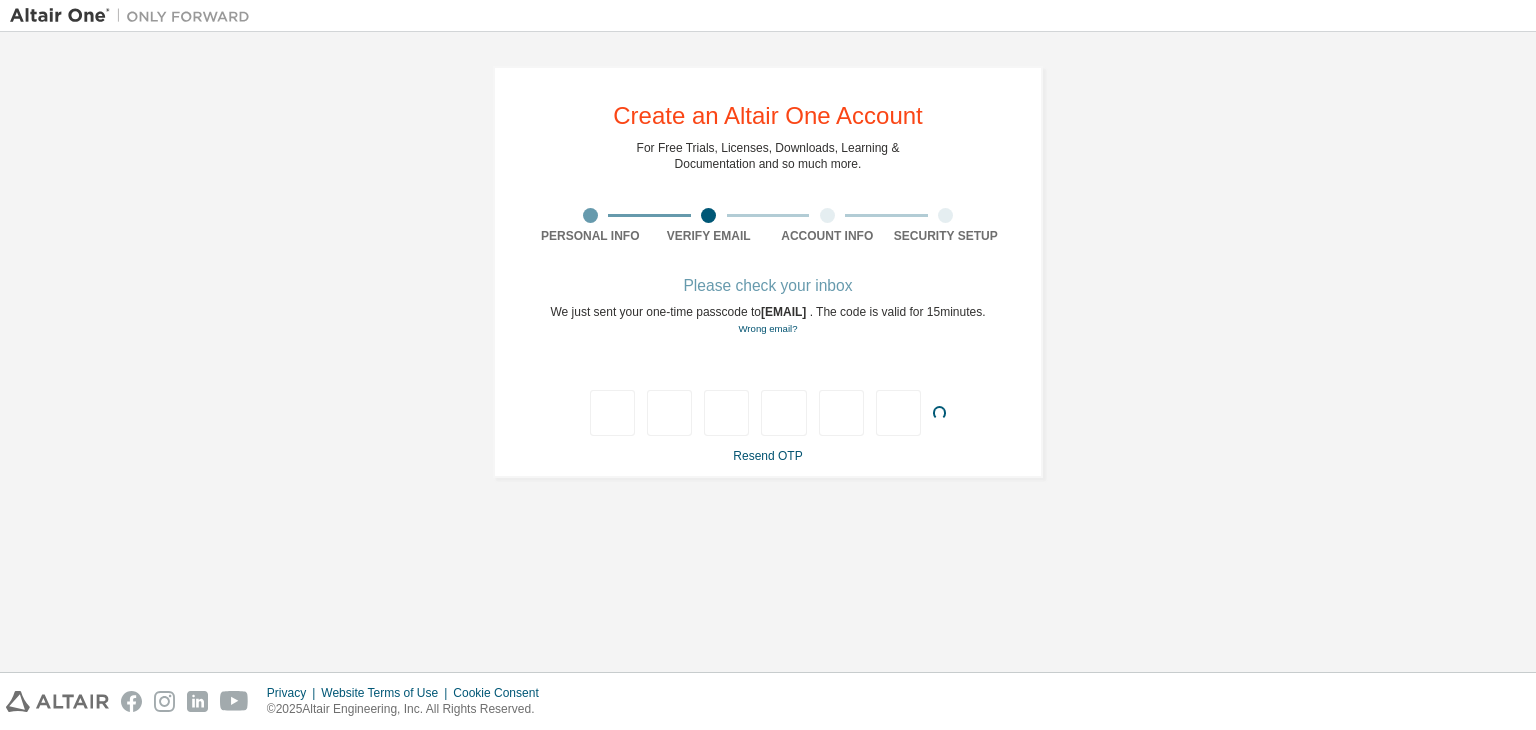 type on "*" 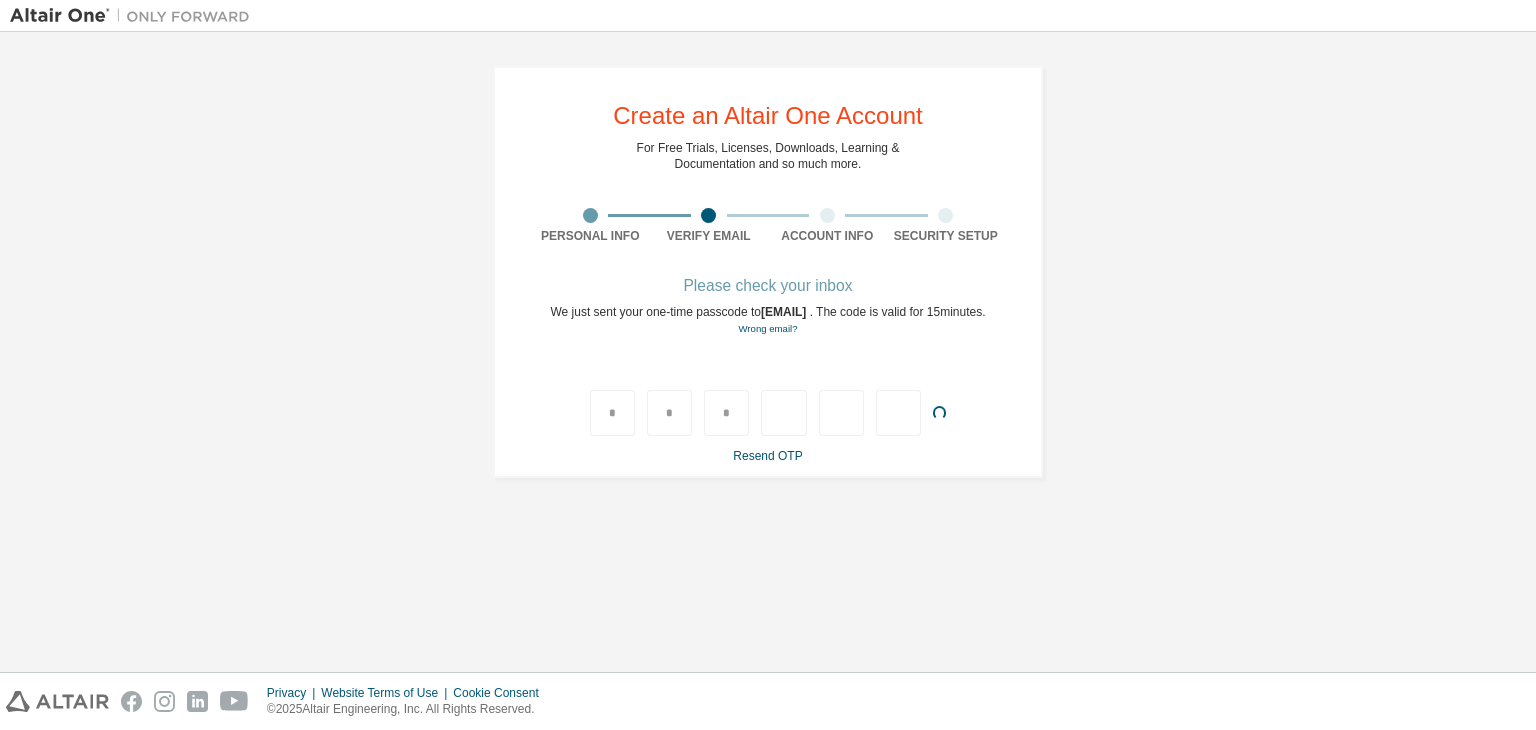 type on "*" 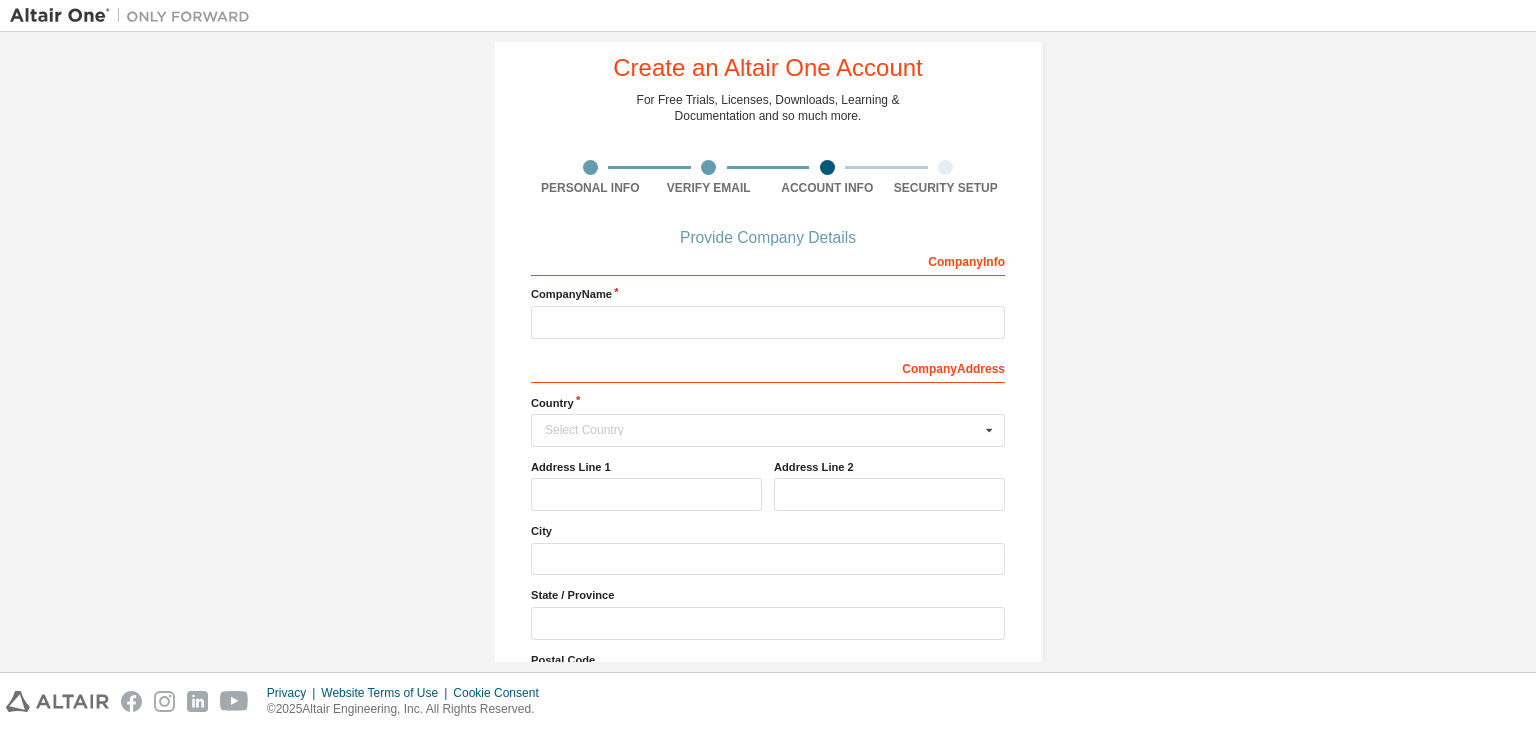 scroll, scrollTop: 180, scrollLeft: 0, axis: vertical 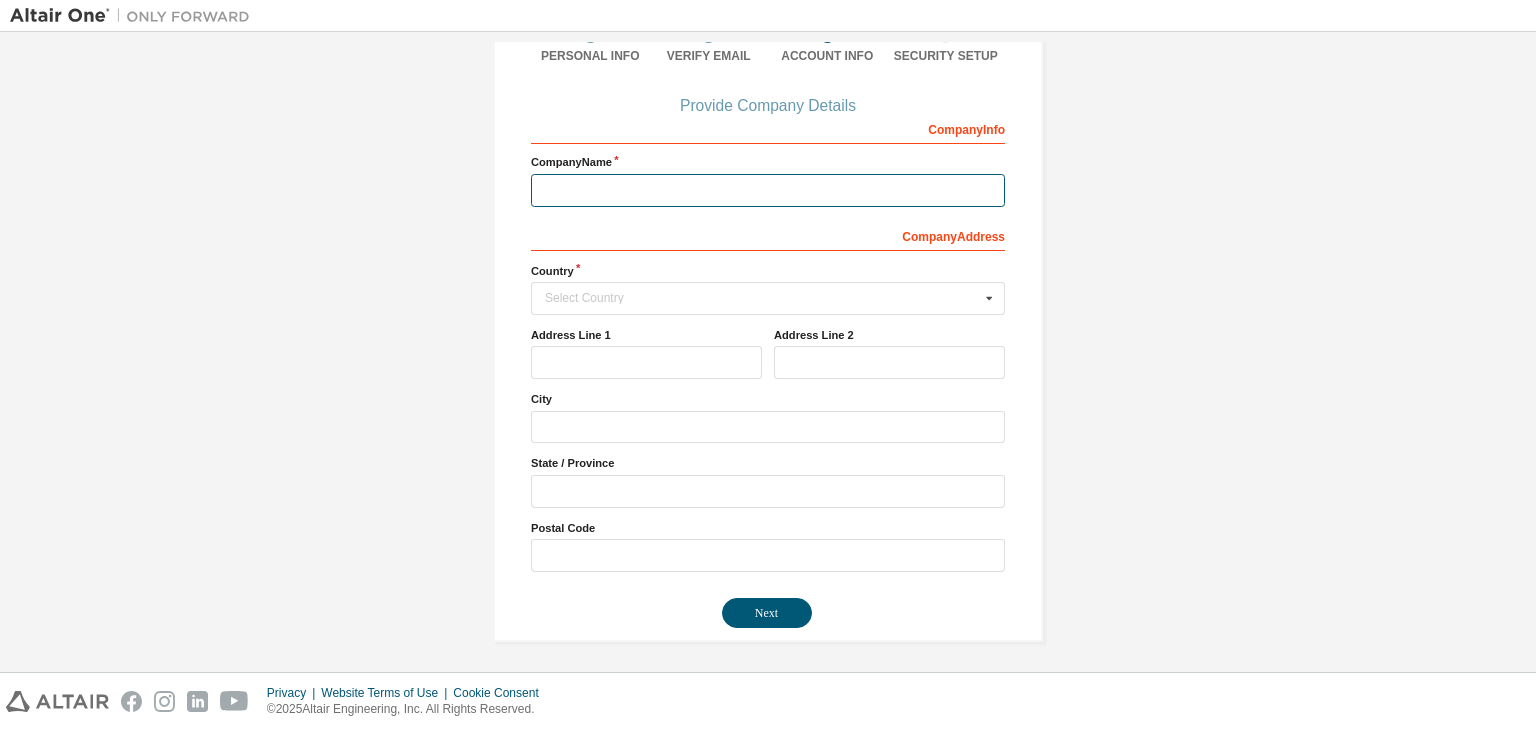 click at bounding box center [768, 190] 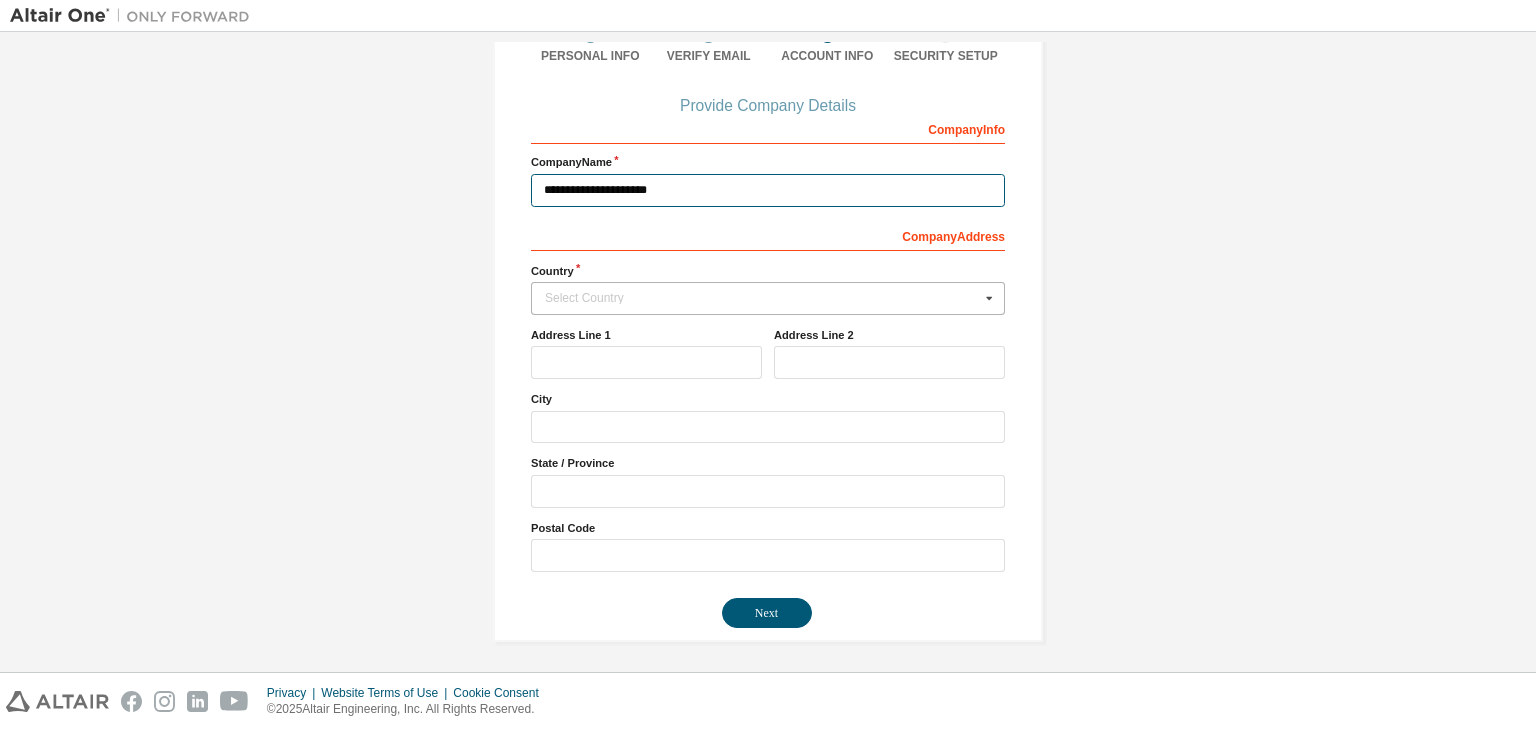 type on "**********" 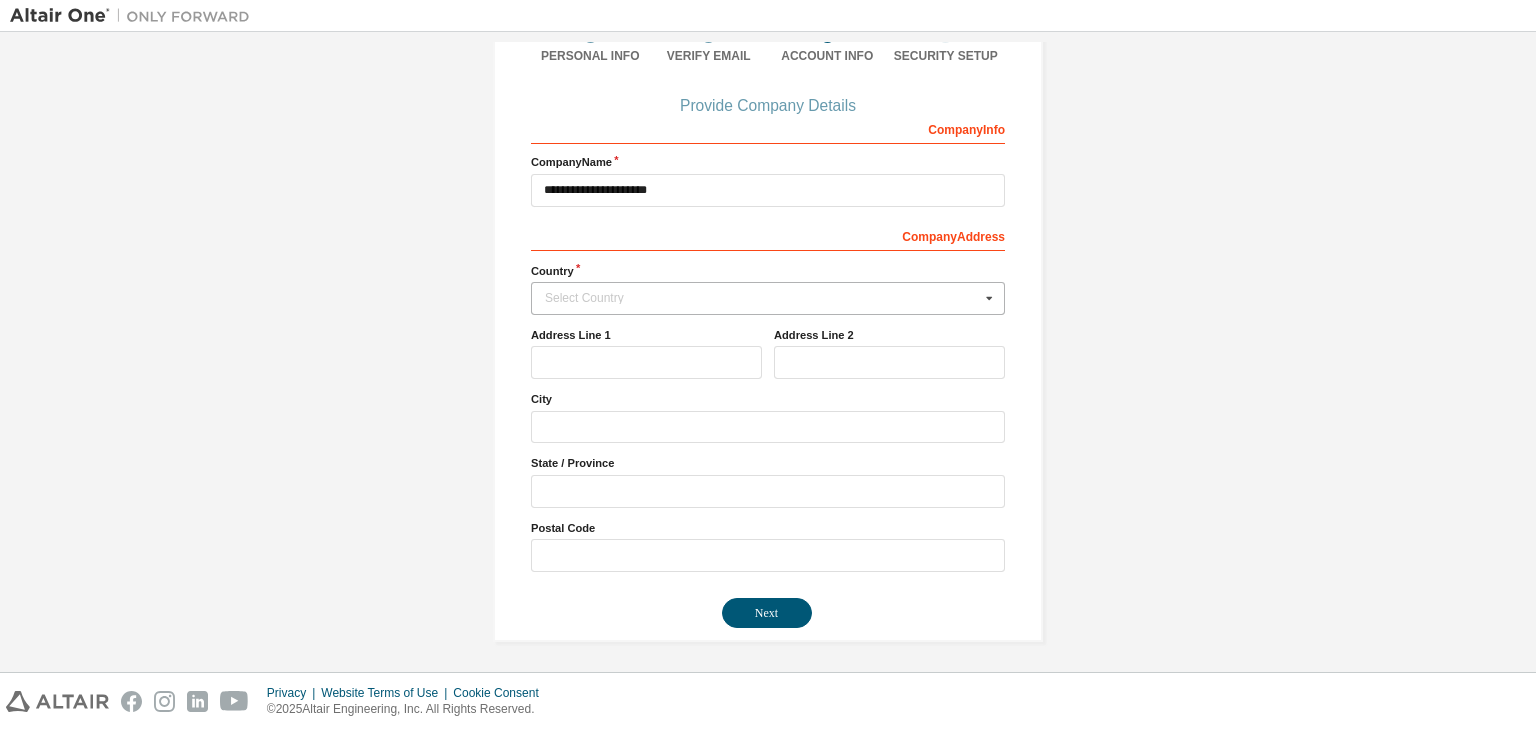 click on "Select Country" at bounding box center [762, 298] 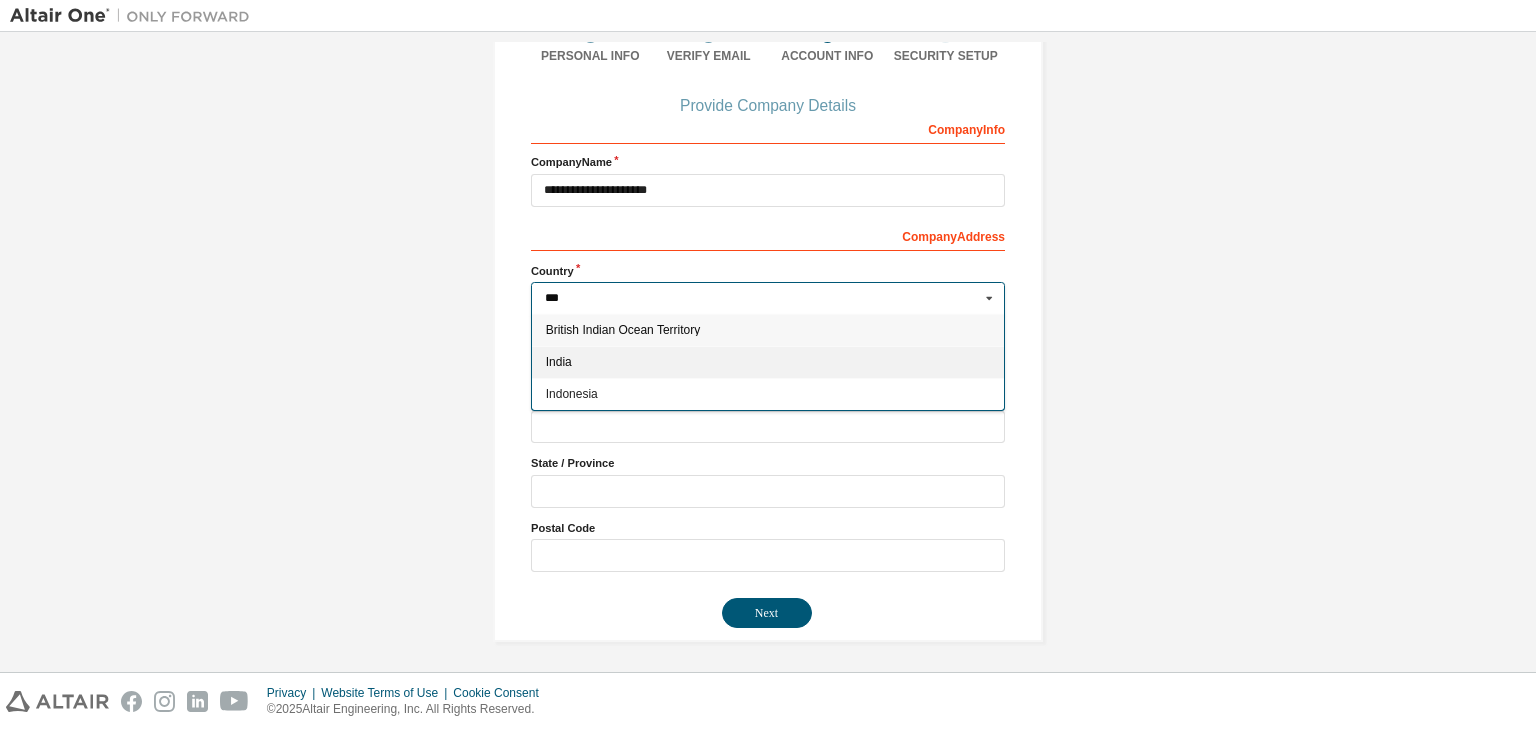 type on "***" 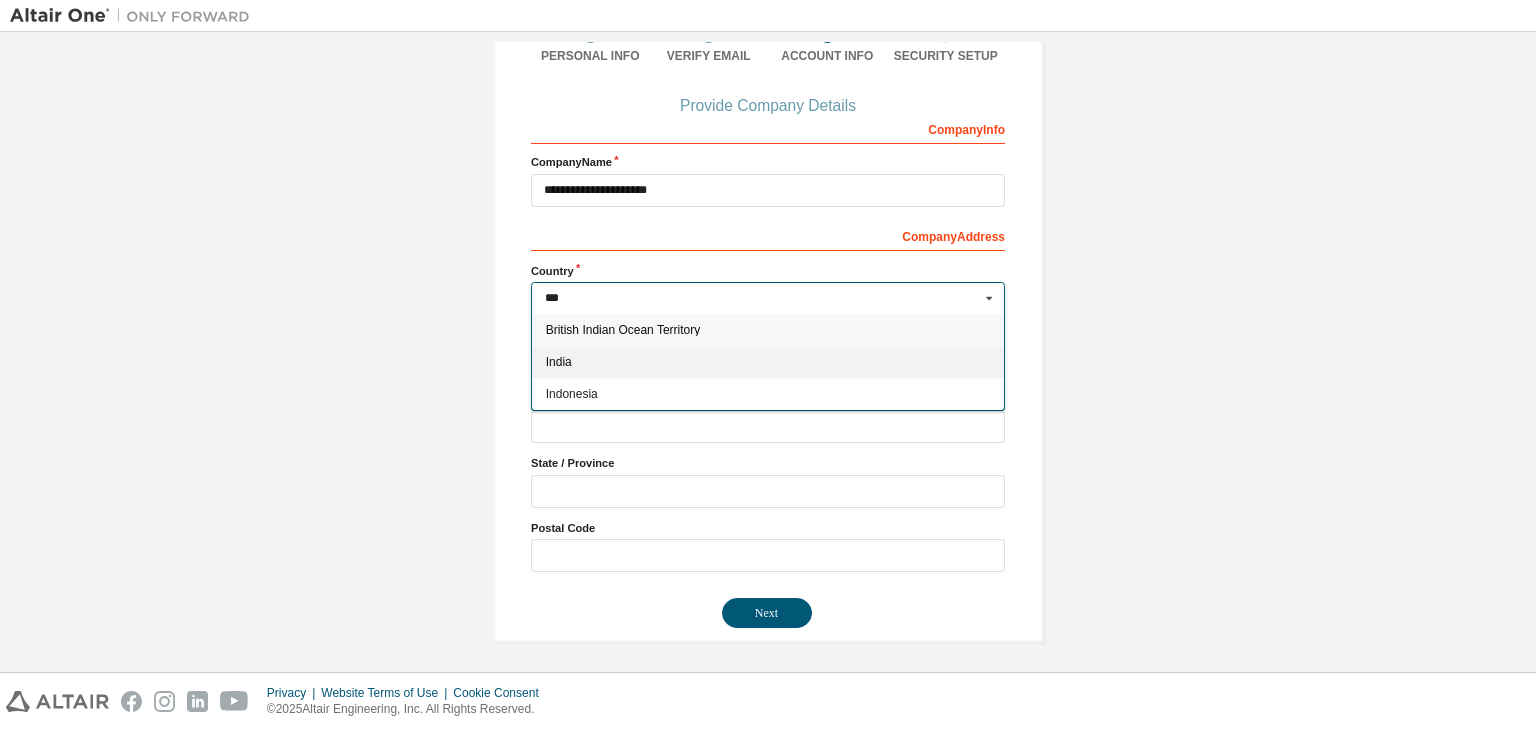click on "India" at bounding box center (768, 362) 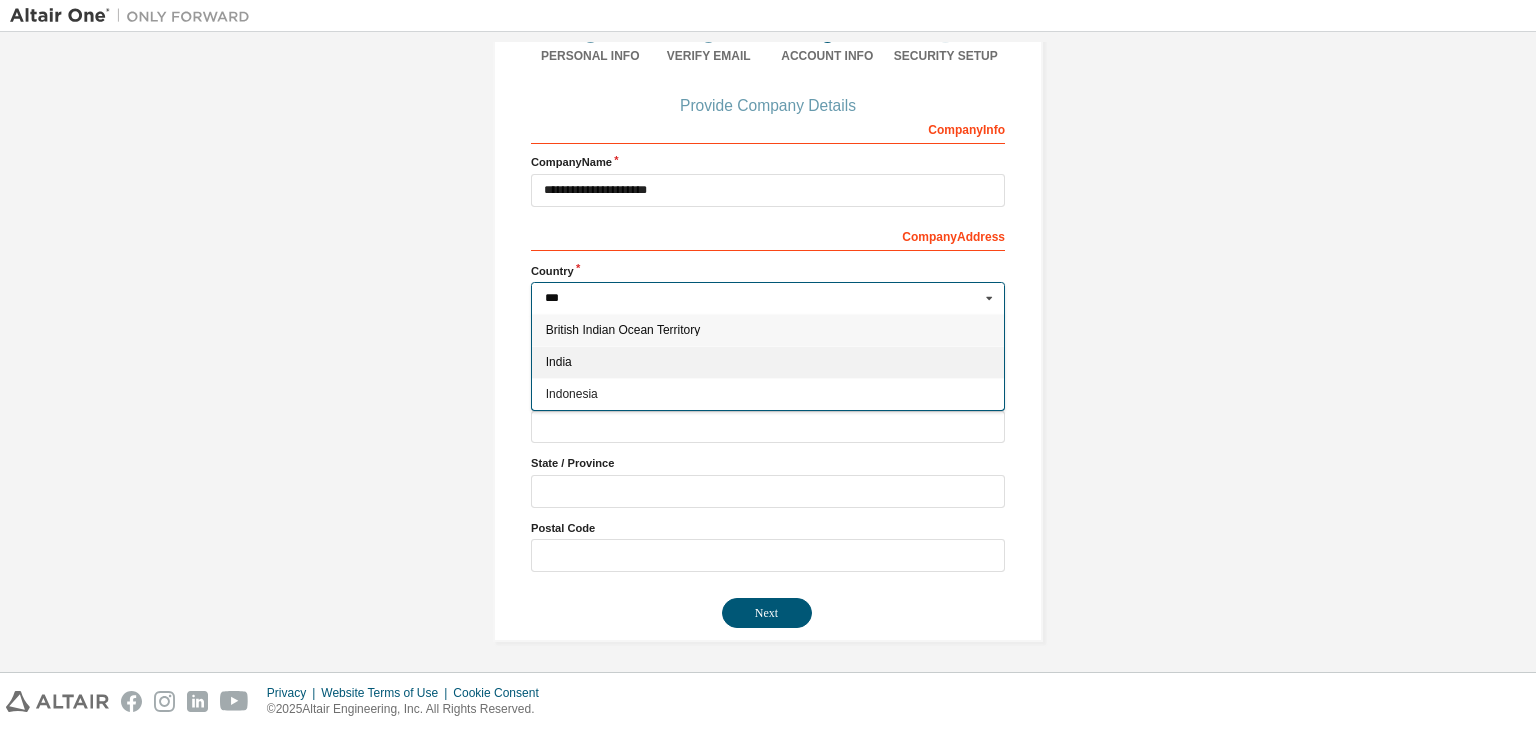 type on "***" 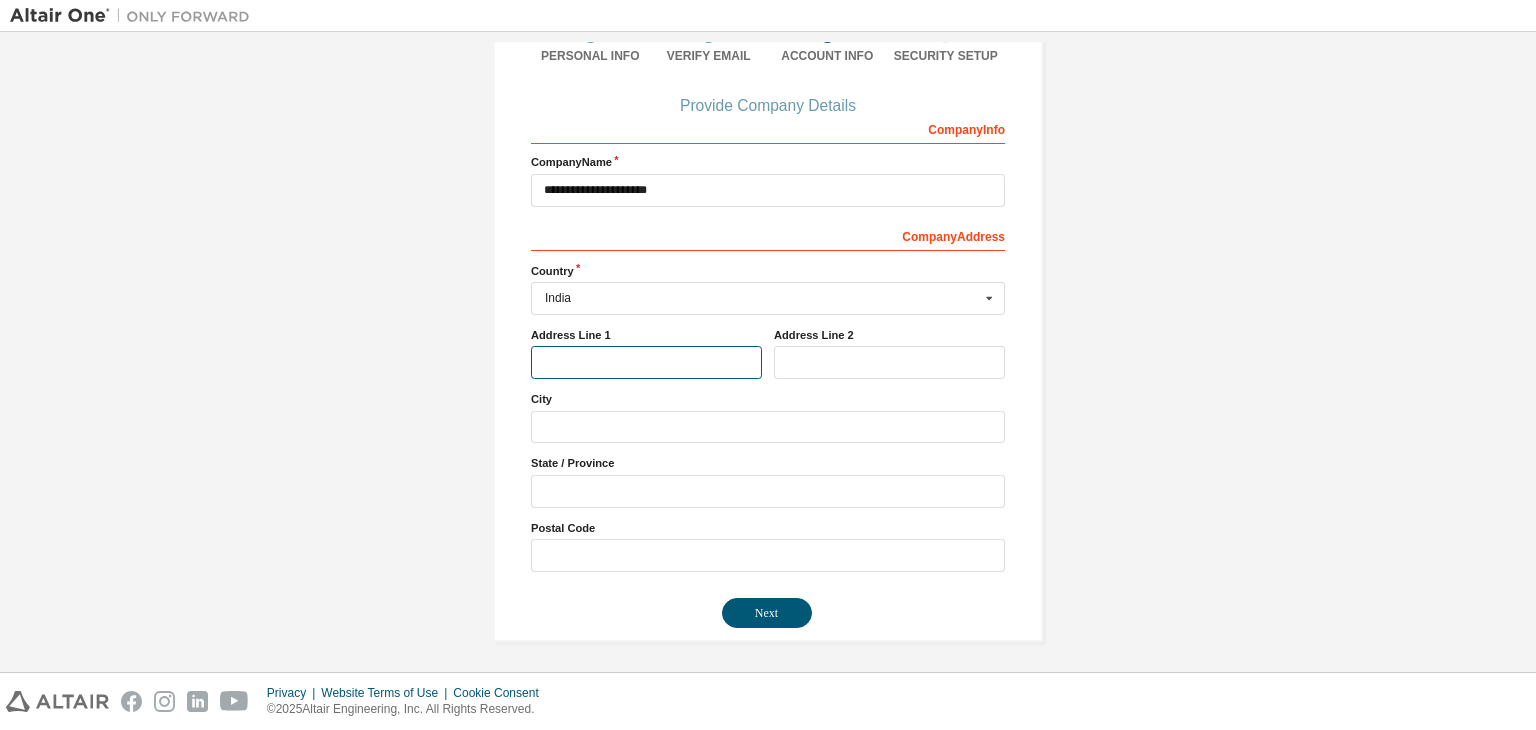 click at bounding box center [646, 362] 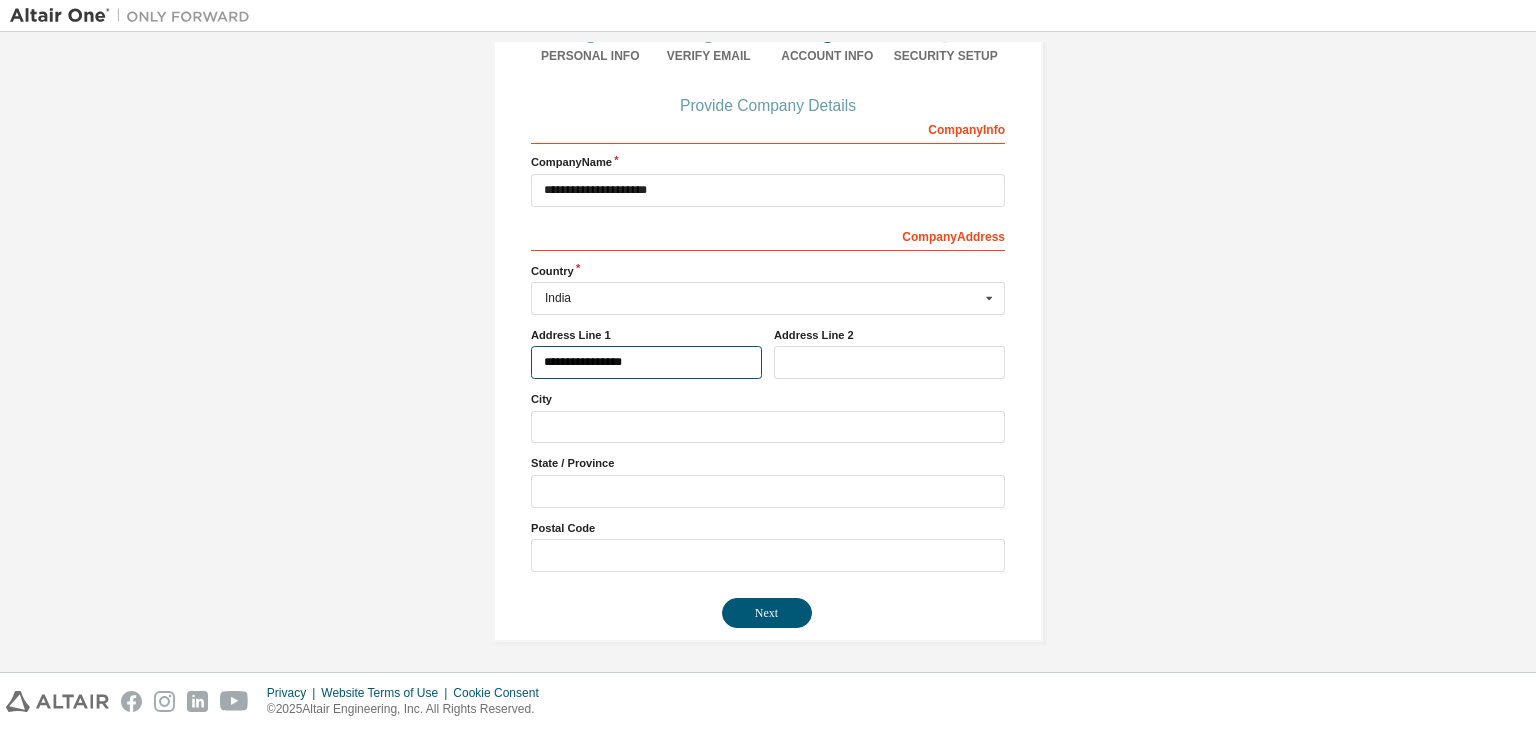 type on "**********" 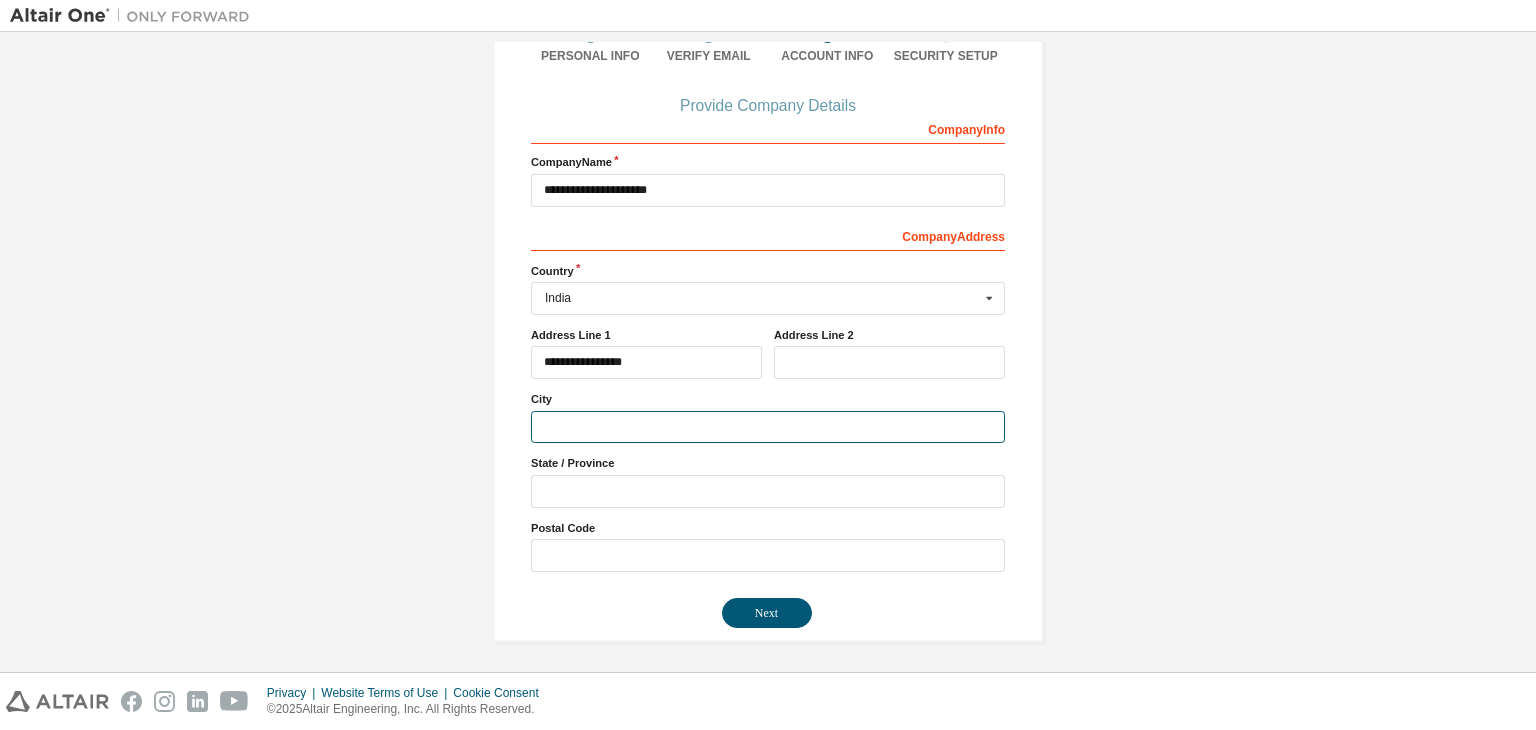 click at bounding box center [768, 427] 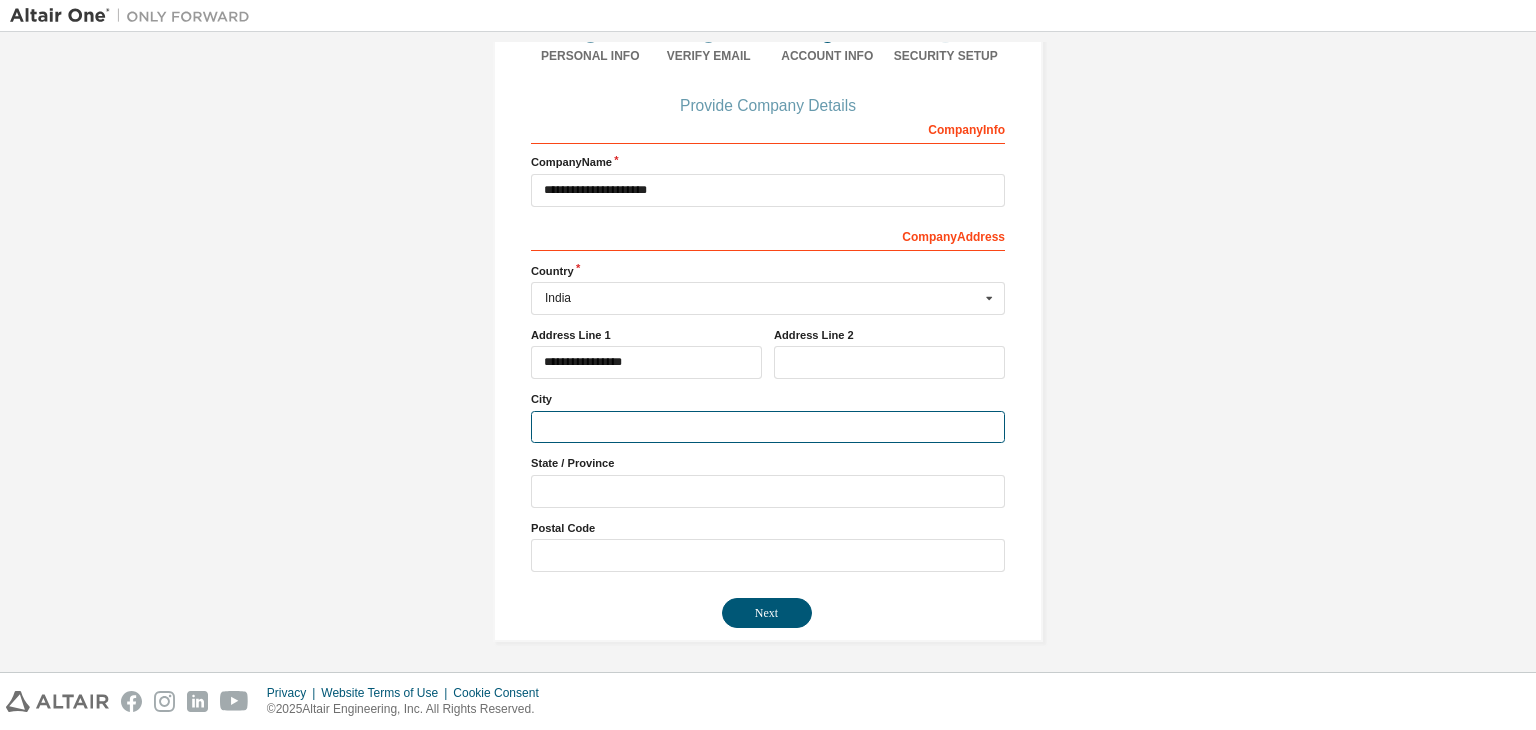 type on "********" 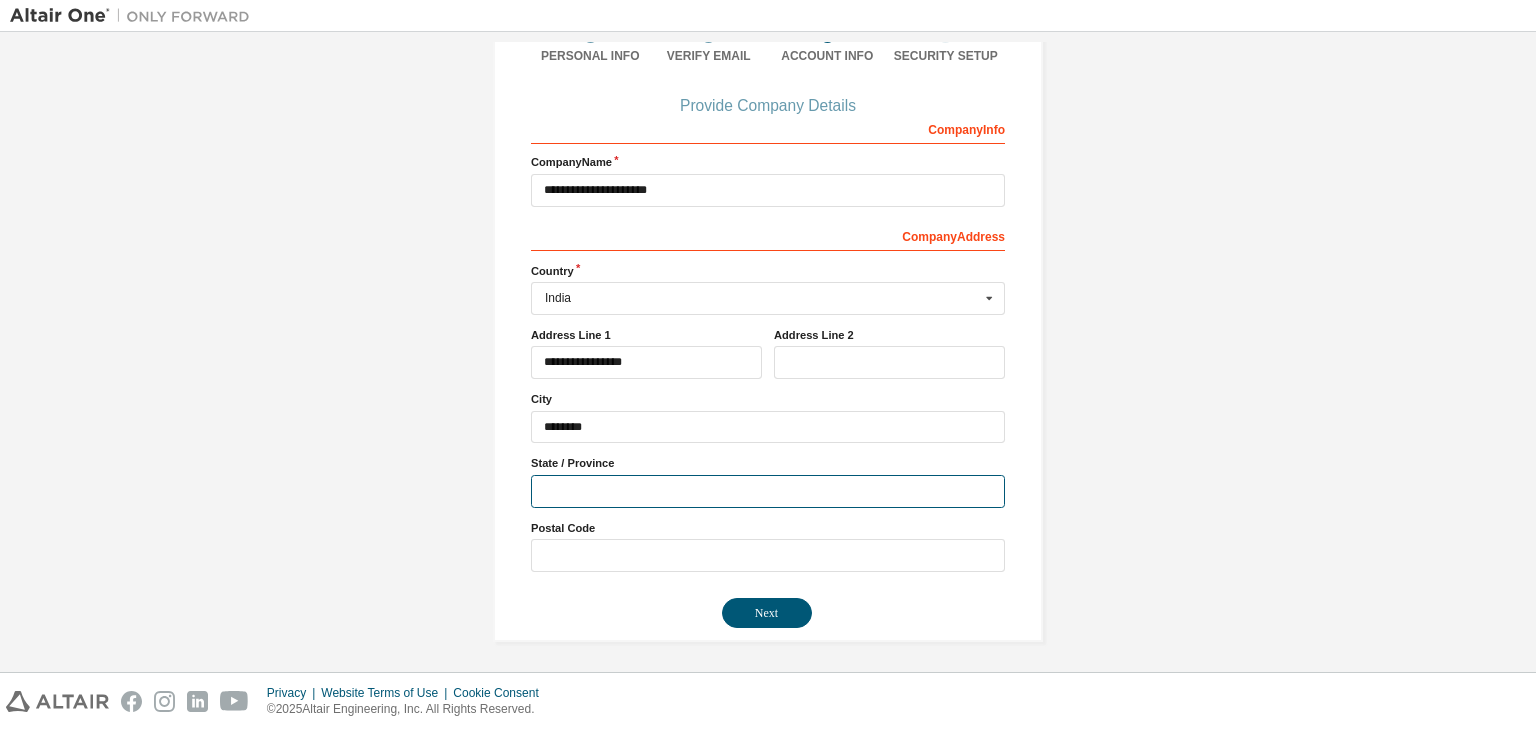 click at bounding box center (768, 491) 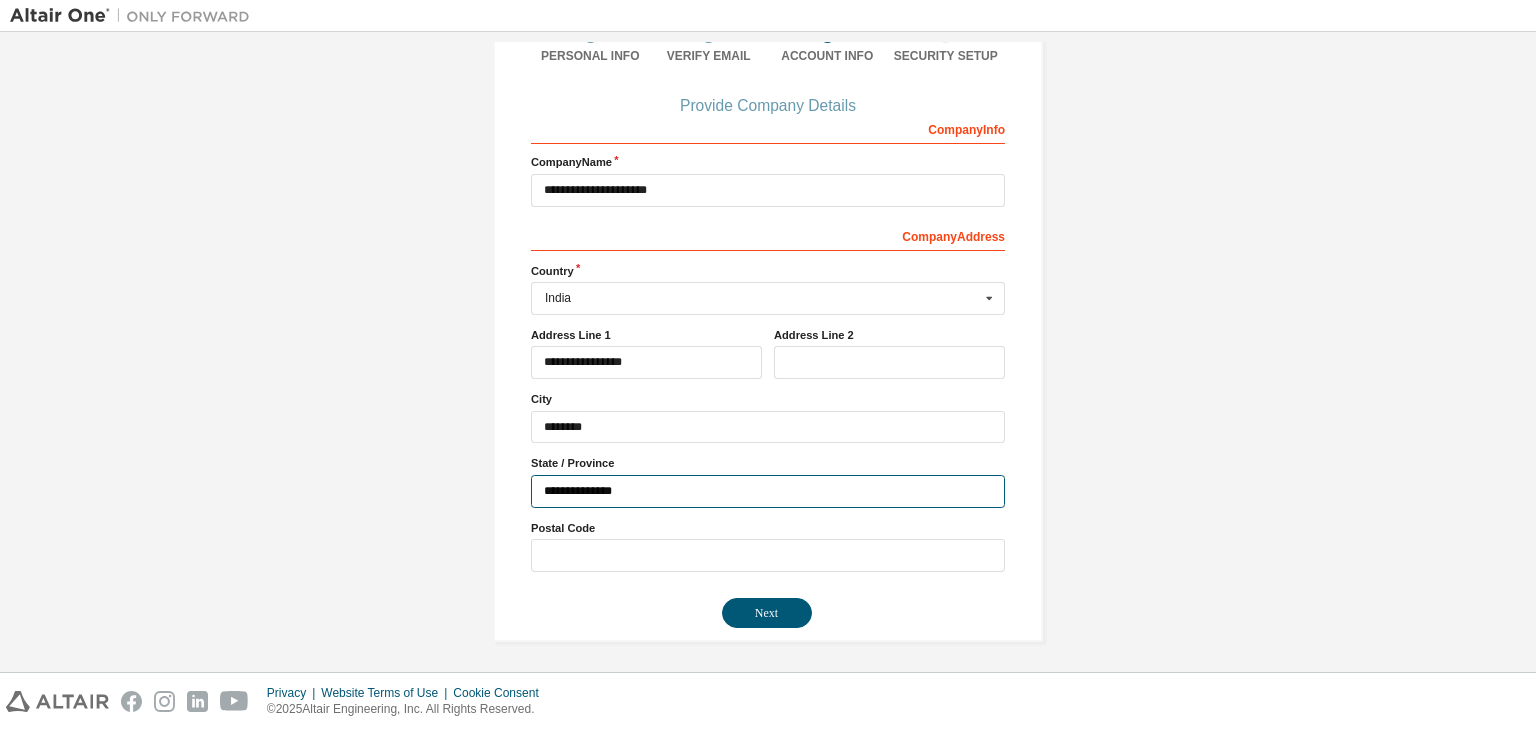 type on "**********" 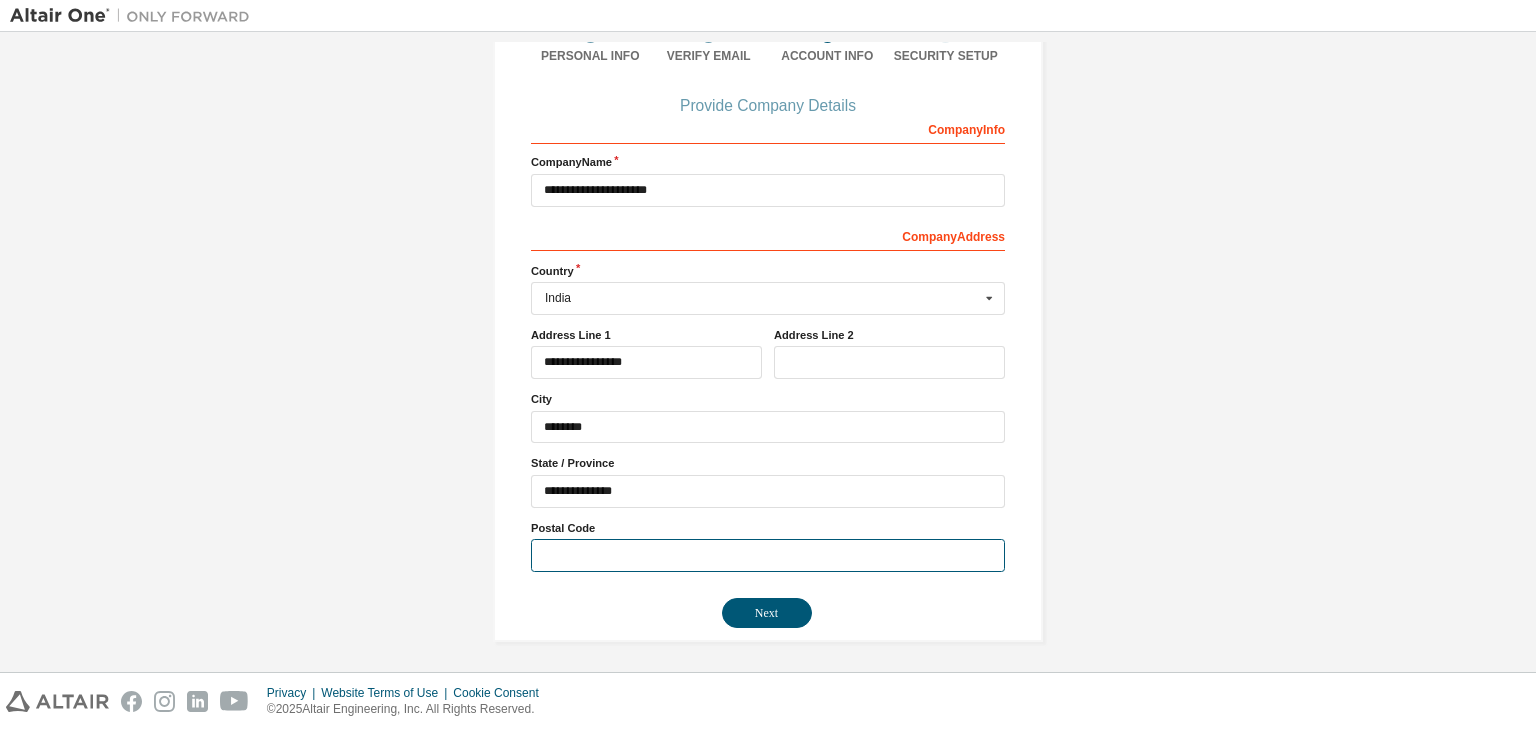 click at bounding box center [768, 555] 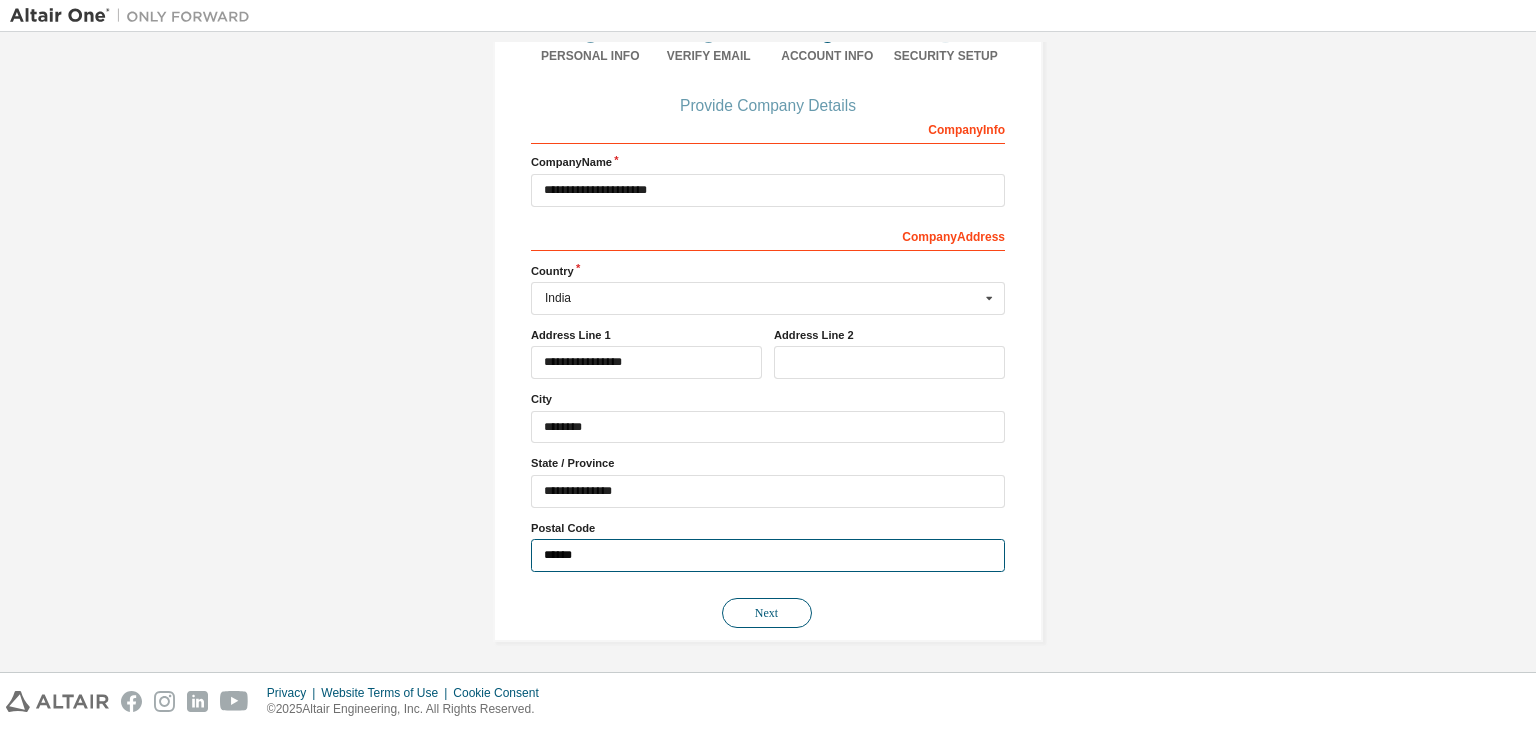 type on "******" 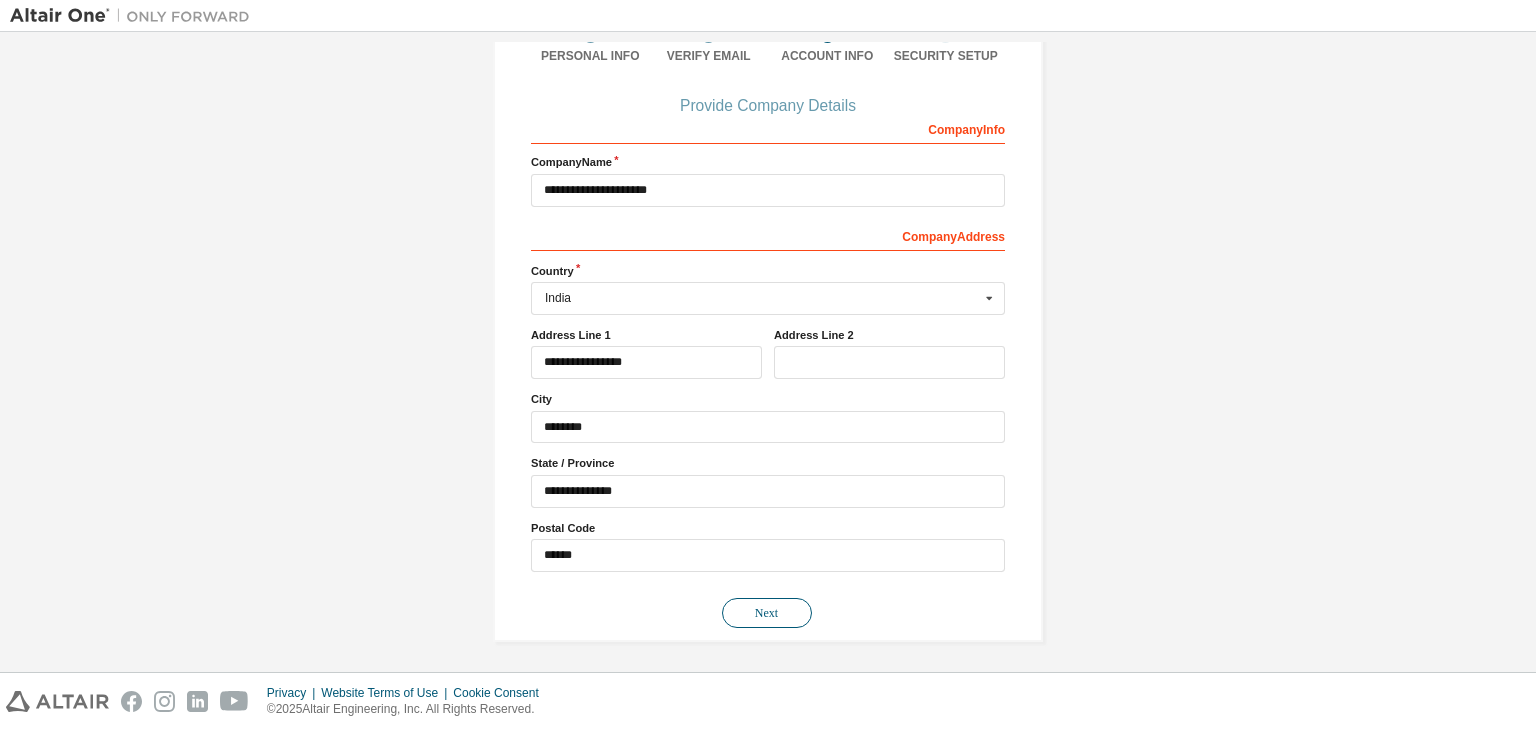 click on "Next" at bounding box center [767, 613] 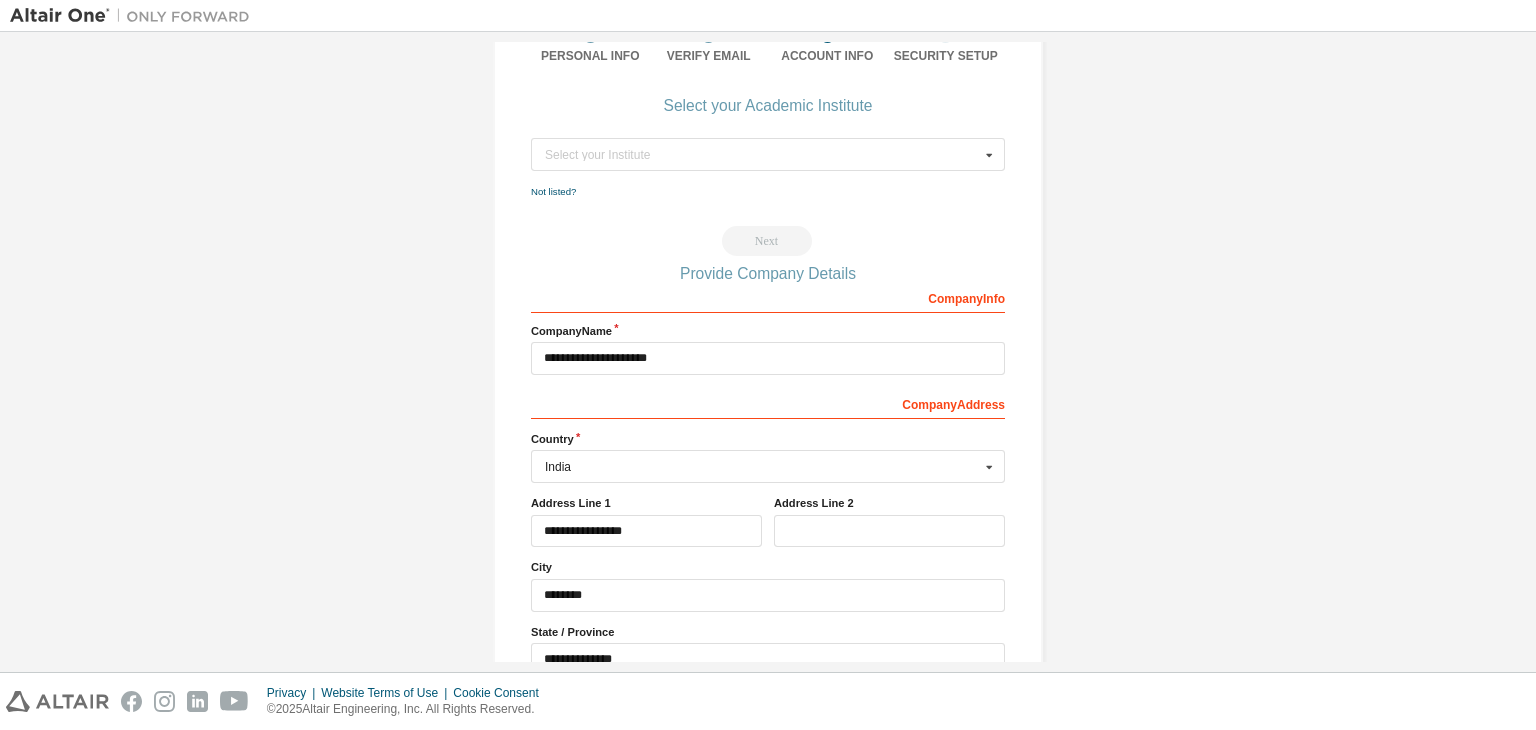 scroll, scrollTop: 0, scrollLeft: 0, axis: both 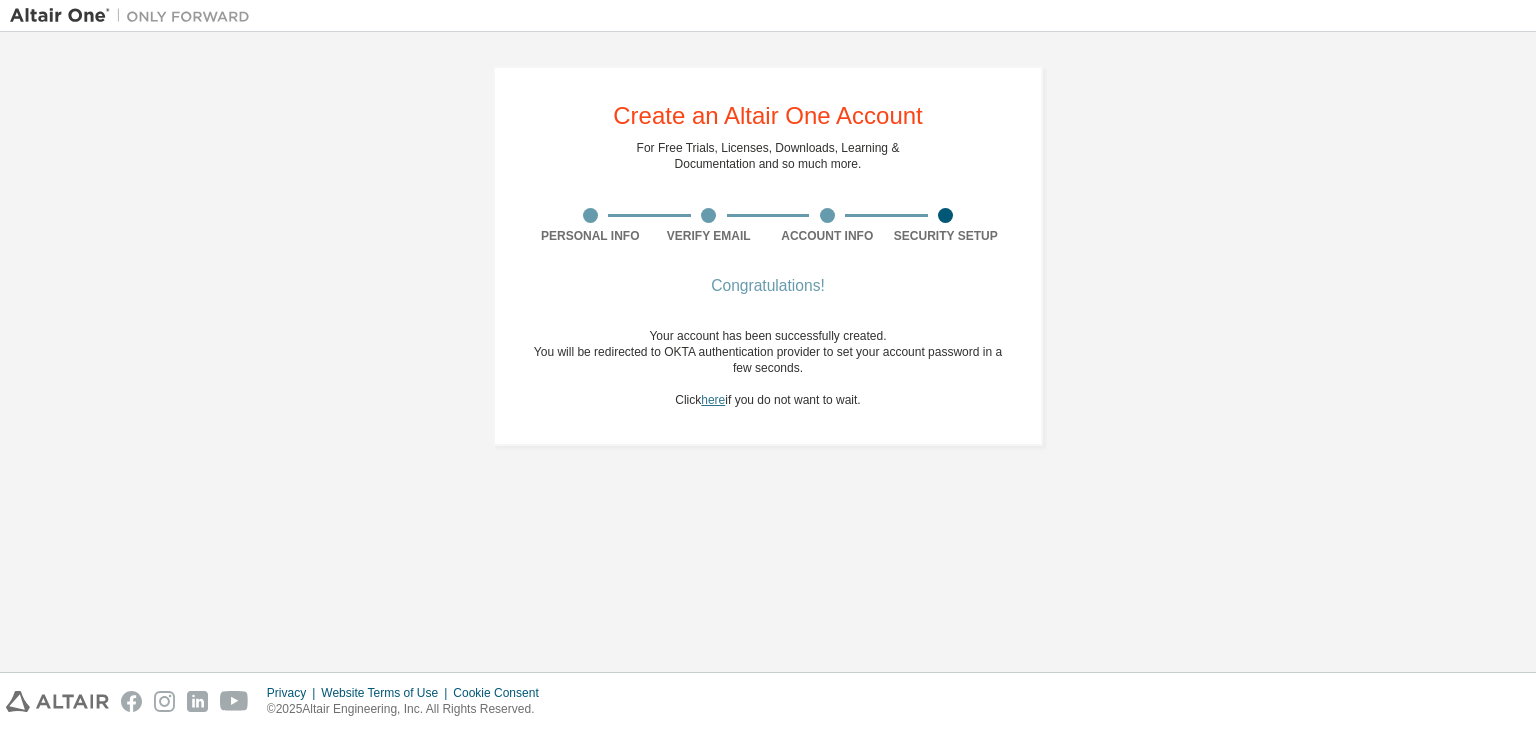 click on "here" at bounding box center [713, 400] 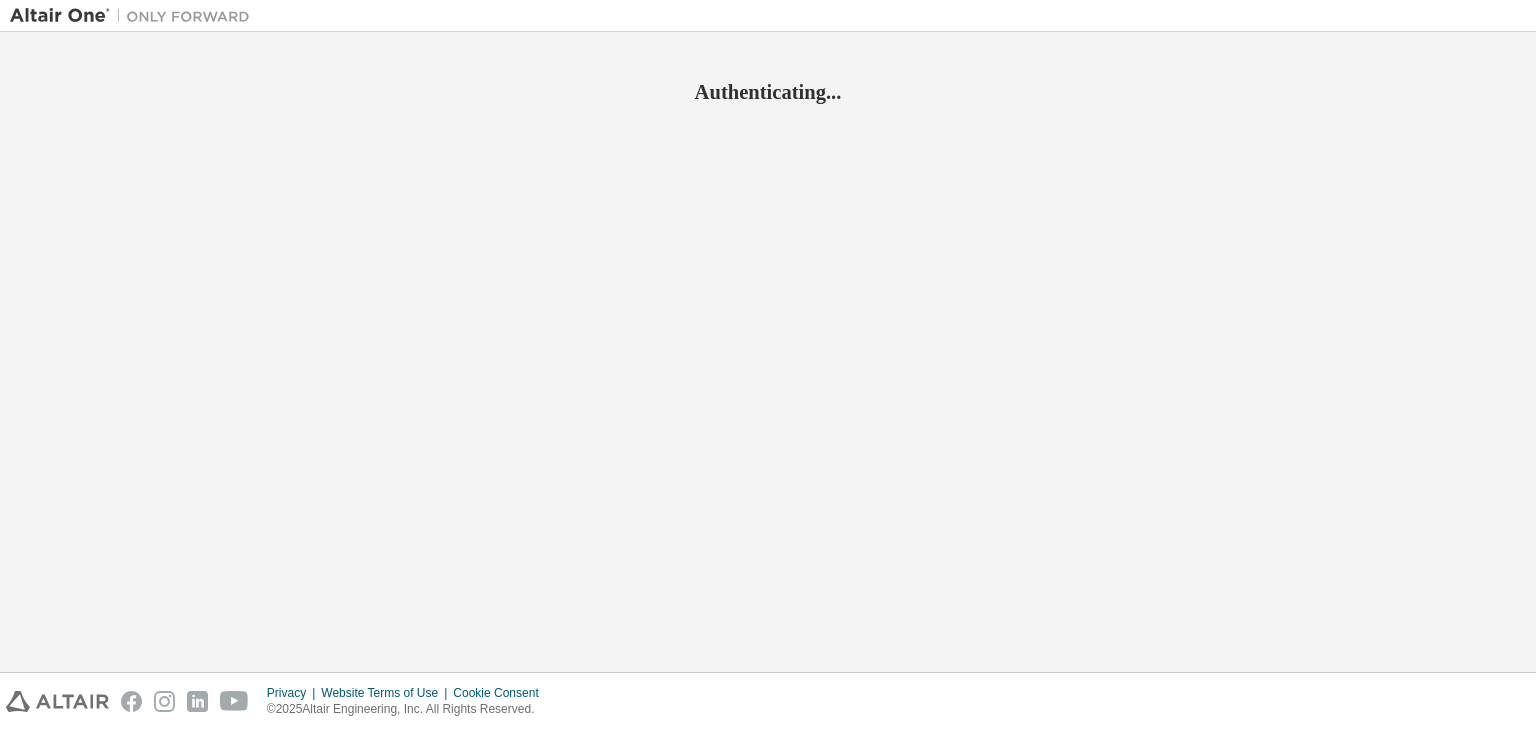 scroll, scrollTop: 0, scrollLeft: 0, axis: both 